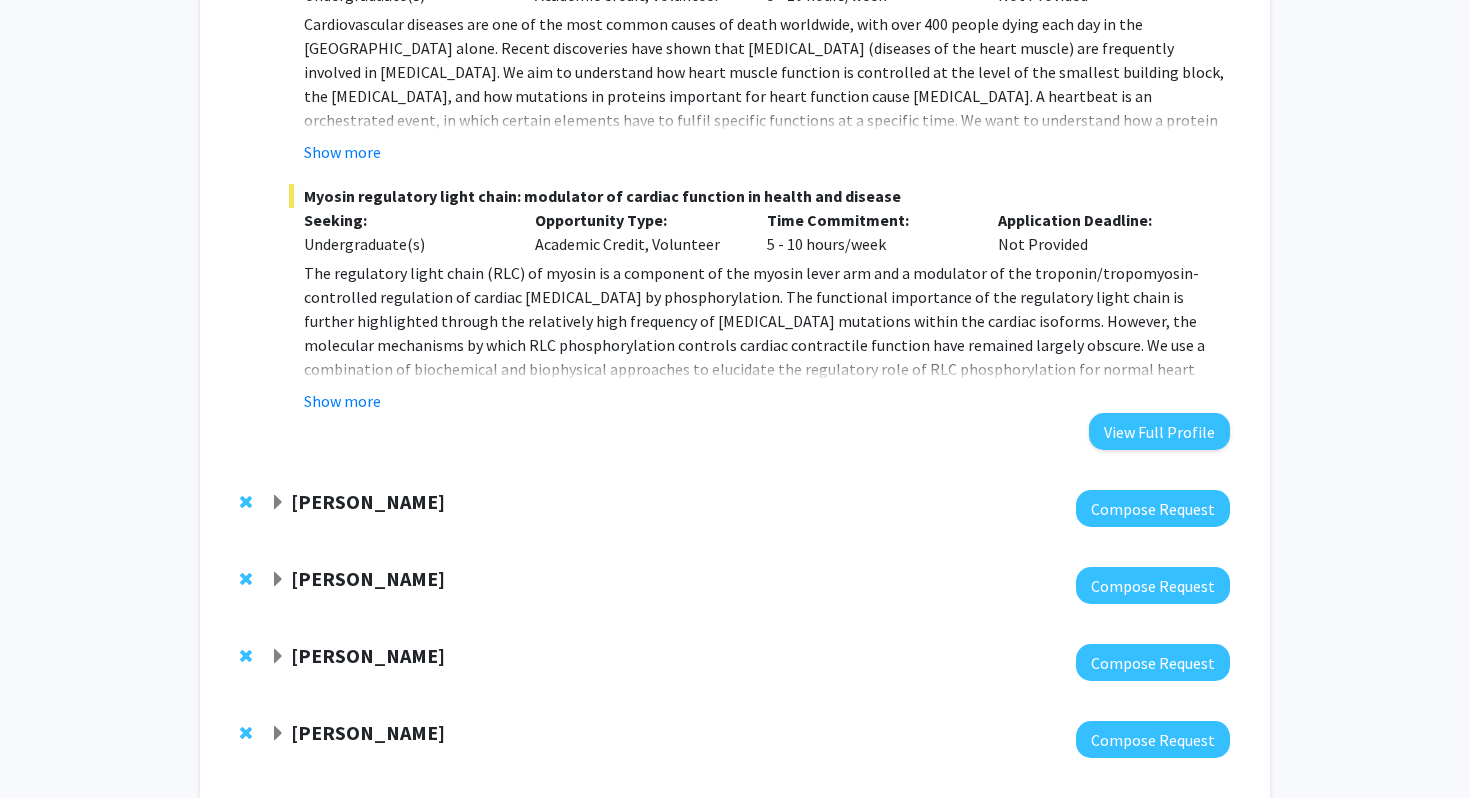 scroll, scrollTop: 870, scrollLeft: 0, axis: vertical 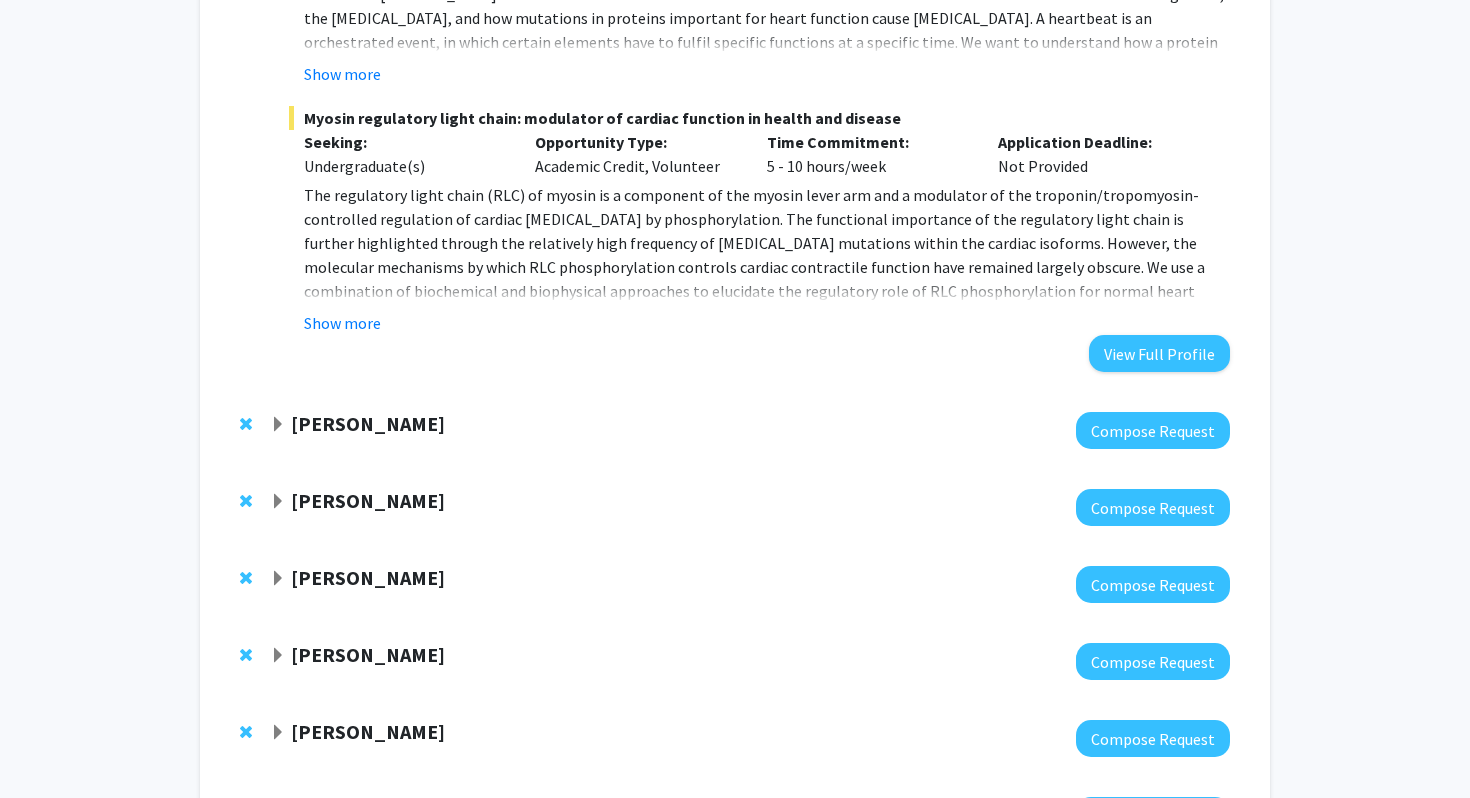 click on "[PERSON_NAME]" 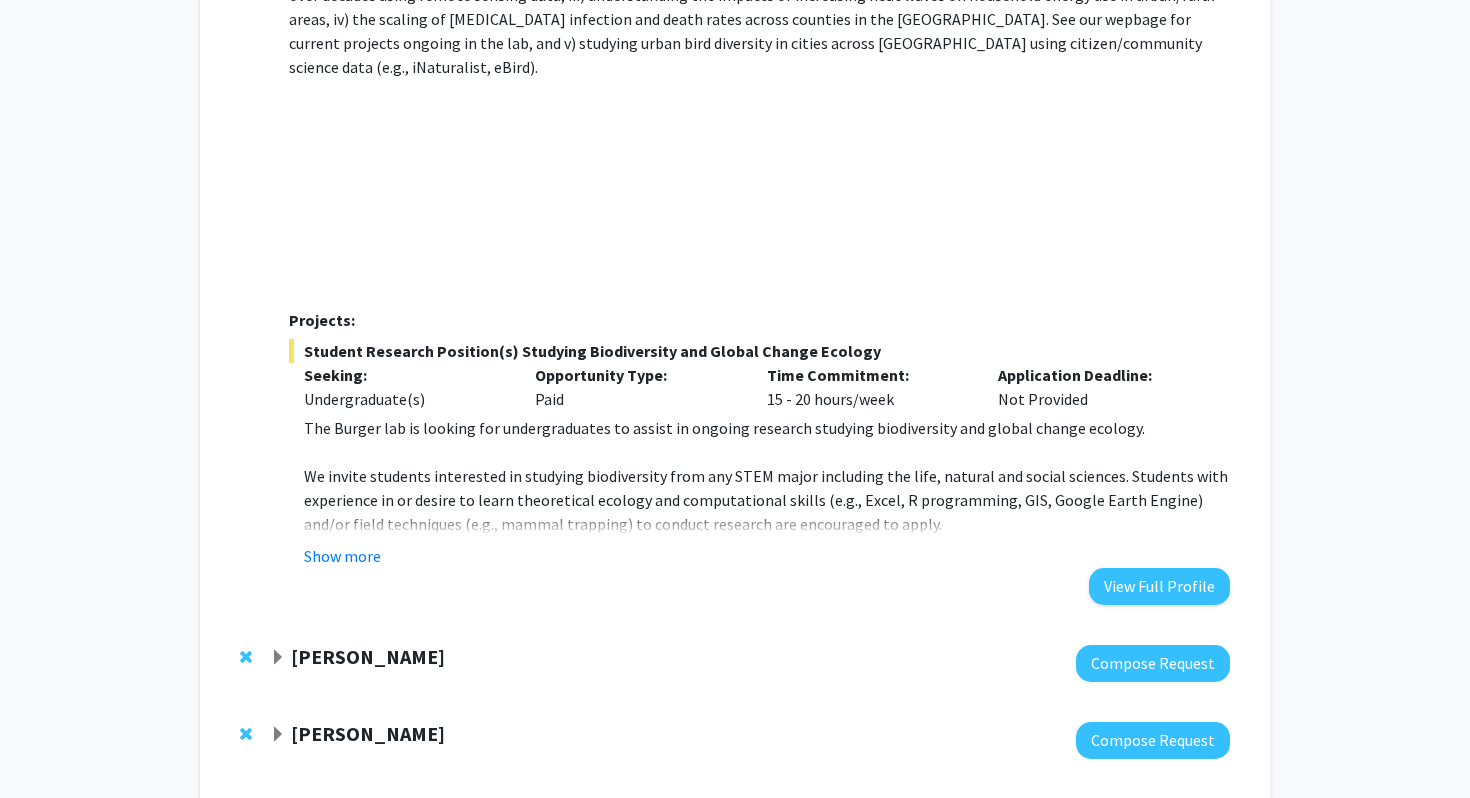 scroll, scrollTop: 1678, scrollLeft: 0, axis: vertical 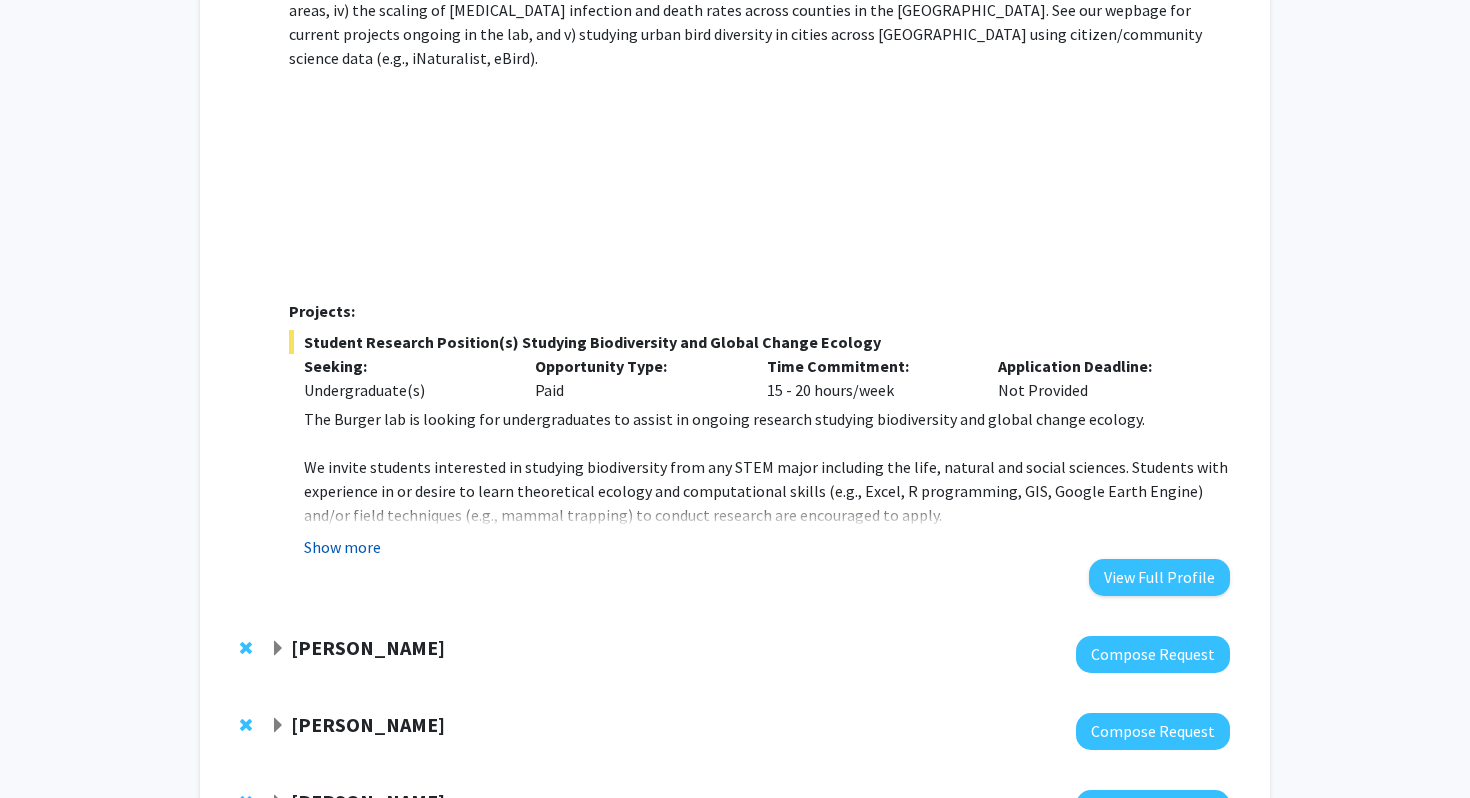 click on "Show more" at bounding box center [342, 547] 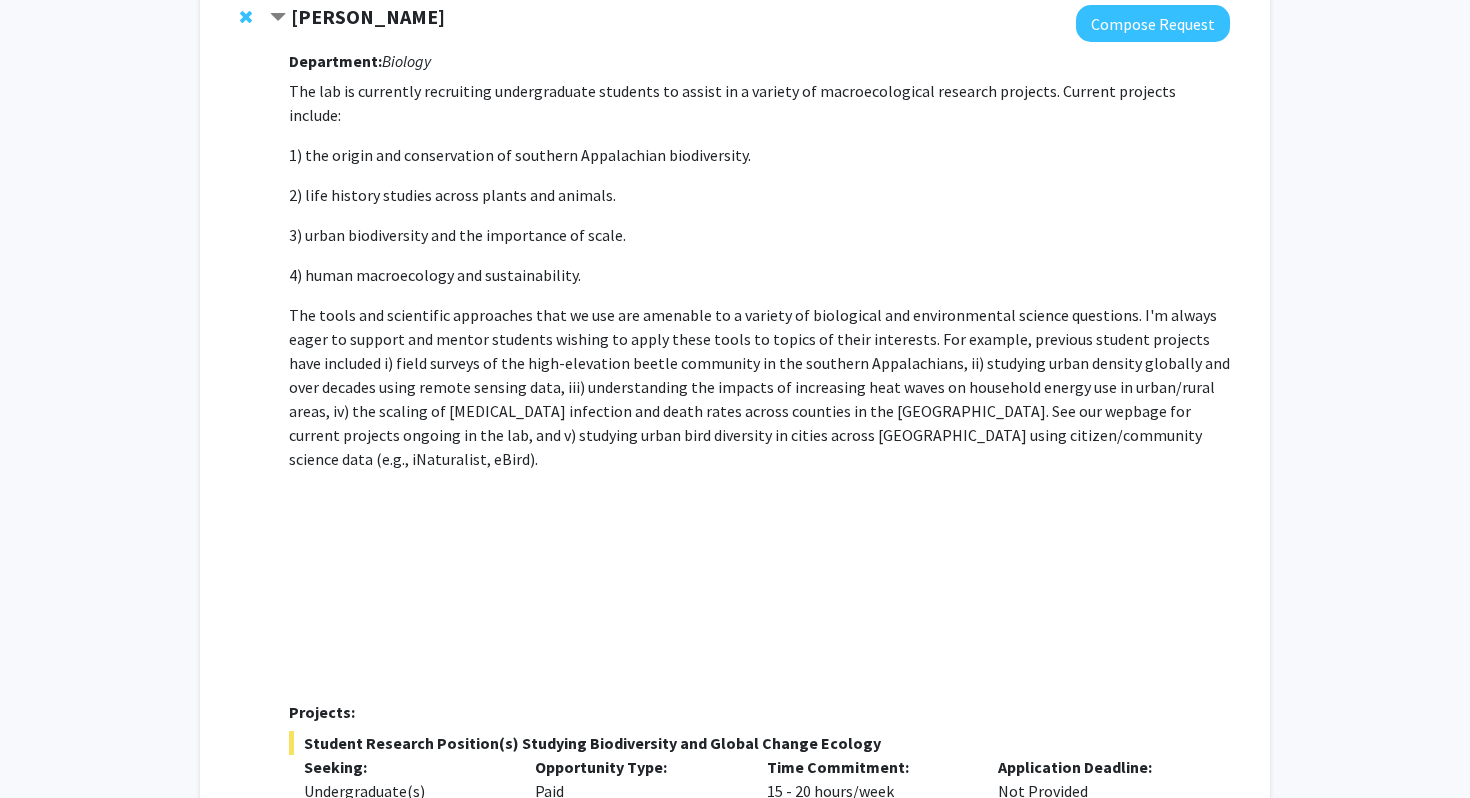 scroll, scrollTop: 1276, scrollLeft: 0, axis: vertical 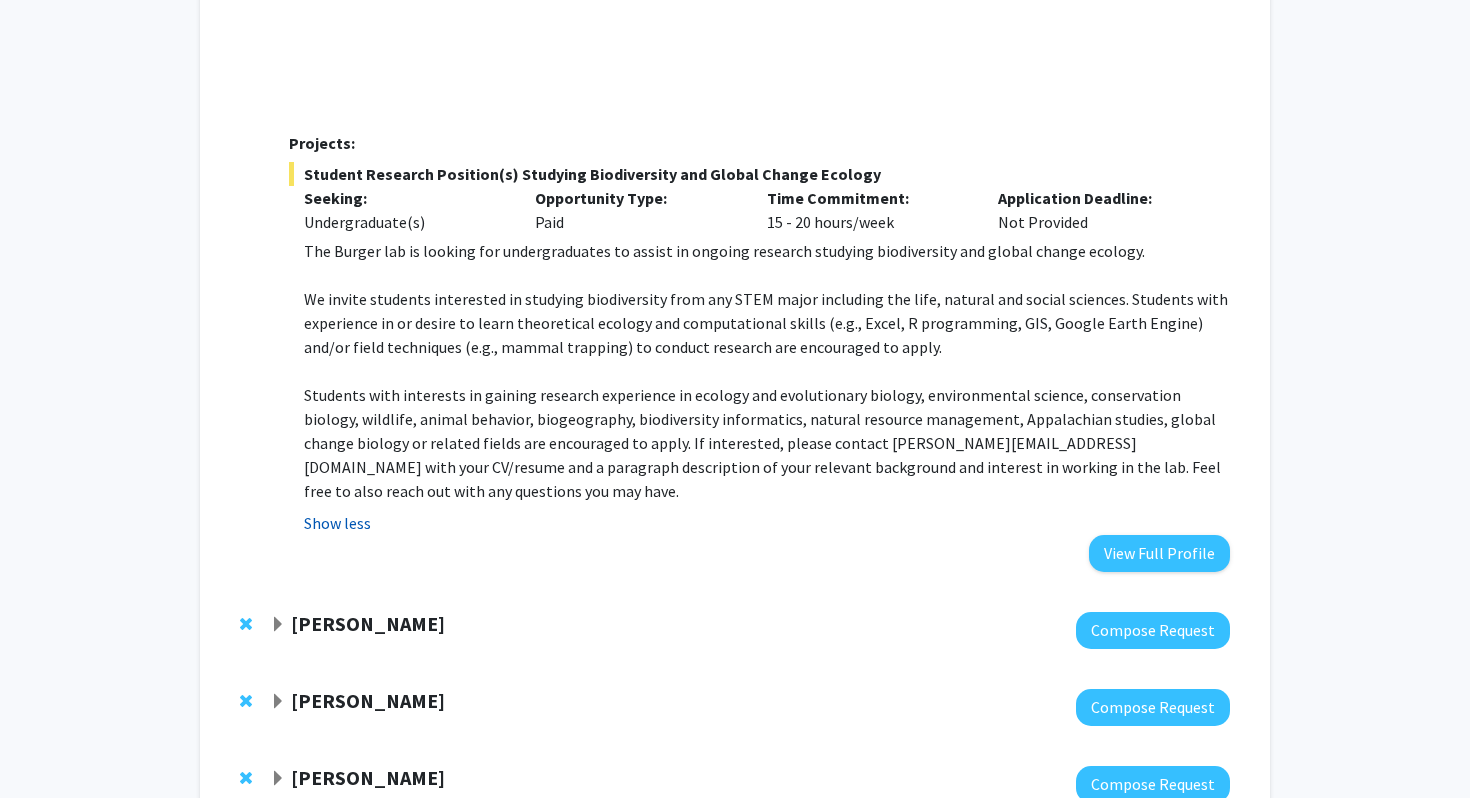 click on "Show less" at bounding box center [337, 523] 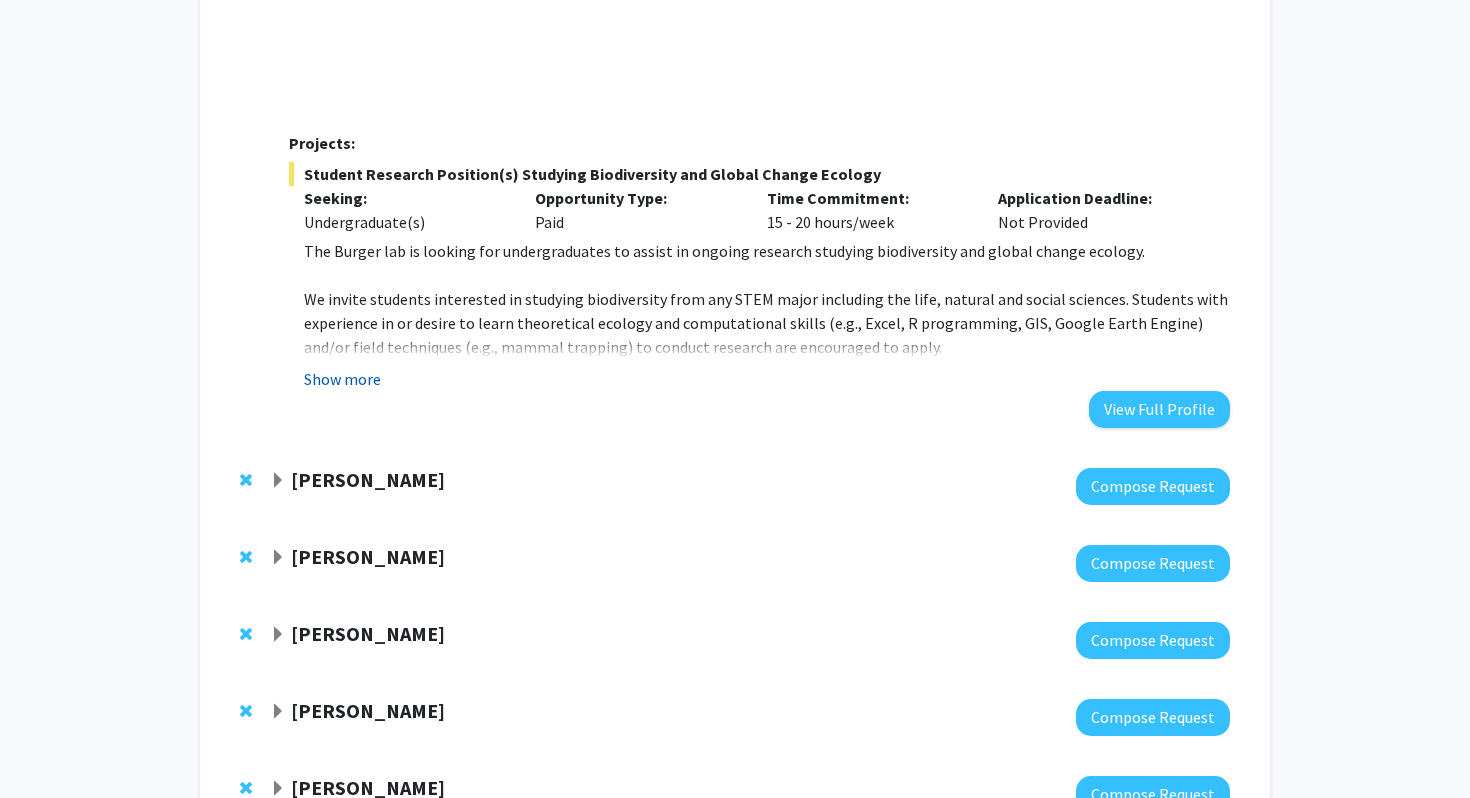 click on "Show more" at bounding box center [342, 379] 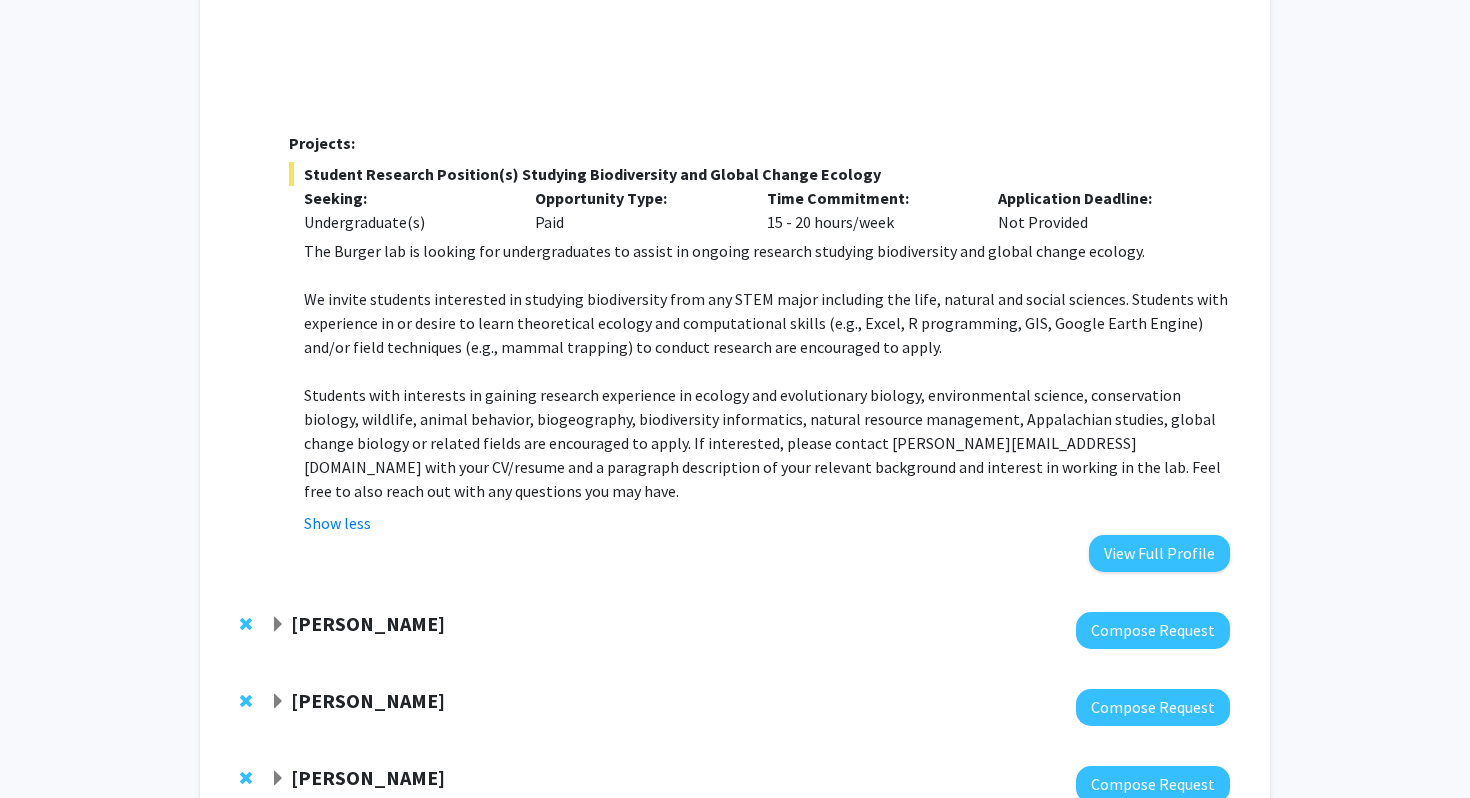 click on "Samantha Zambuto" 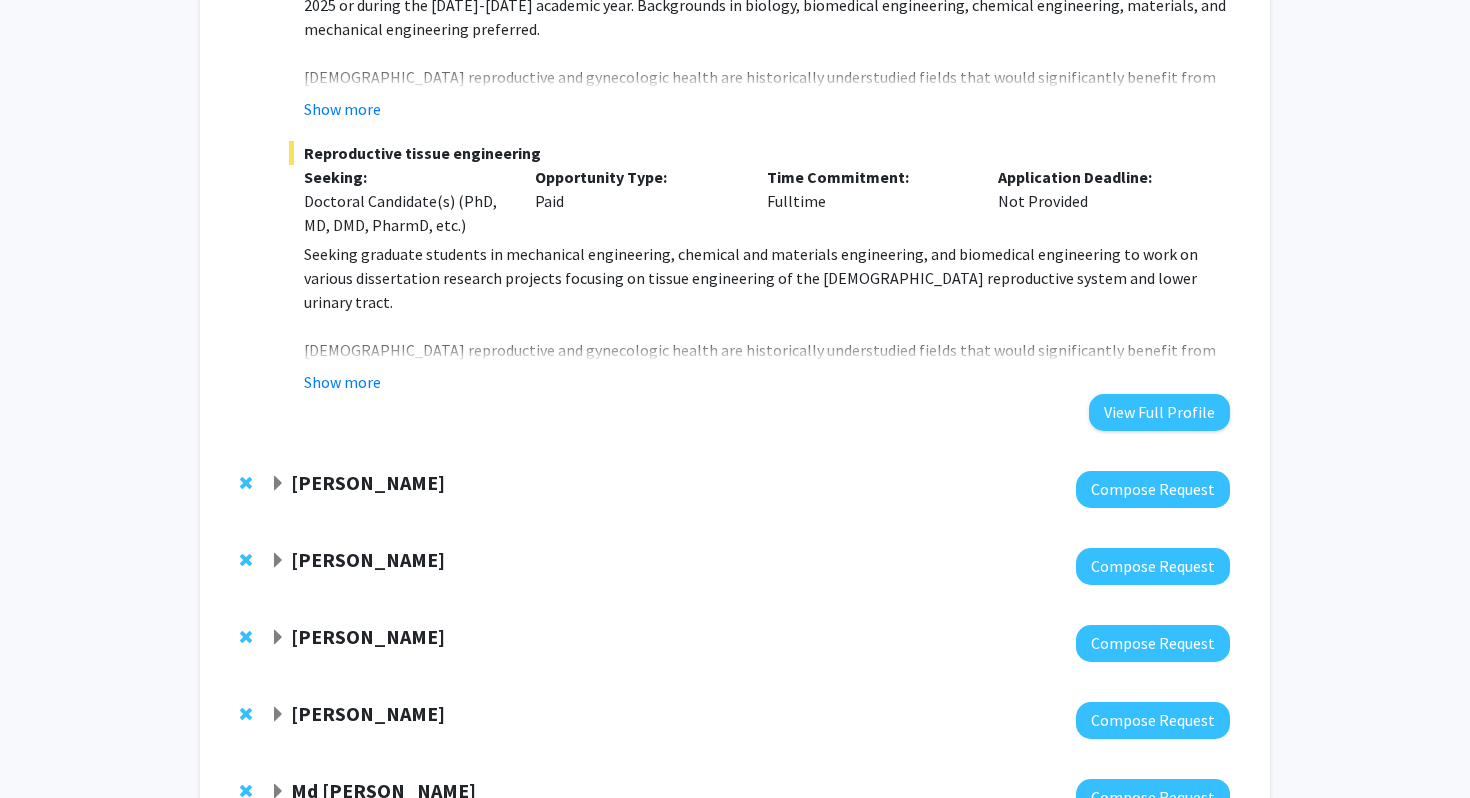 scroll, scrollTop: 2934, scrollLeft: 0, axis: vertical 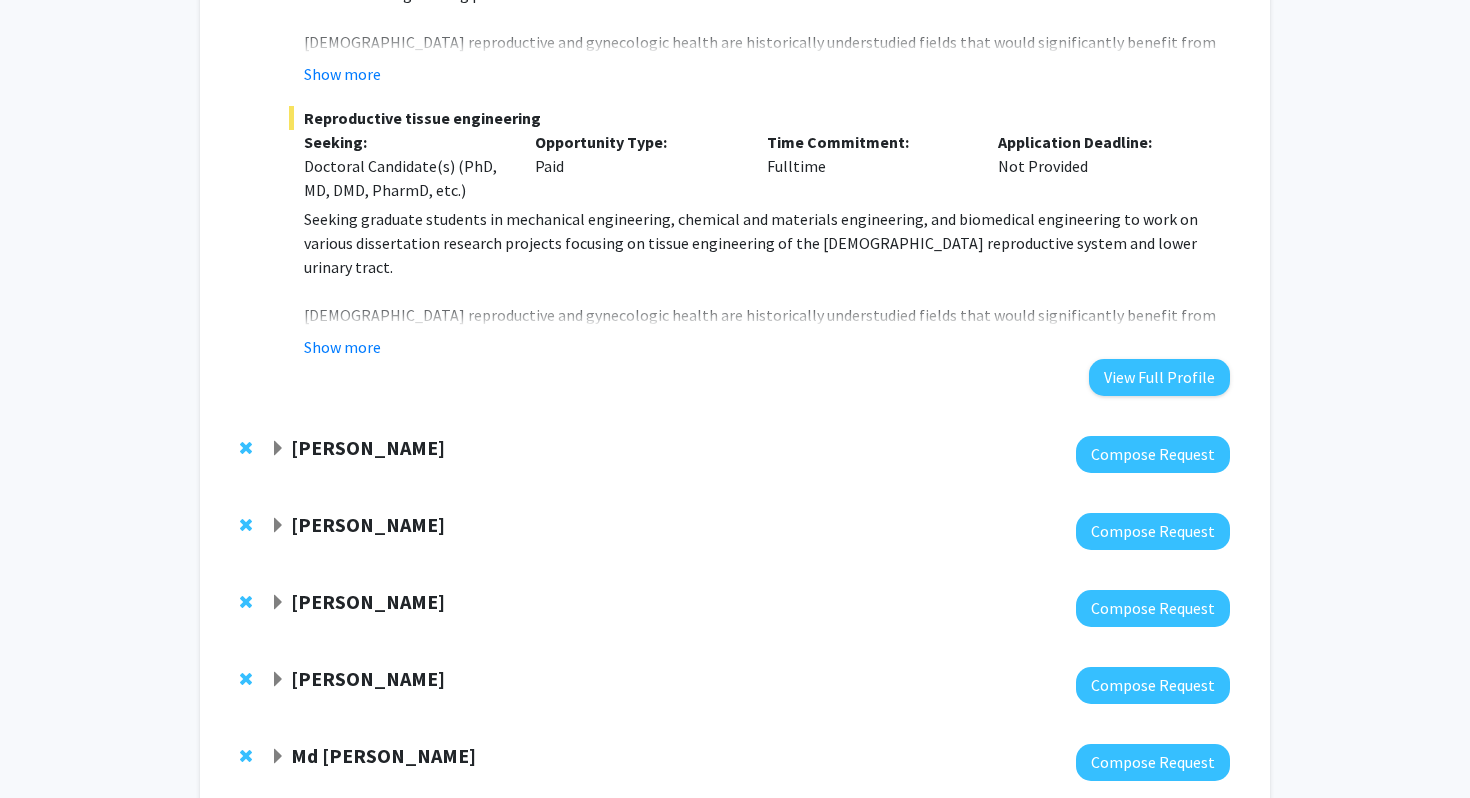 click 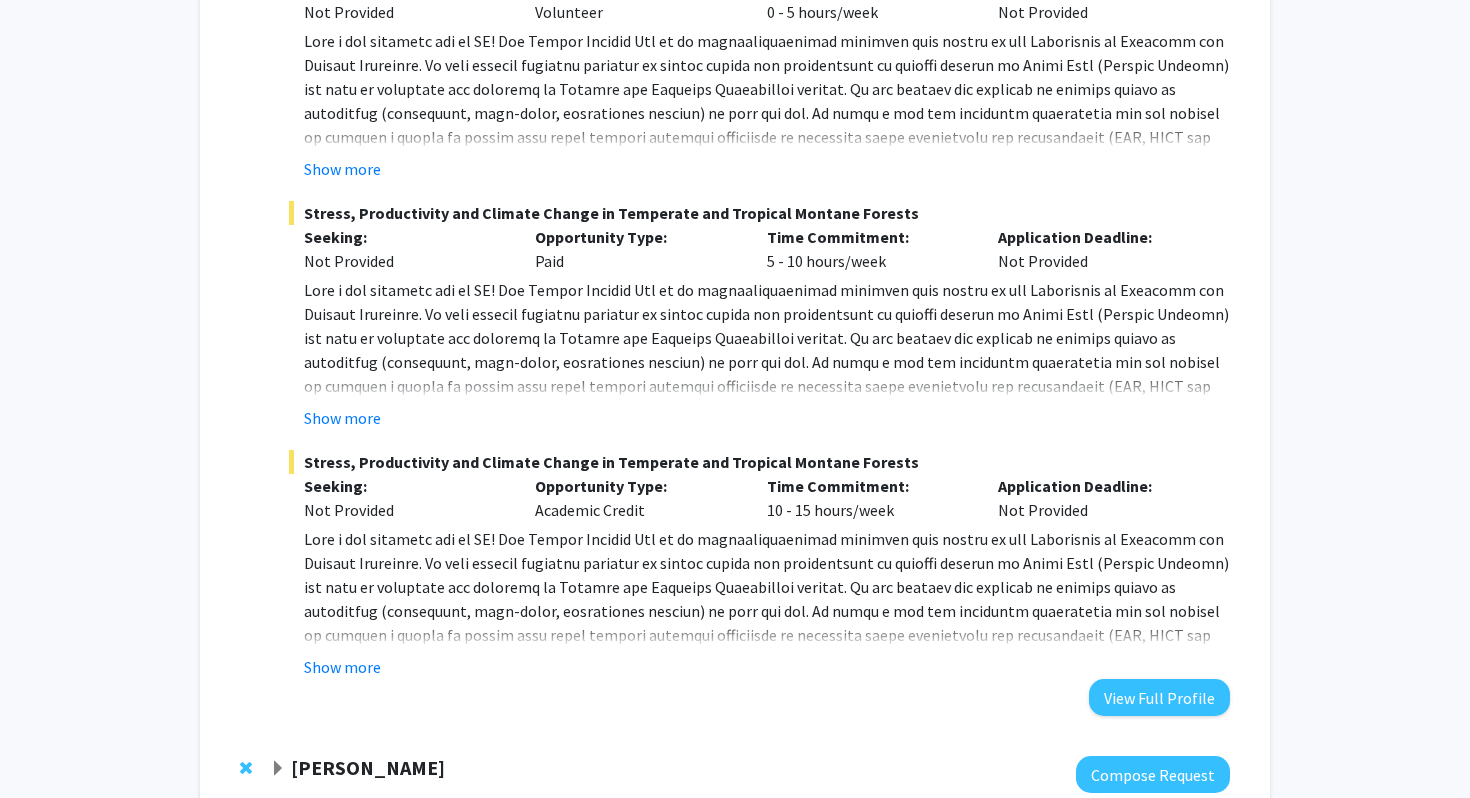 scroll, scrollTop: 3753, scrollLeft: 0, axis: vertical 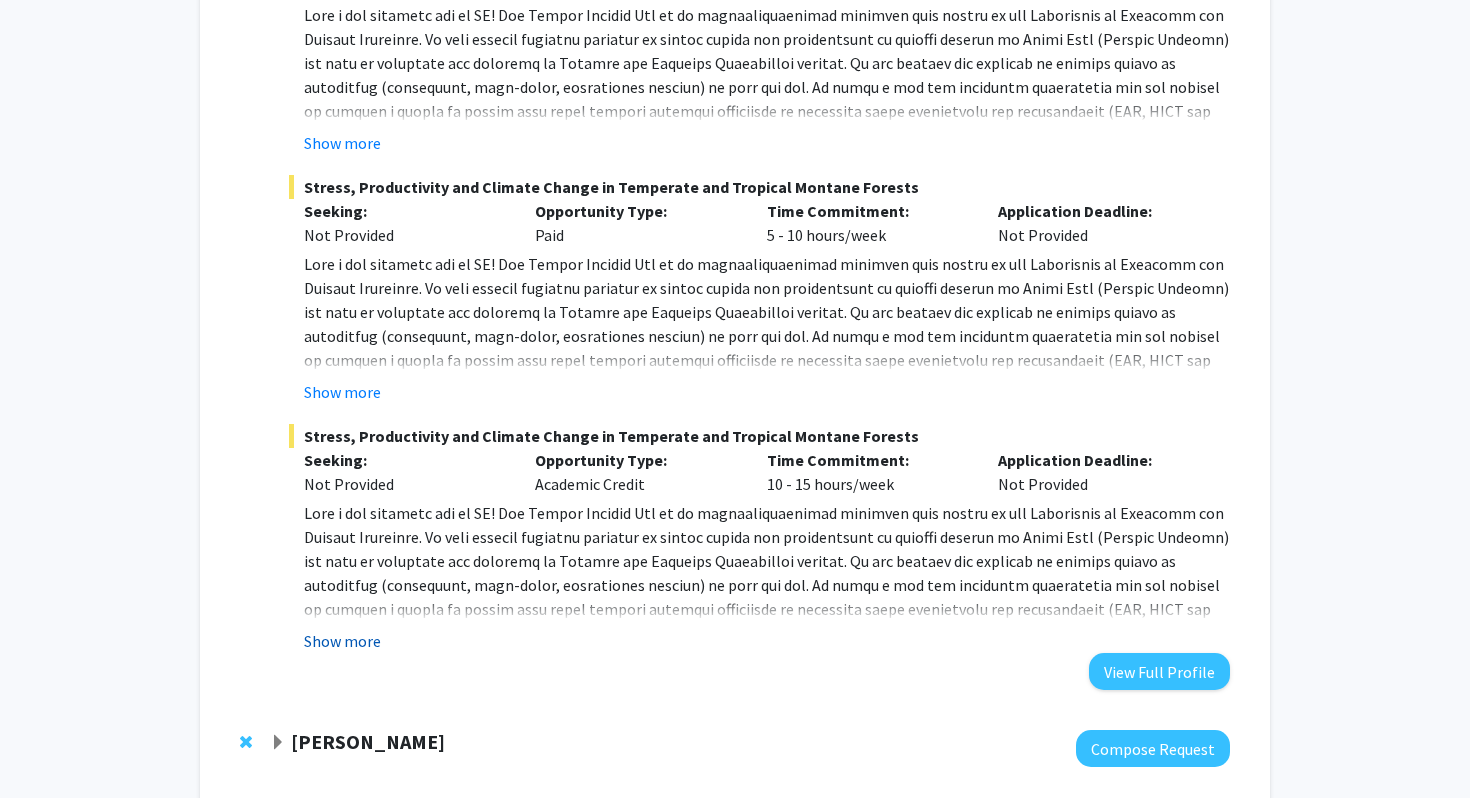 click on "Show more" at bounding box center (342, 641) 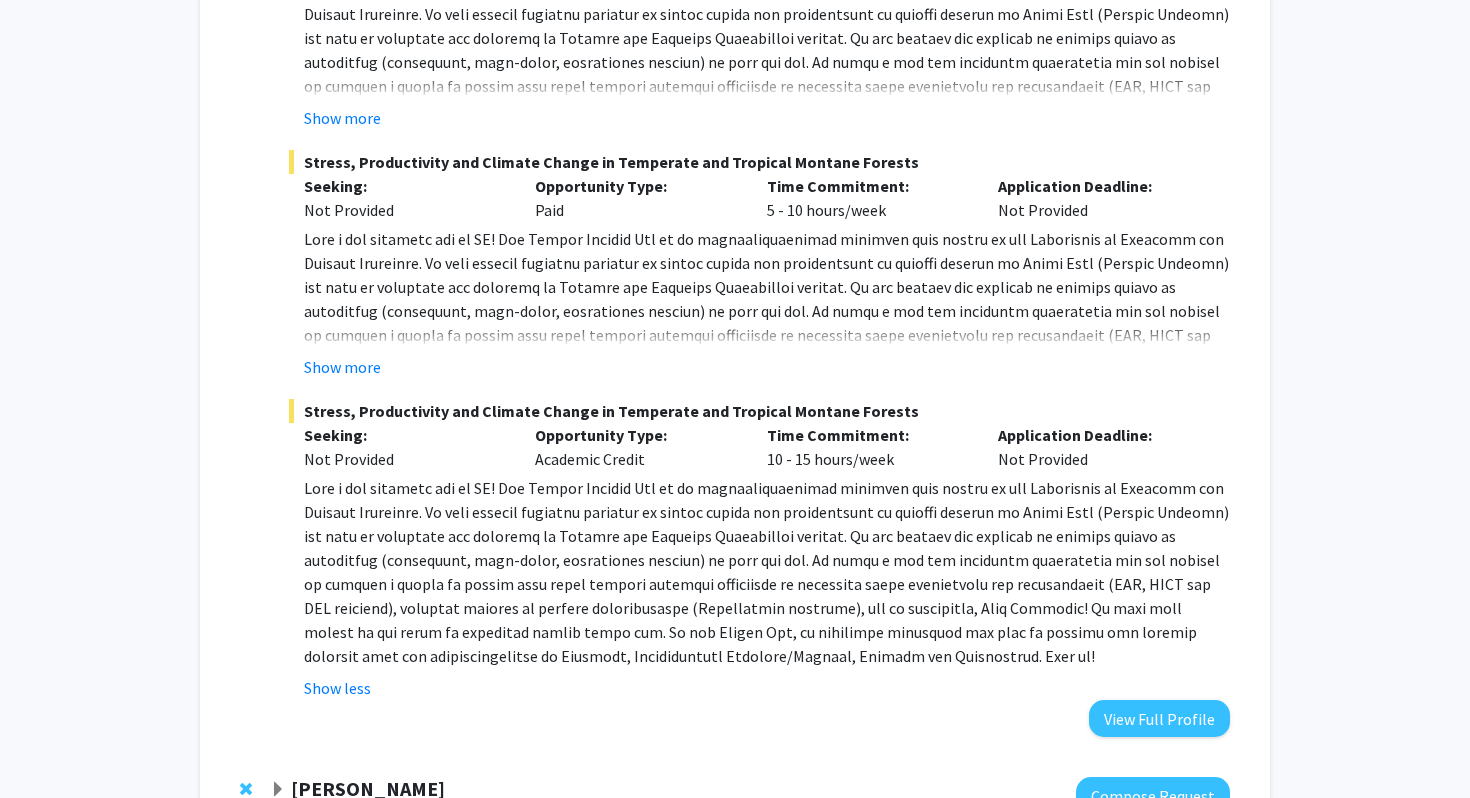 scroll, scrollTop: 3921, scrollLeft: 0, axis: vertical 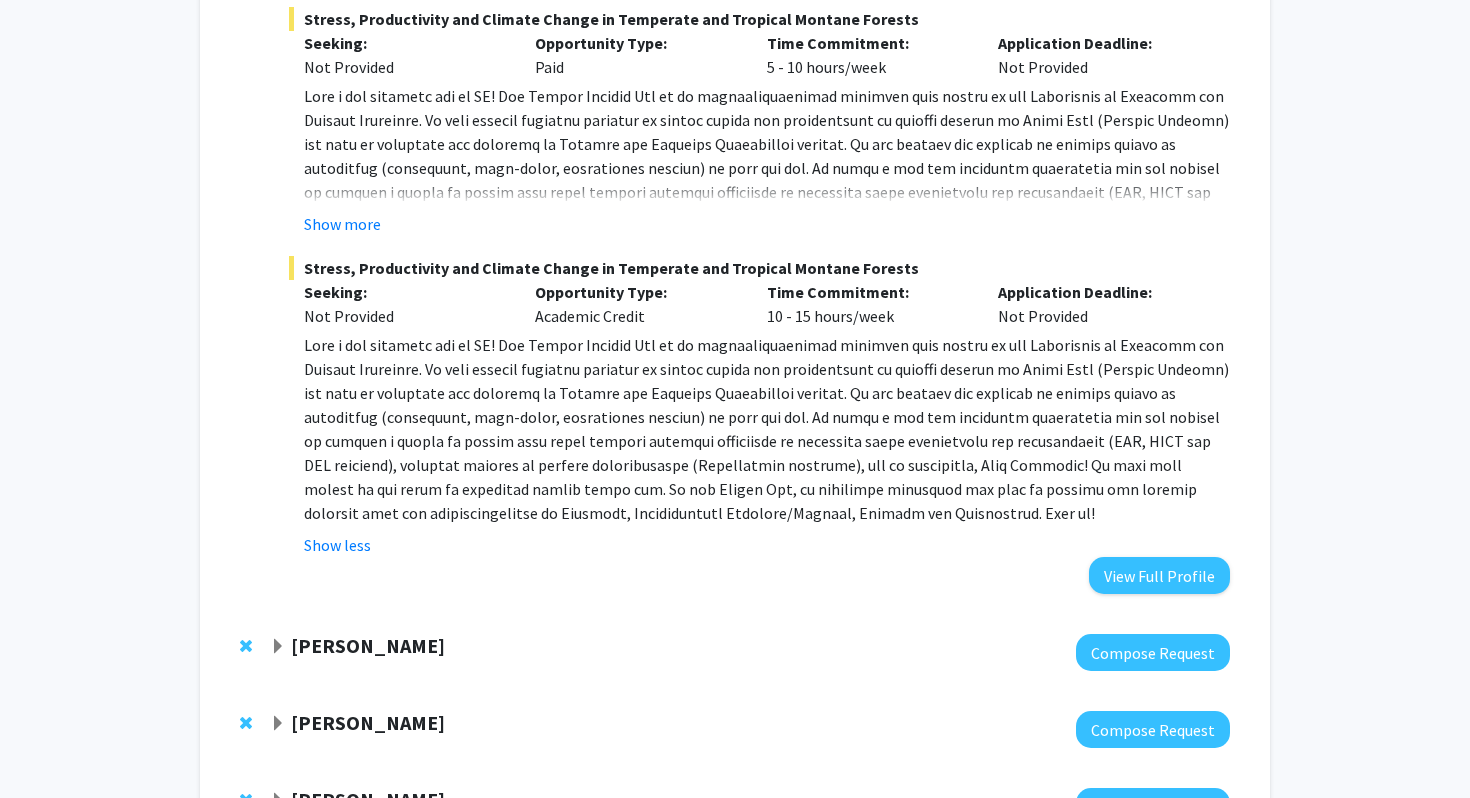 click on "Saurabh Chattopadhyay" 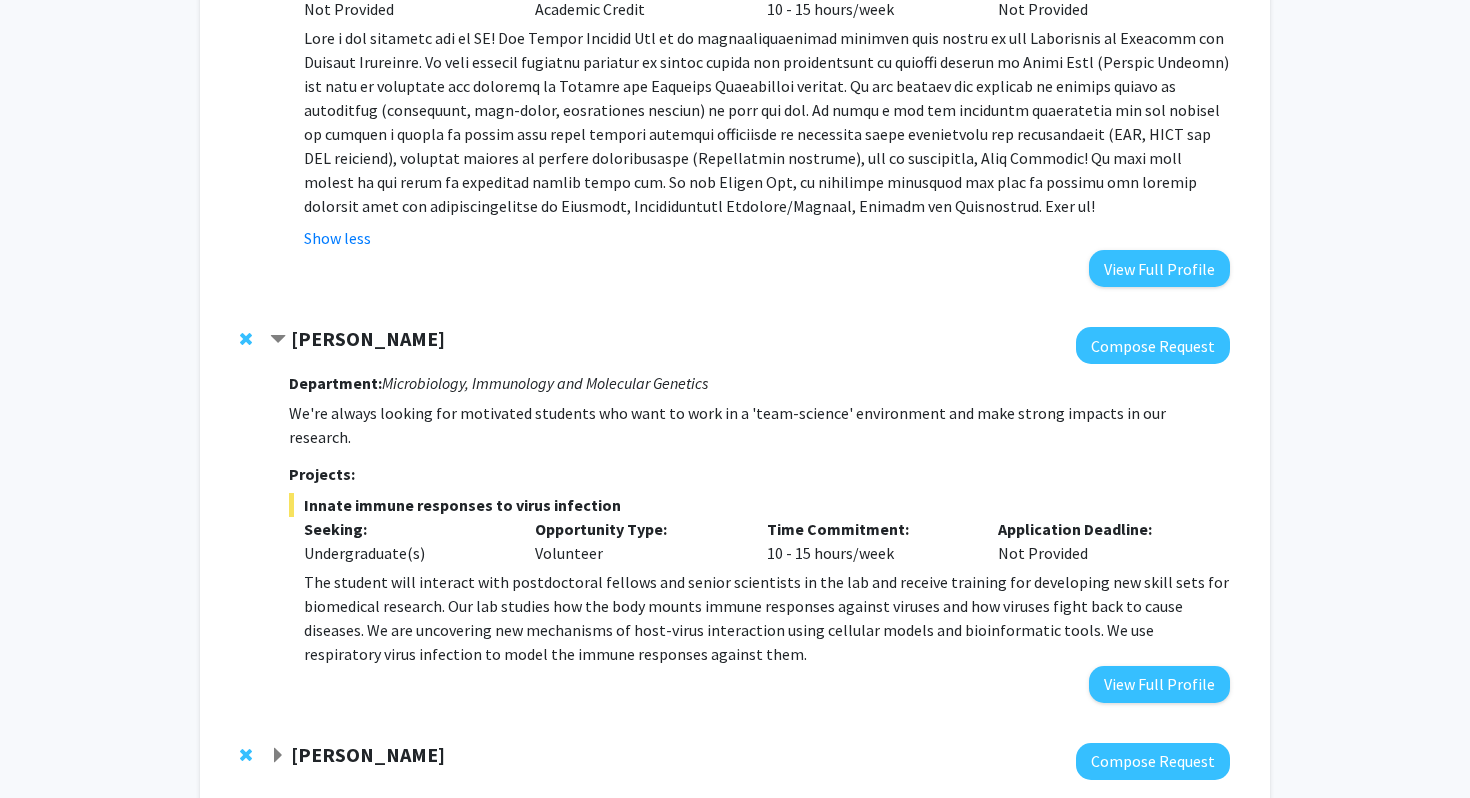 scroll, scrollTop: 4330, scrollLeft: 0, axis: vertical 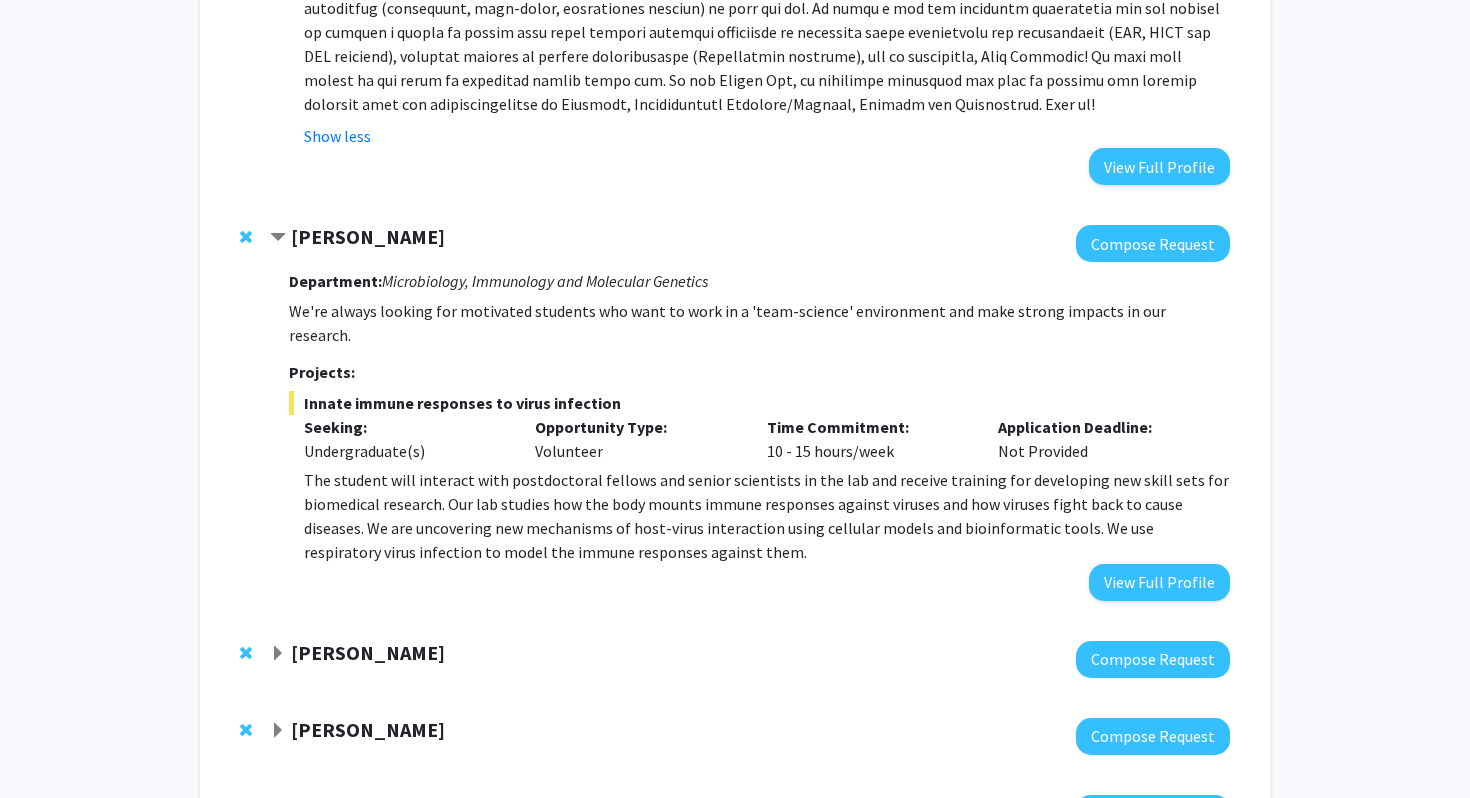 click on "Saurabh Chattopadhyay  Compose Request  Department:  Microbiology, Immunology and Molecular Genetics  We're always looking for motivated students who want to work in a 'team-science' environment and make strong impacts in our research. Projects:  Innate immune responses to virus infection  Seeking: Undergraduate(s) Opportunity Type:  Volunteer  Time Commitment:  10 - 15 hours/week  Application Deadline:  Not Provided  The student will interact with postdoctoral fellows and senior scientists in the lab and receive training for developing new skill sets for biomedical research. Our lab studies how the body mounts immune responses against viruses and how viruses fight back to cause diseases. We are uncovering new mechanisms of host-virus interaction using cellular models and bioinformatic tools. We use respiratory virus infection to model the immune responses against them.  View Full Profile" 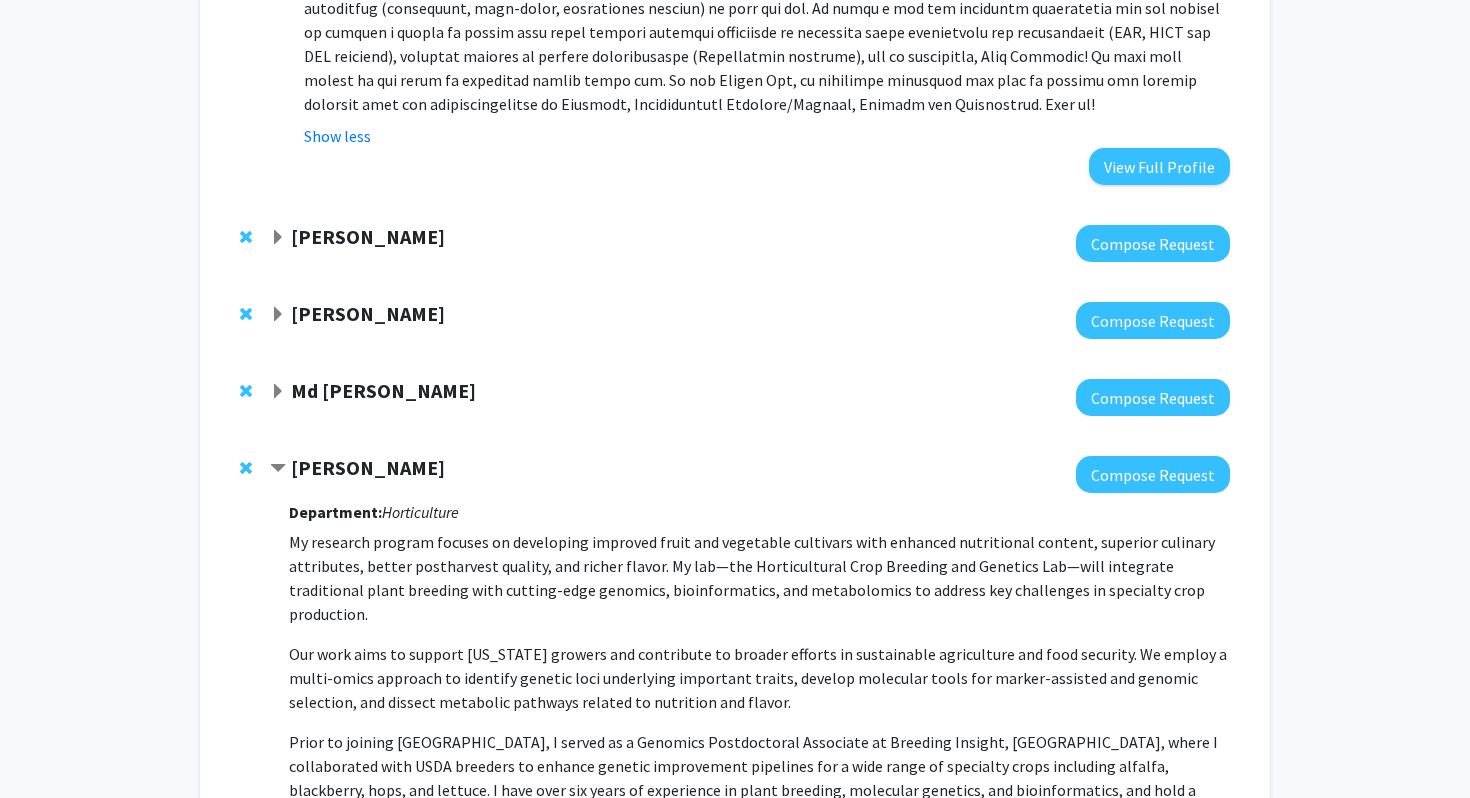 click on "Emilia Galperin" 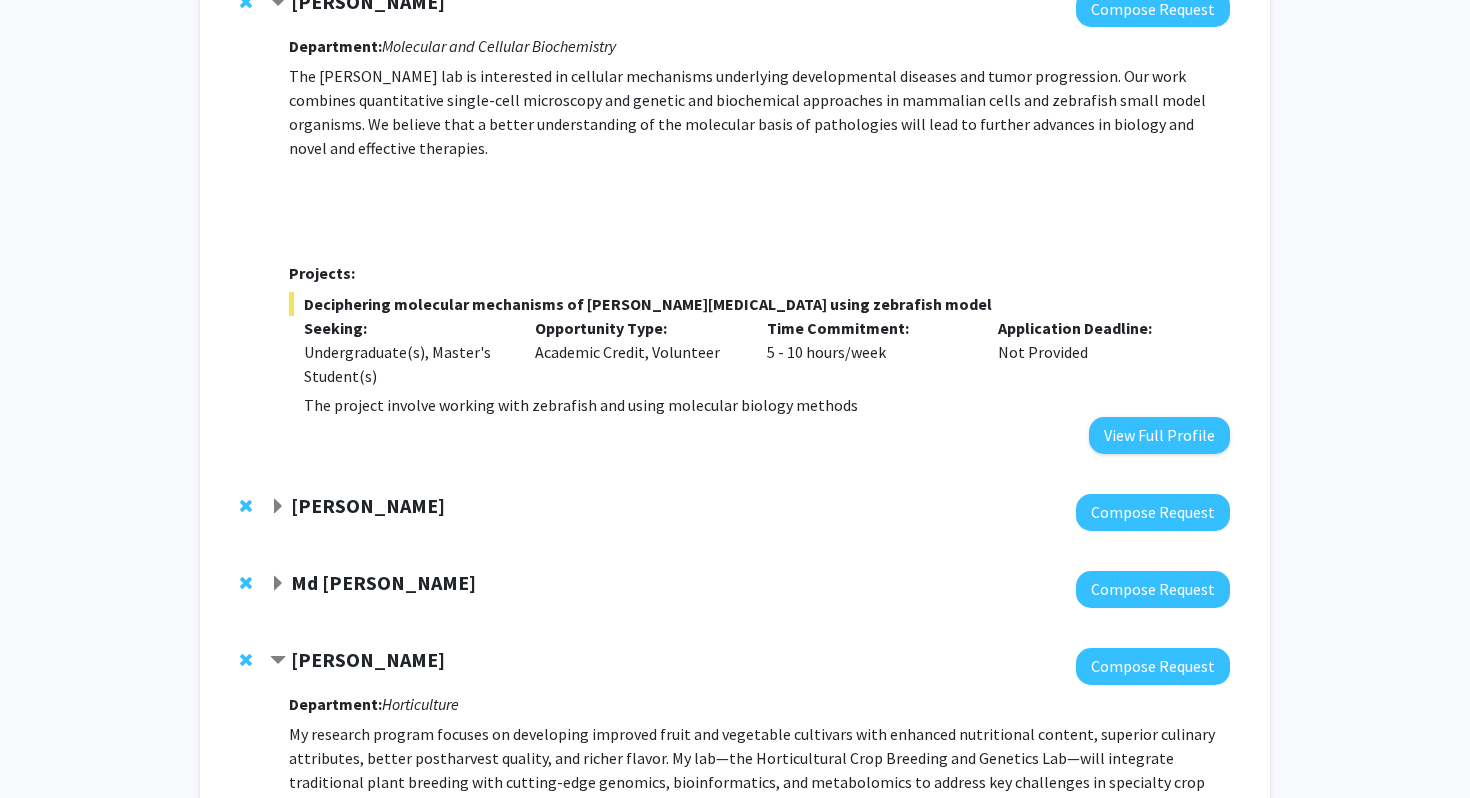 scroll, scrollTop: 4594, scrollLeft: 0, axis: vertical 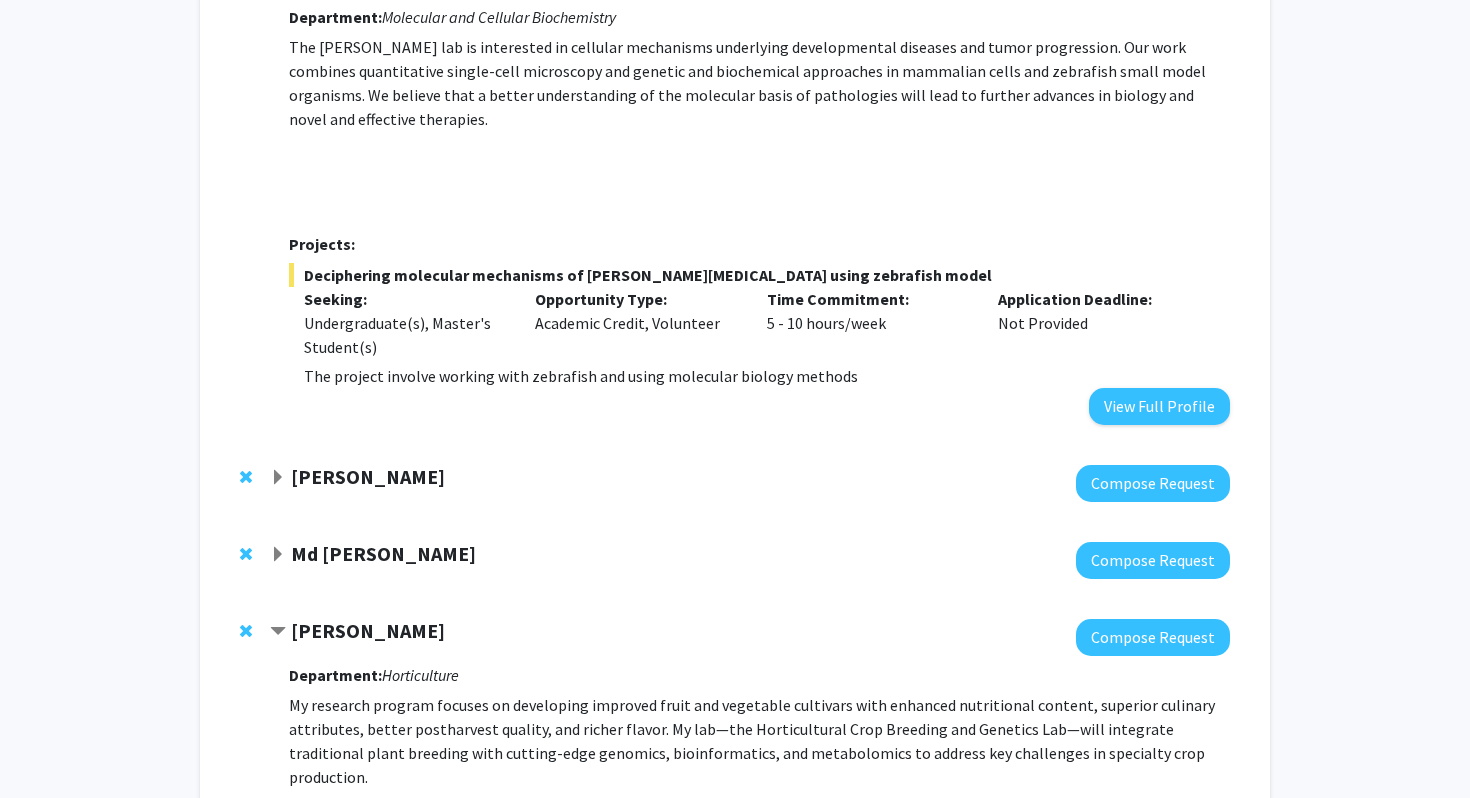 click on "Carlos Rodriguez Lopez" 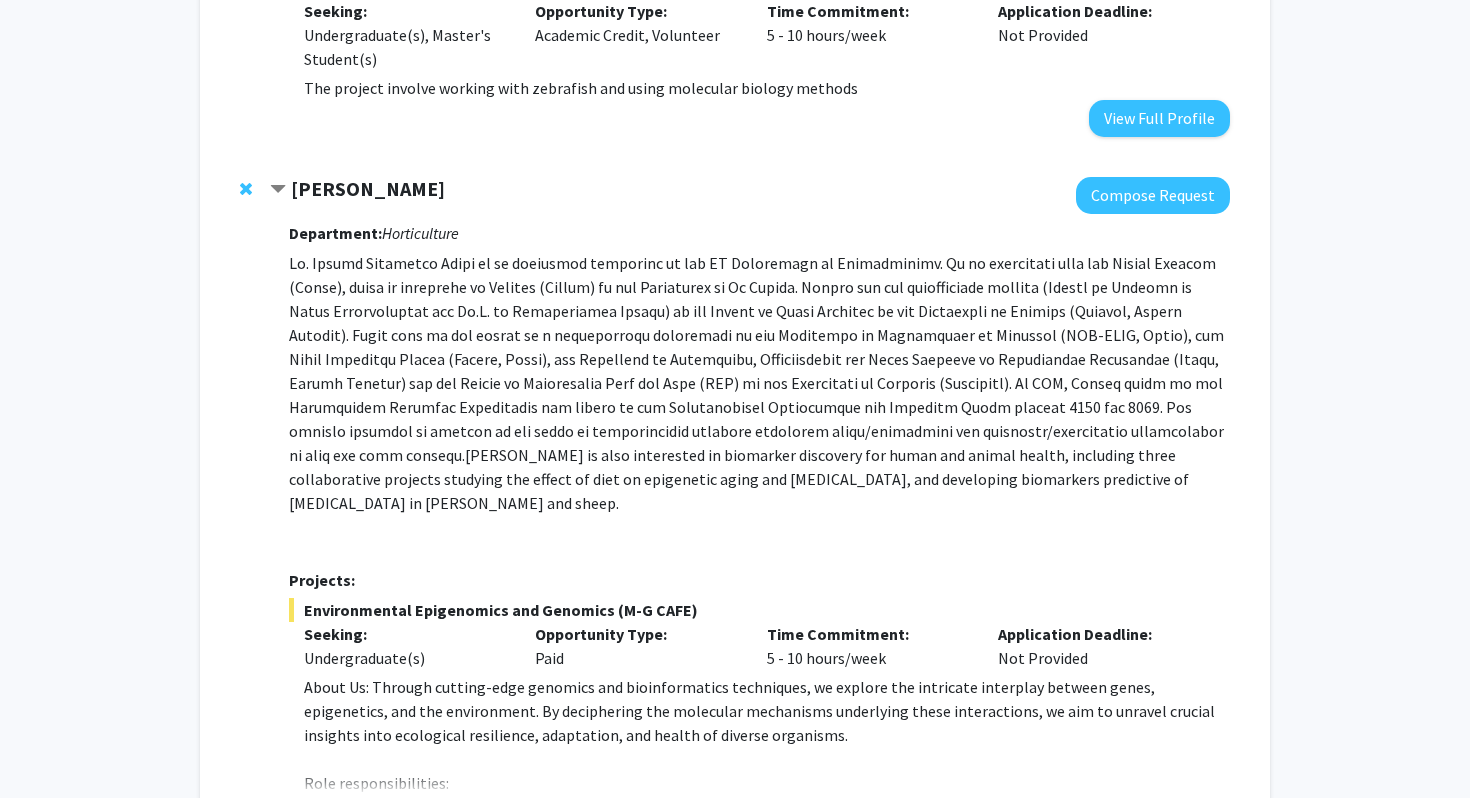 scroll, scrollTop: 5056, scrollLeft: 0, axis: vertical 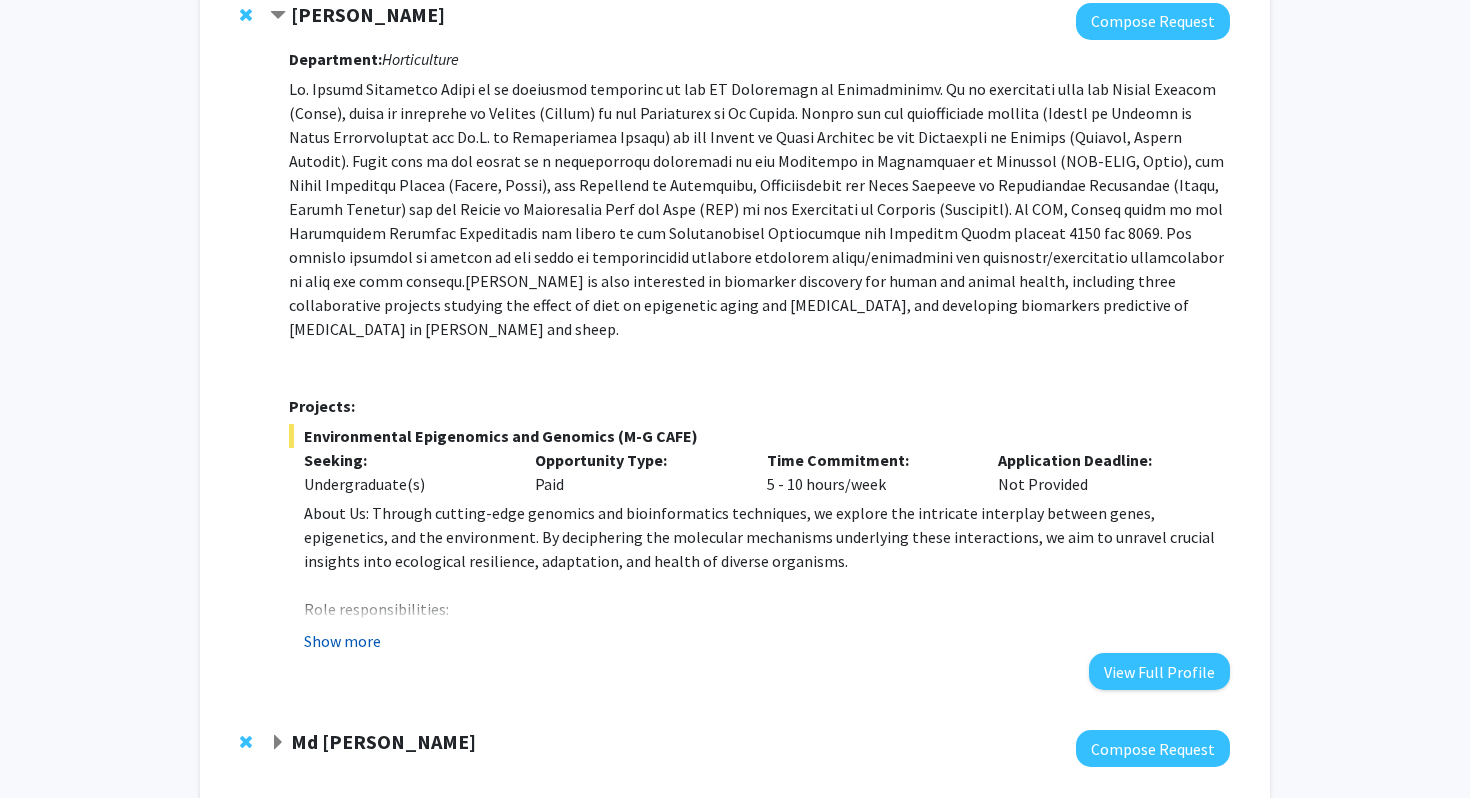 click on "Show more" at bounding box center (342, 641) 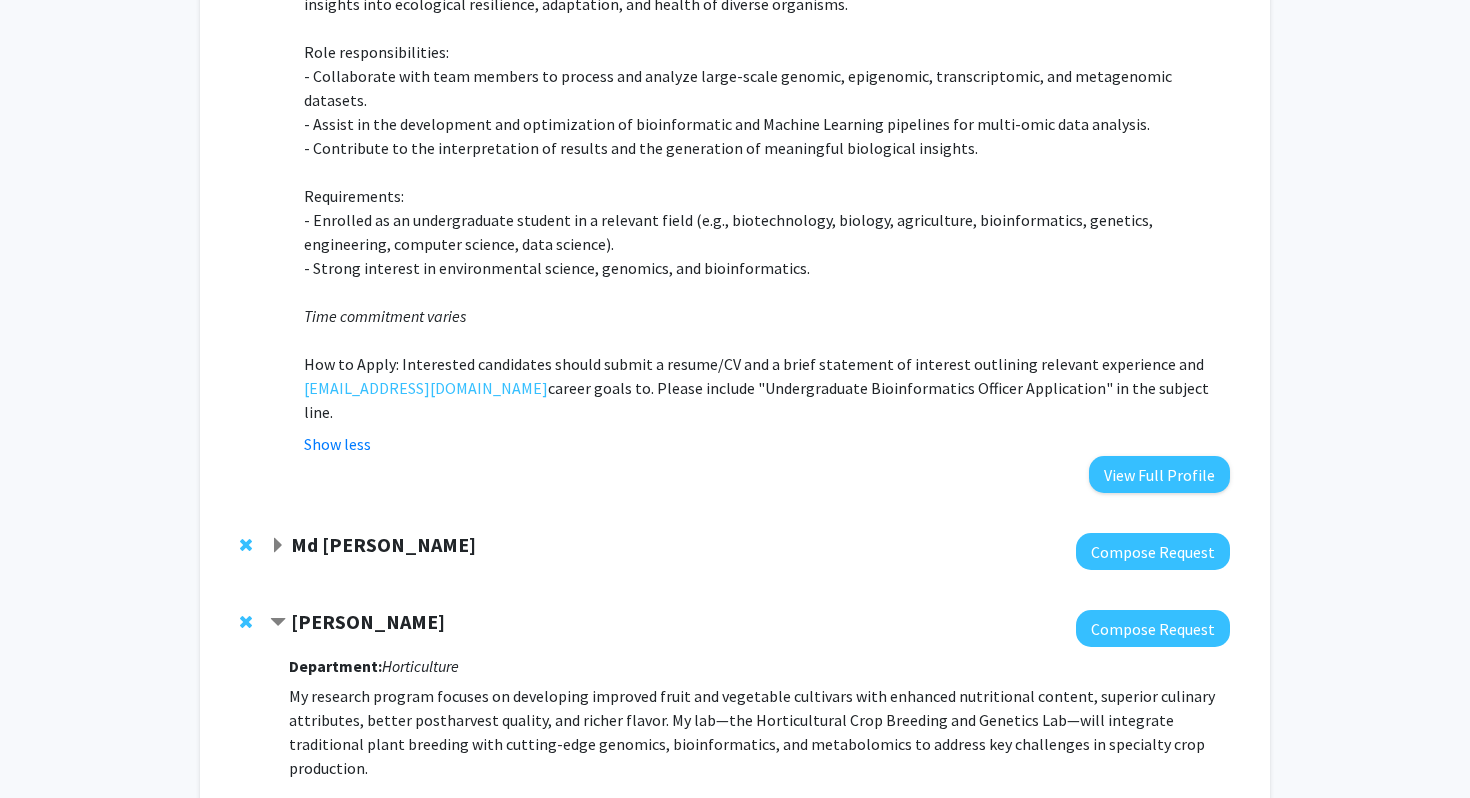scroll, scrollTop: 5591, scrollLeft: 0, axis: vertical 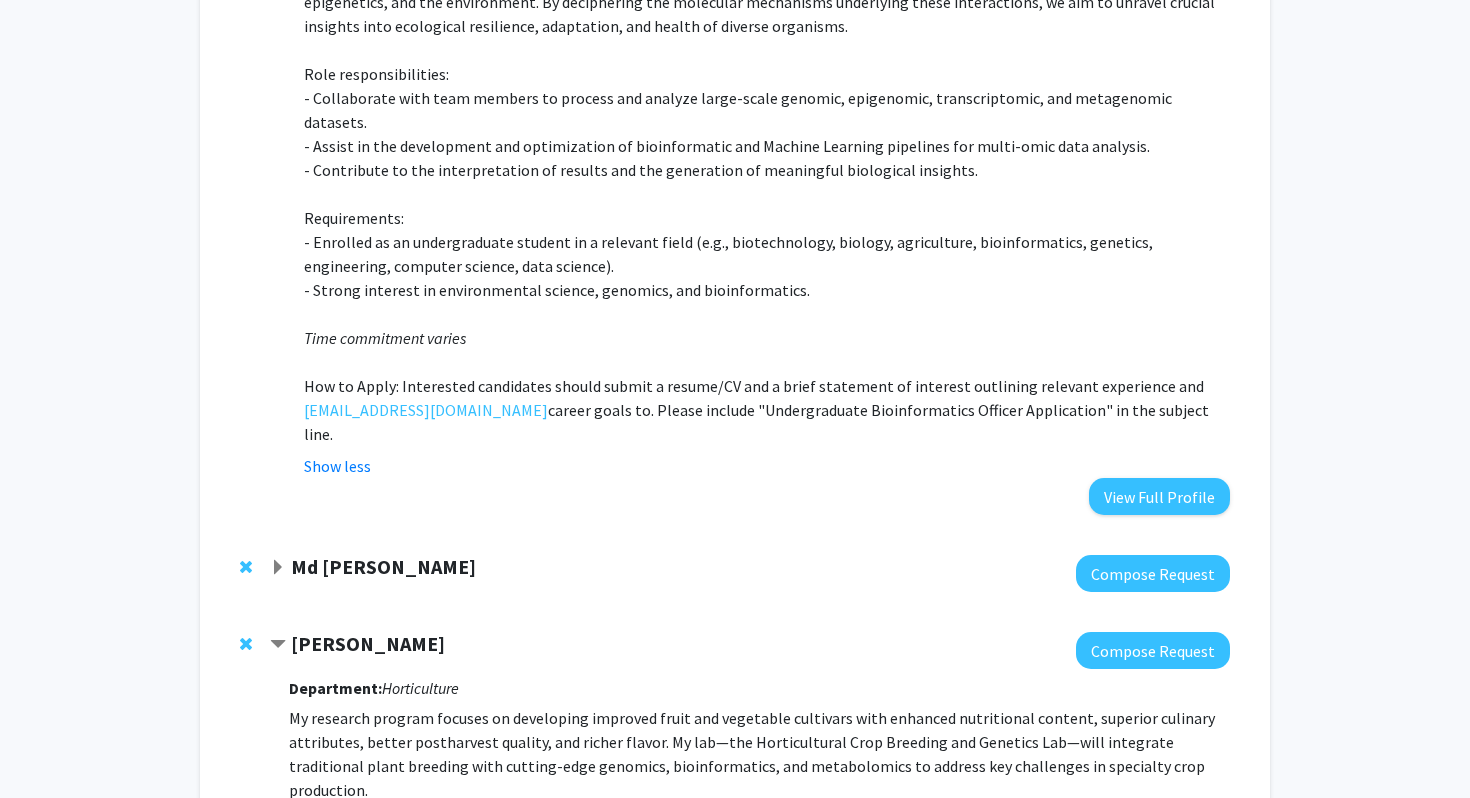 click on "Md Eunus Ali" 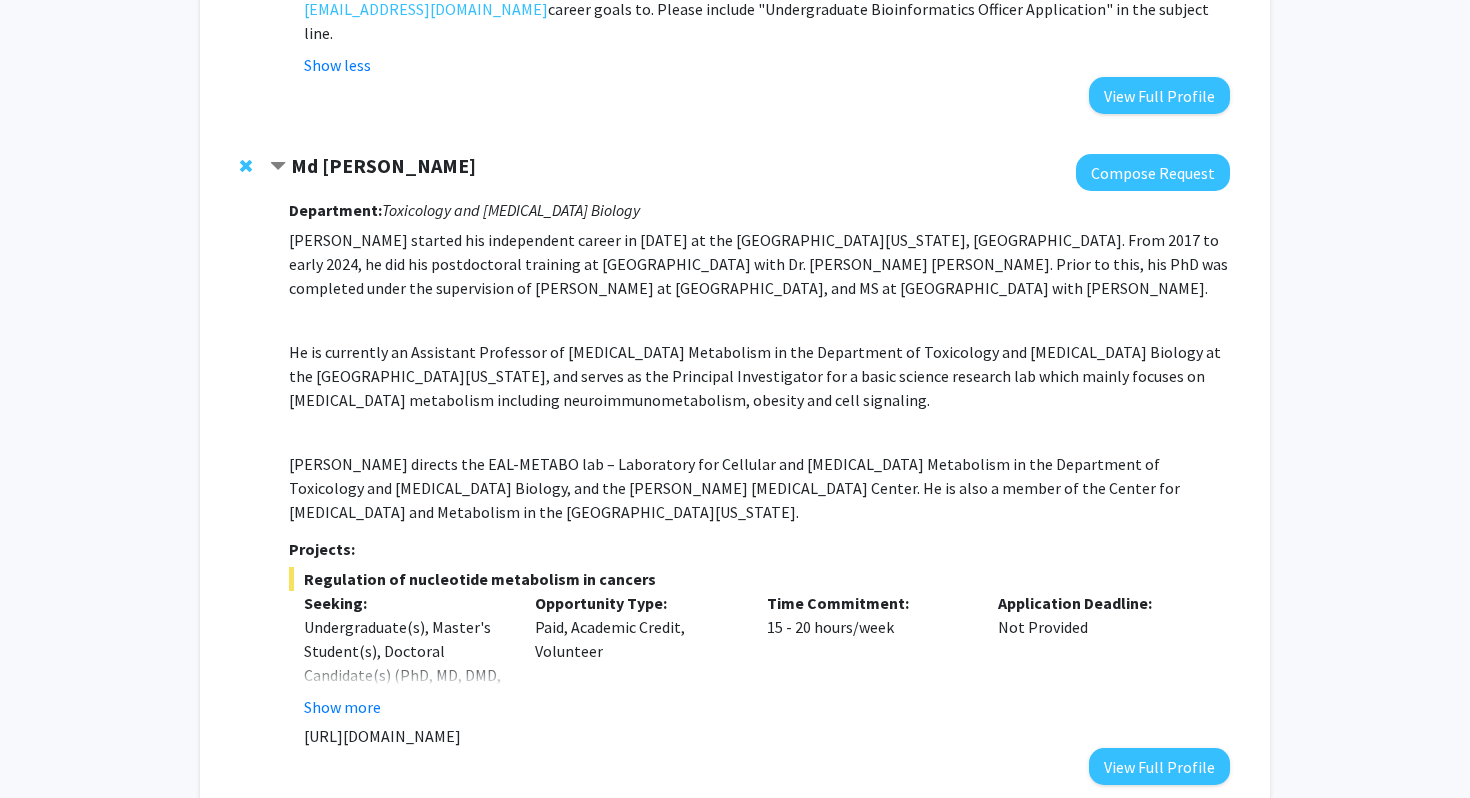 scroll, scrollTop: 5994, scrollLeft: 0, axis: vertical 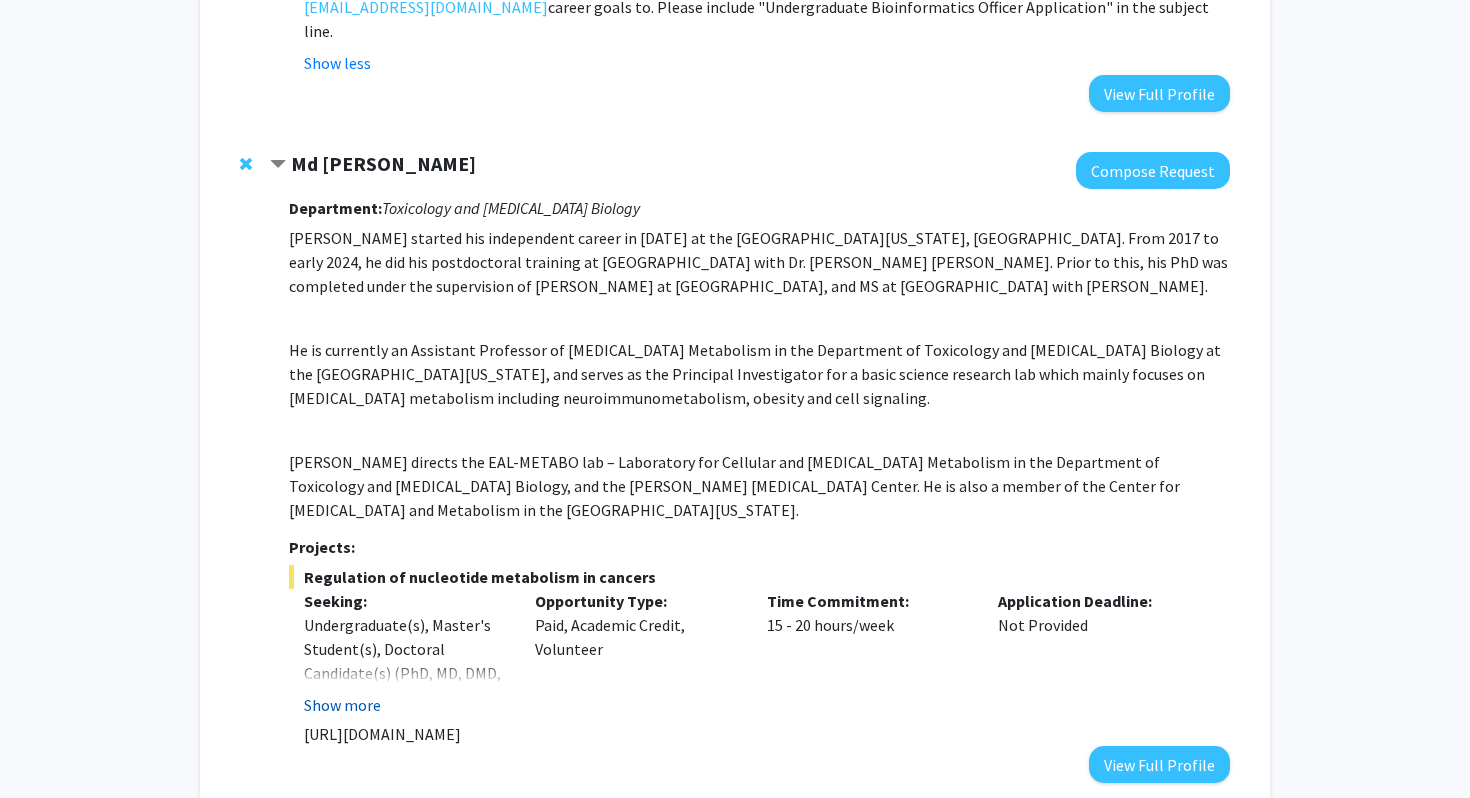 click on "Show more" at bounding box center (342, 705) 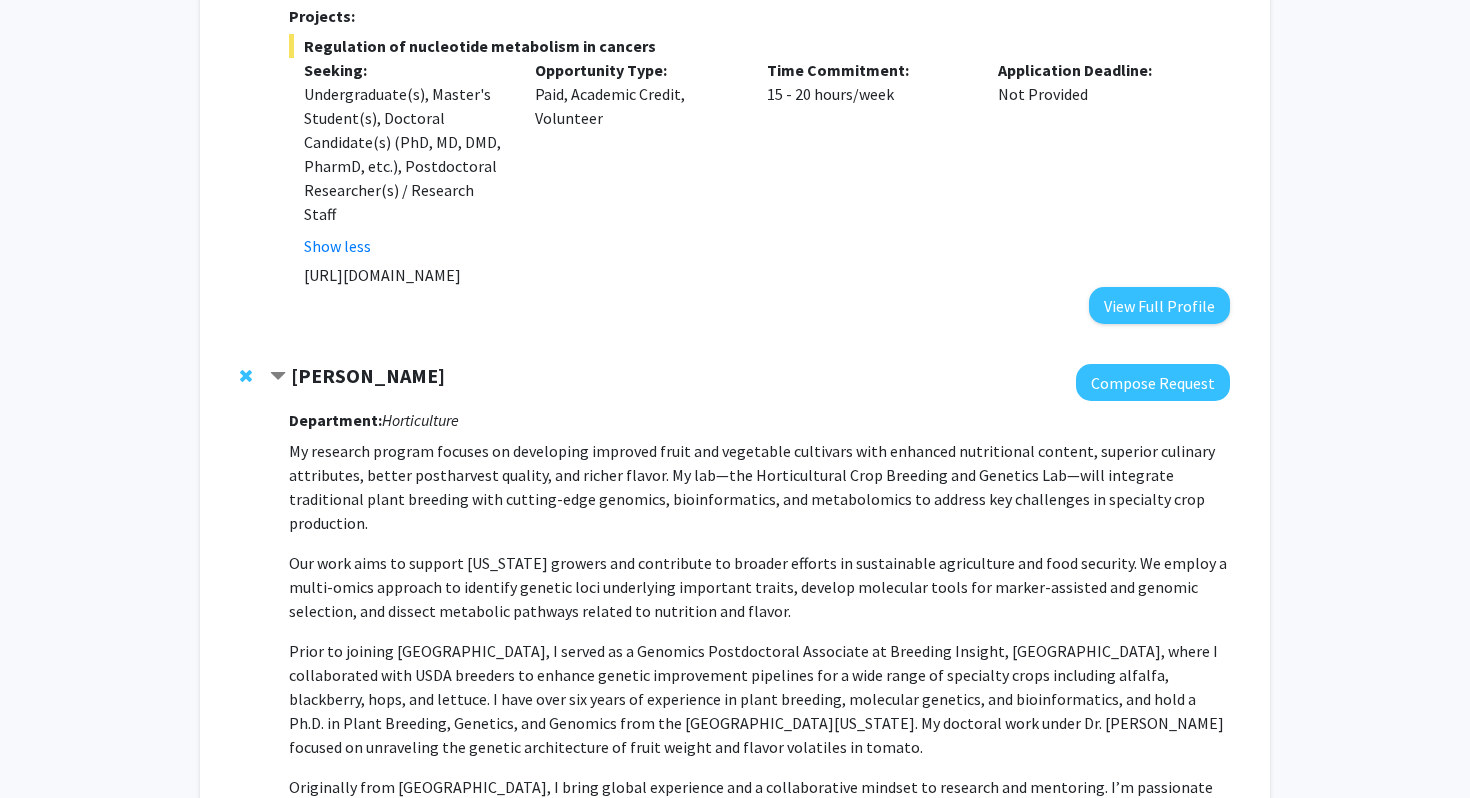 scroll, scrollTop: 6527, scrollLeft: 0, axis: vertical 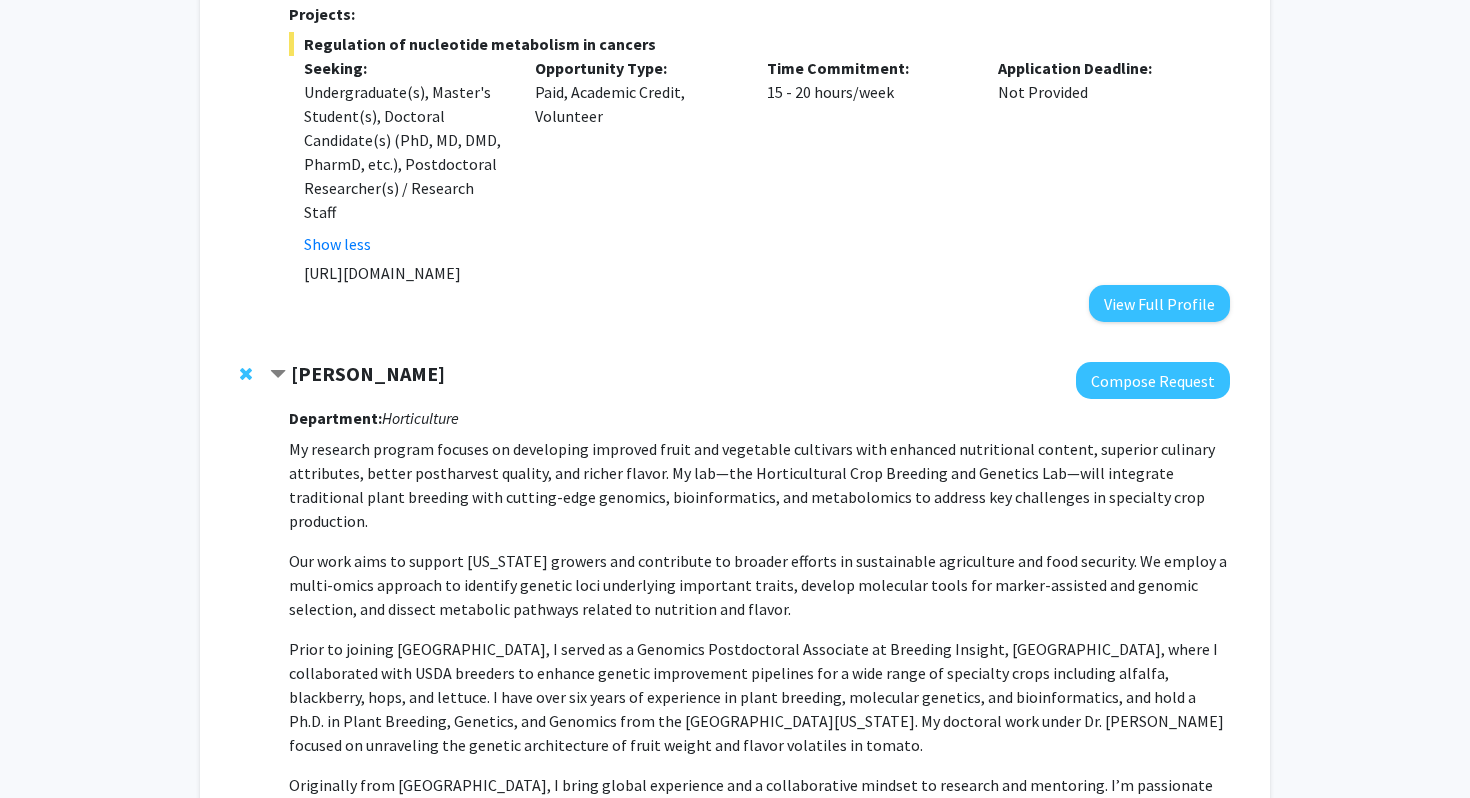 click on "Manoj Sapkota" 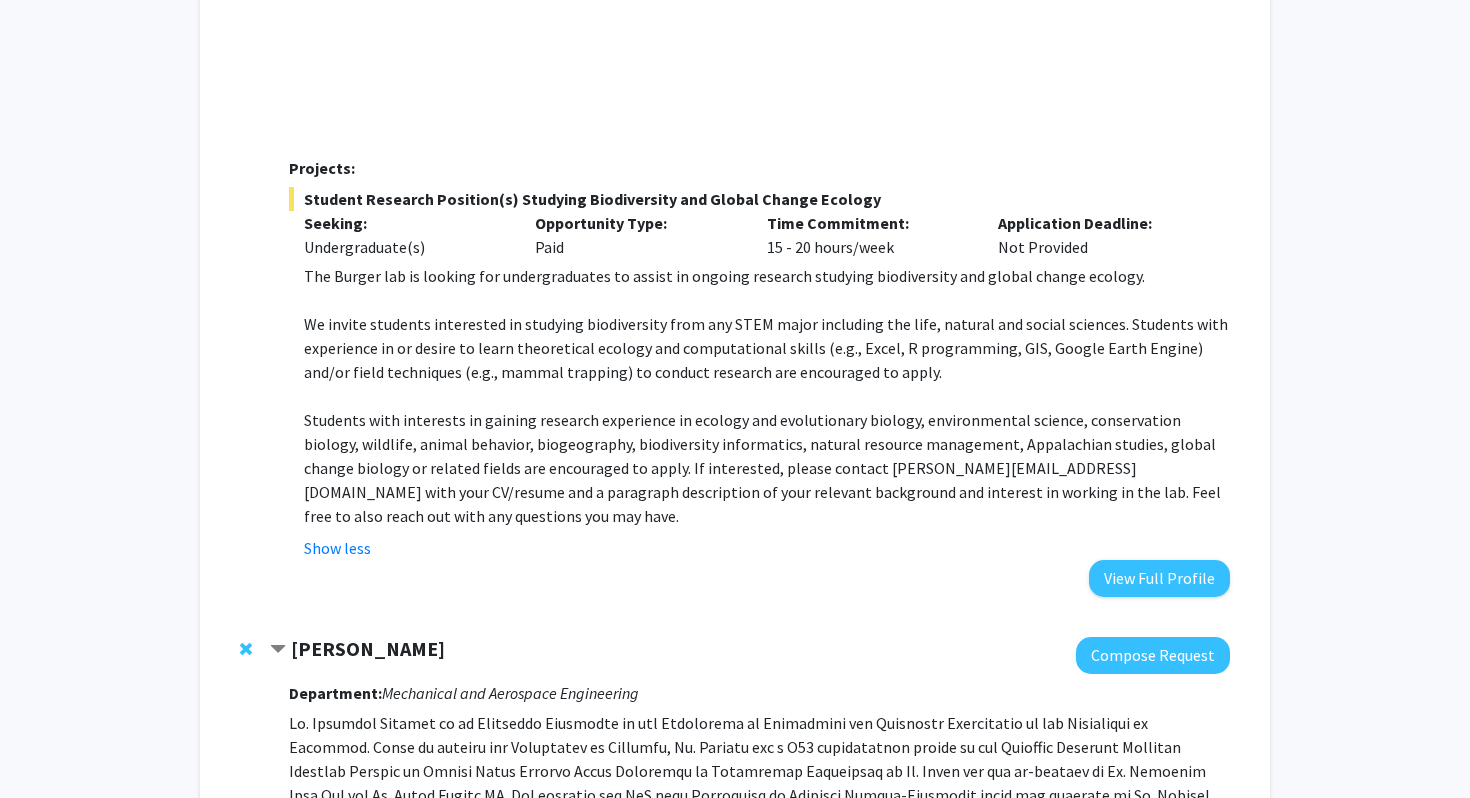 scroll, scrollTop: 1827, scrollLeft: 0, axis: vertical 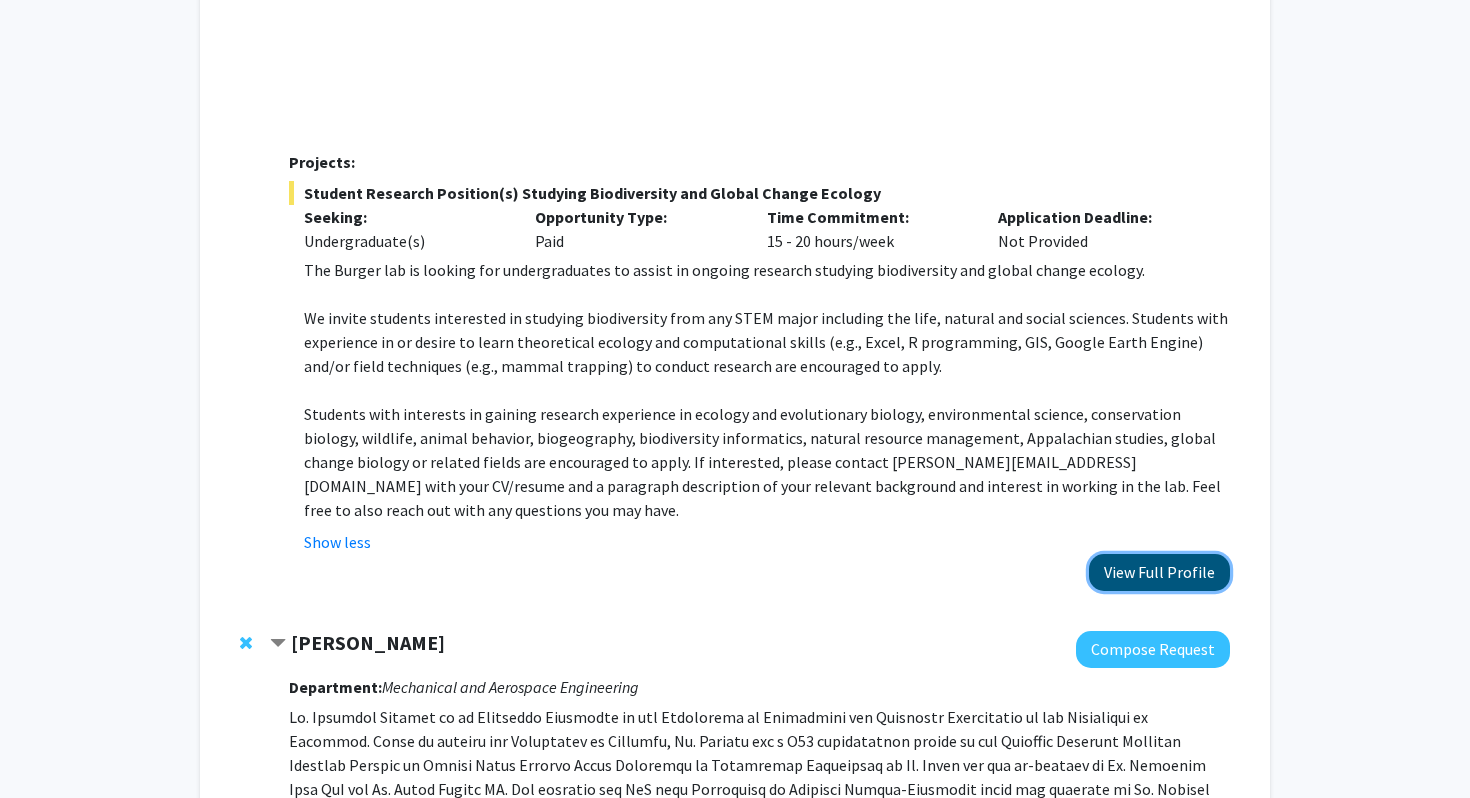 click on "View Full Profile" at bounding box center [1159, 572] 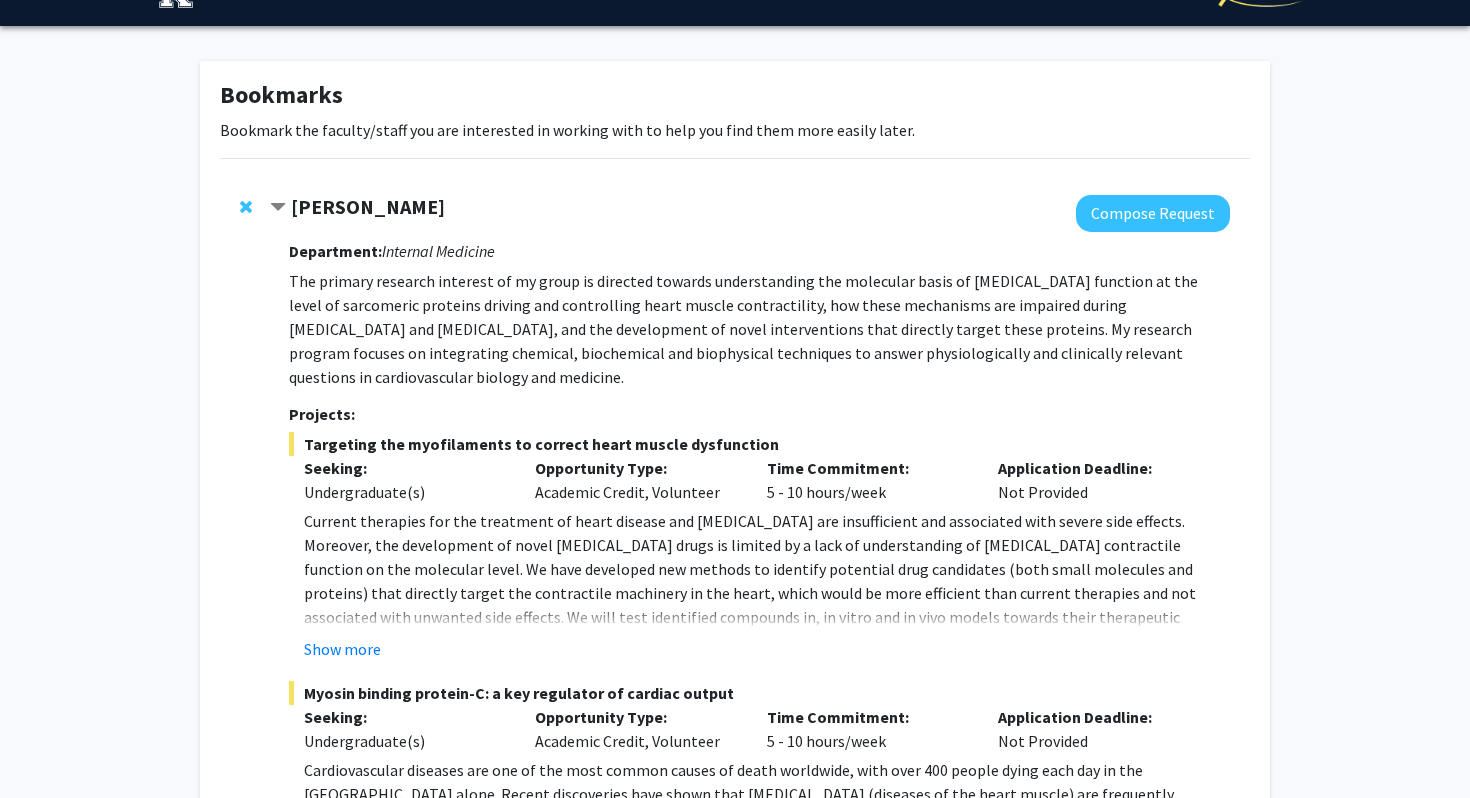 scroll, scrollTop: 0, scrollLeft: 0, axis: both 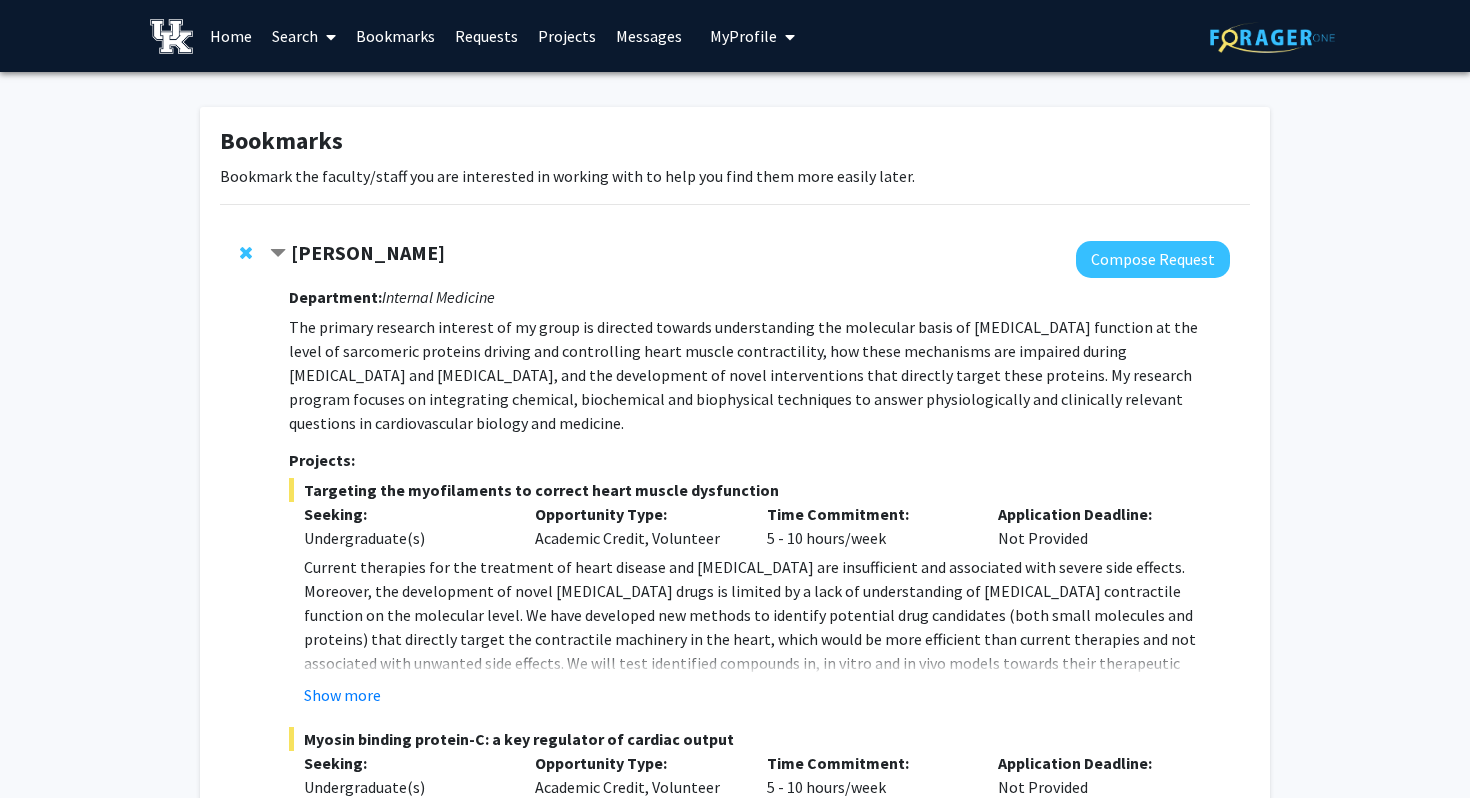 click on "Search" at bounding box center (304, 36) 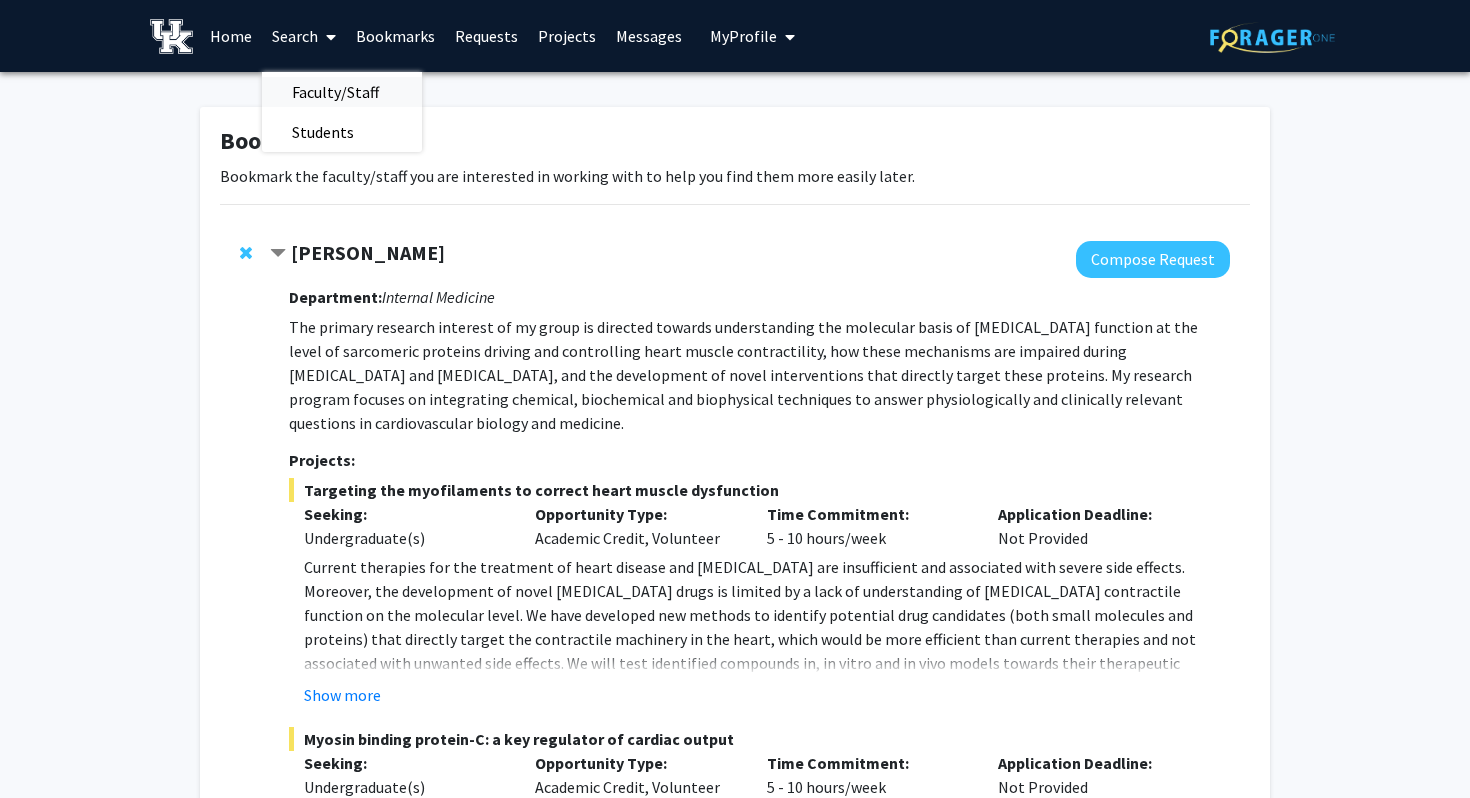 click on "Faculty/Staff" at bounding box center (335, 92) 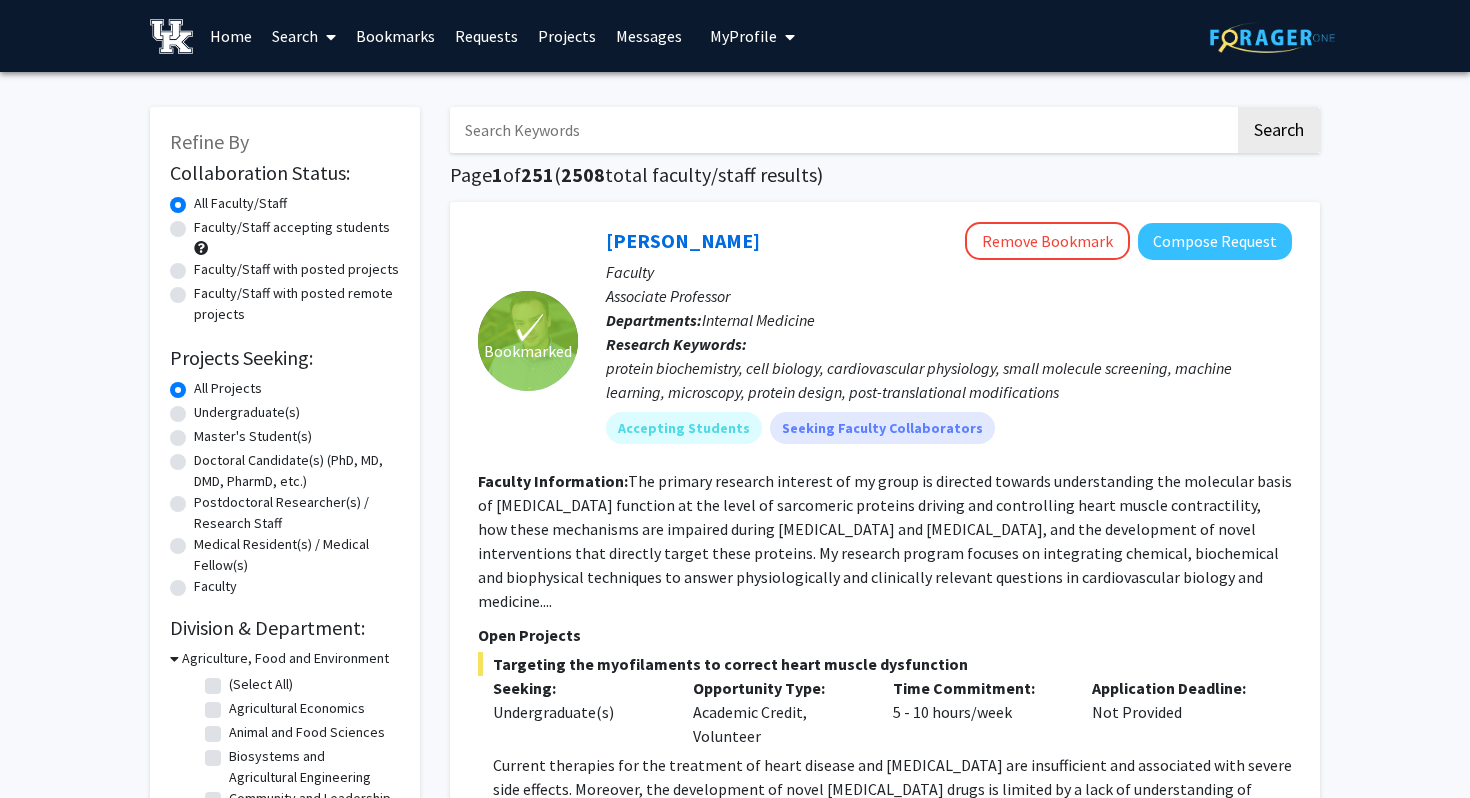 click on "Undergraduate(s)" 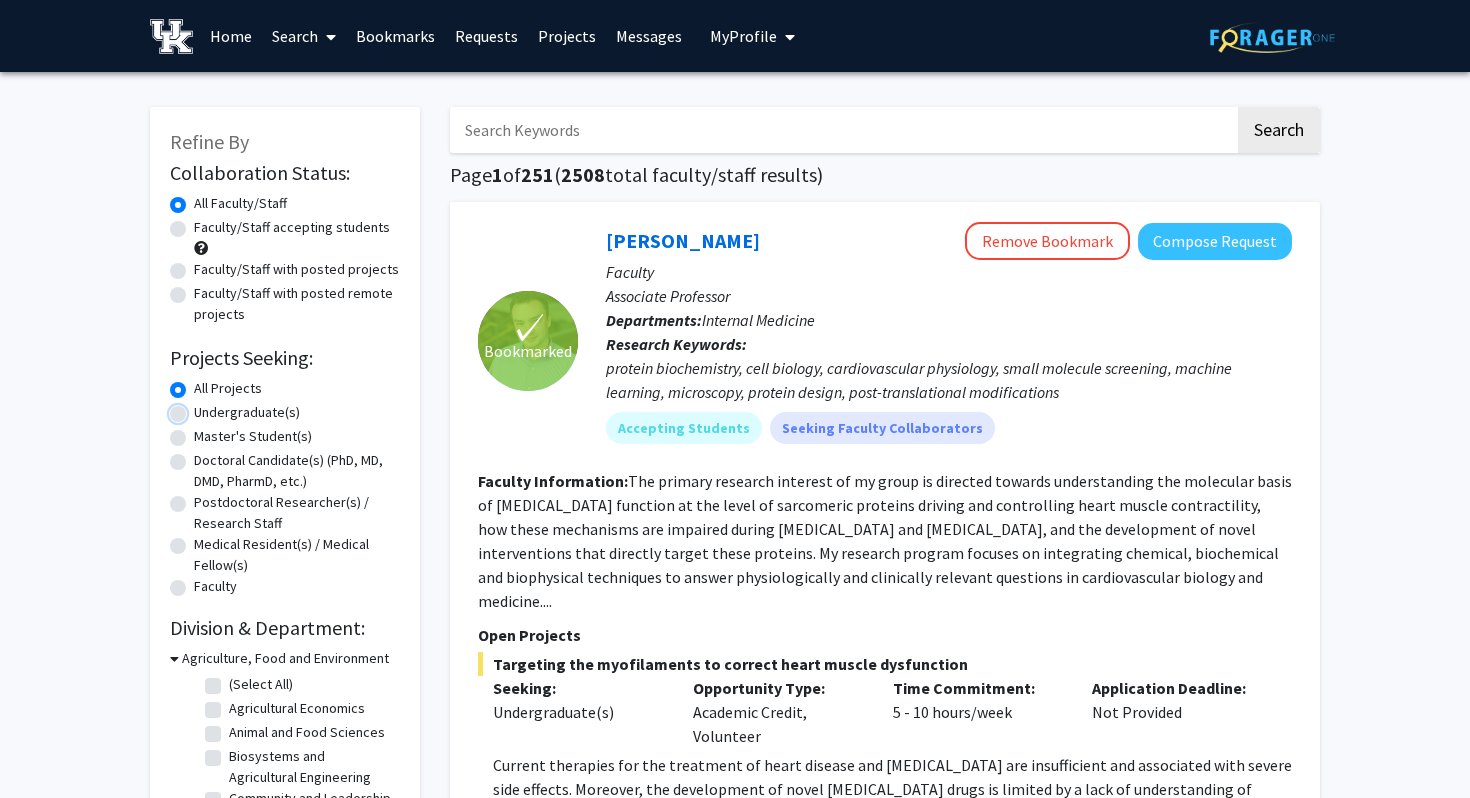 click on "Undergraduate(s)" at bounding box center (200, 408) 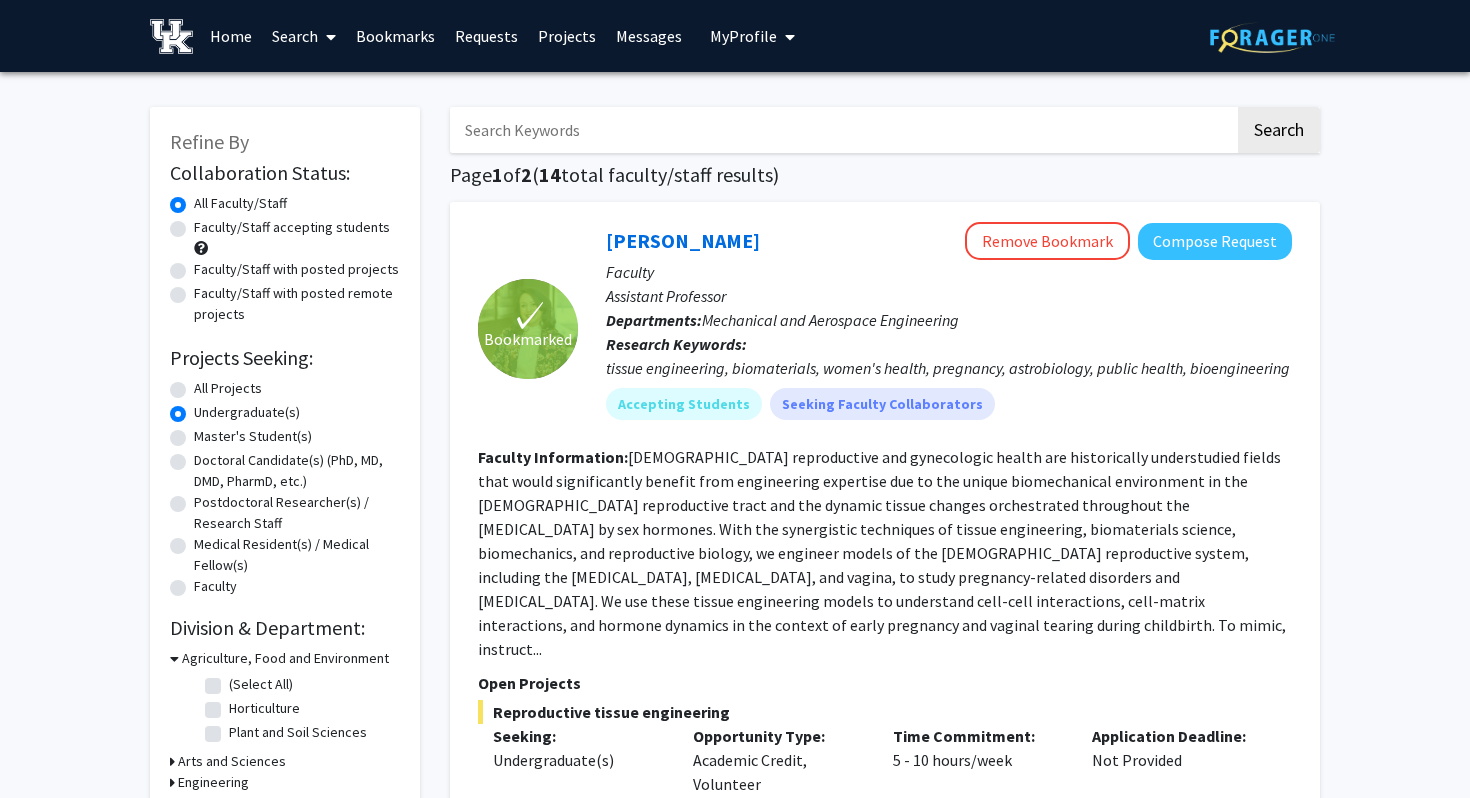 click on "Faculty/Staff accepting students" 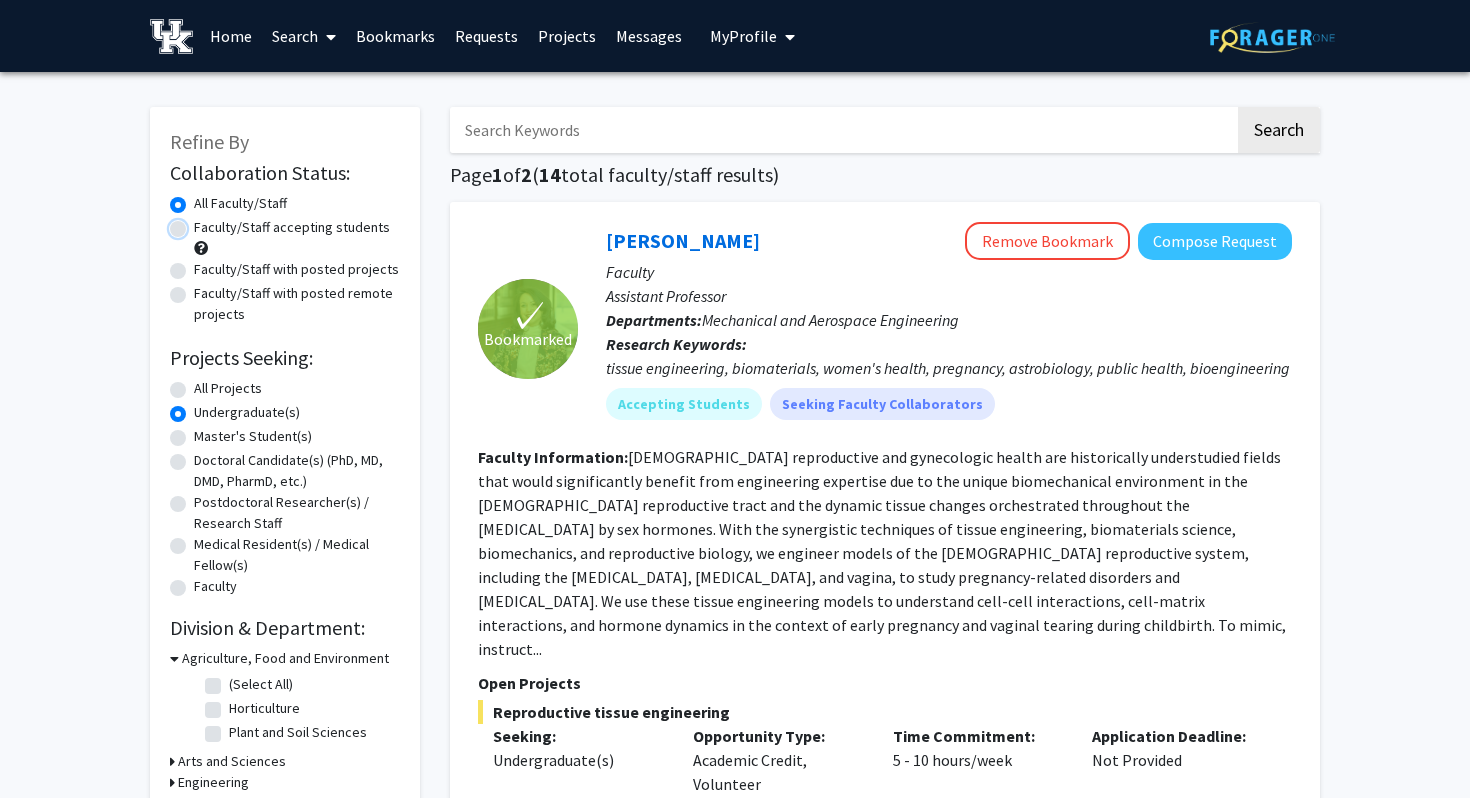 click on "Faculty/Staff accepting students" at bounding box center (200, 223) 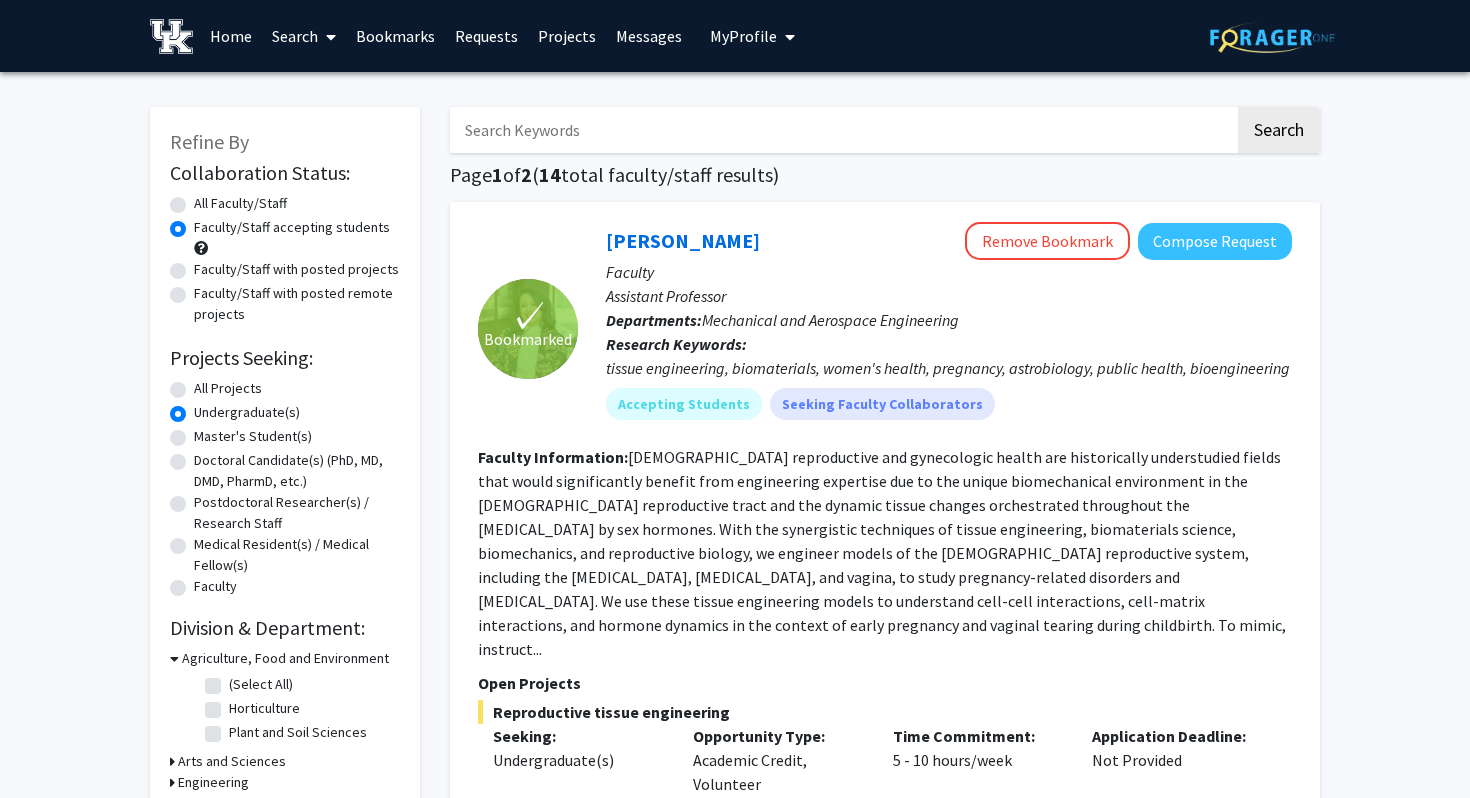 click on "All Faculty/Staff" 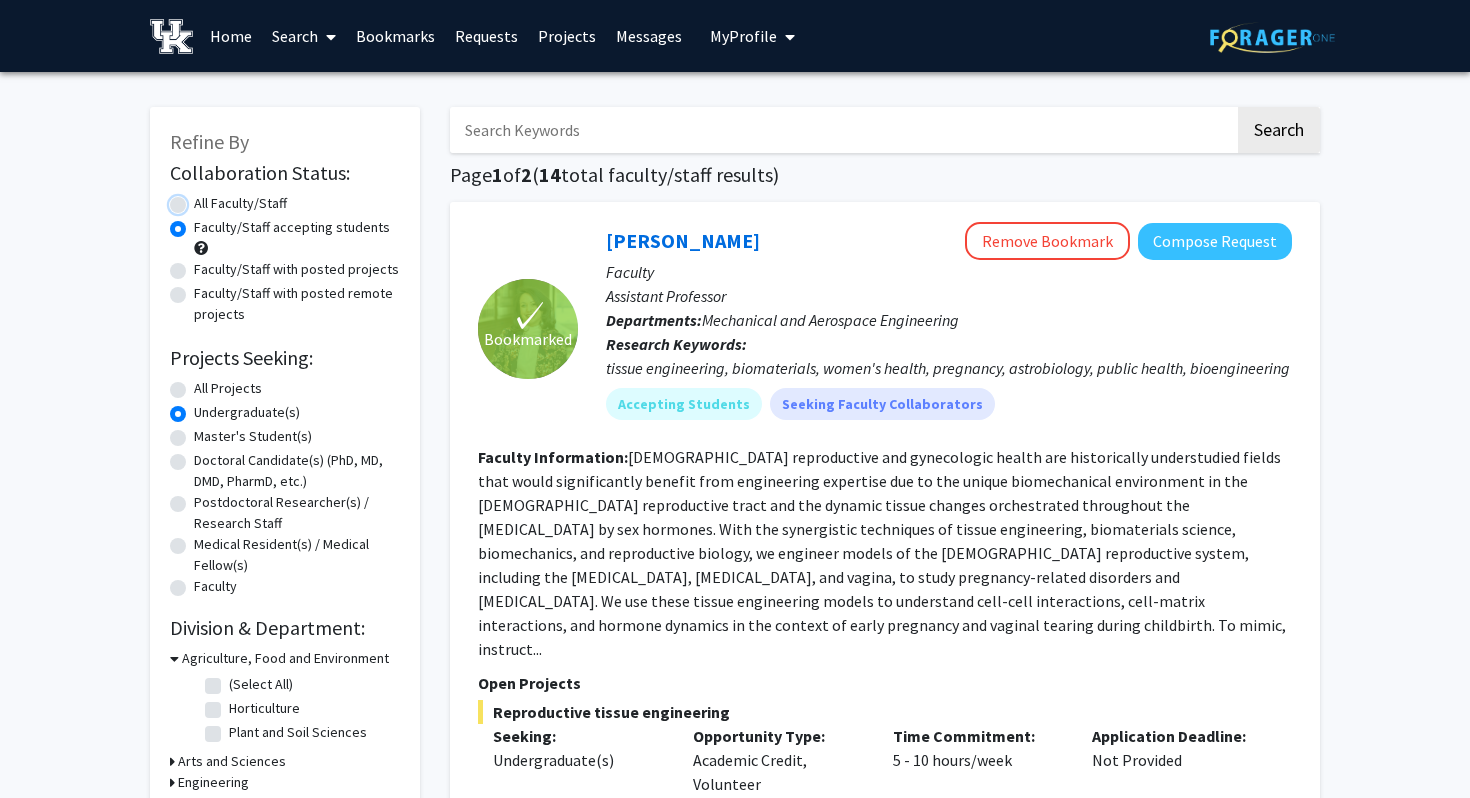 click on "All Faculty/Staff" at bounding box center (200, 199) 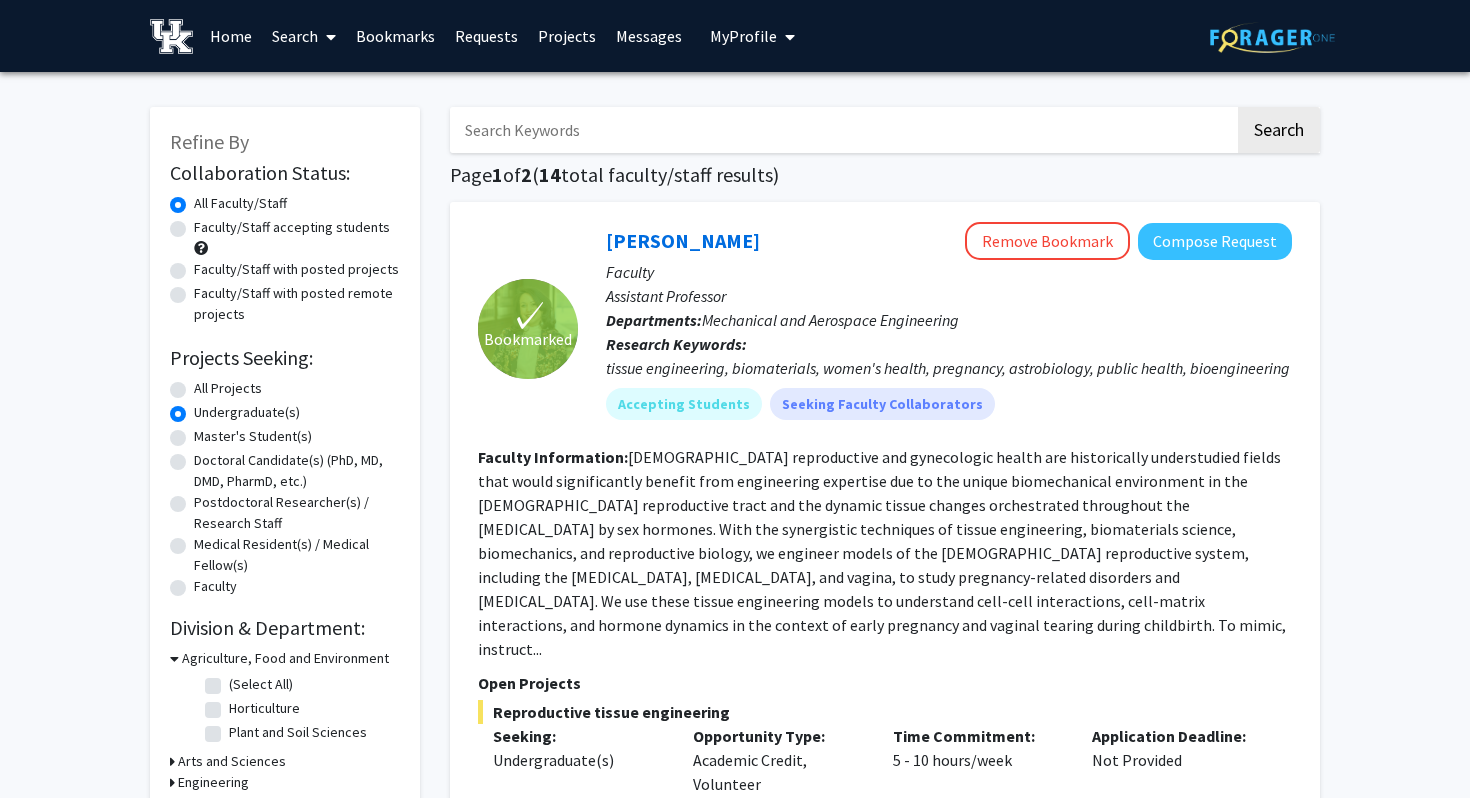 click on "Faculty/Staff accepting students" 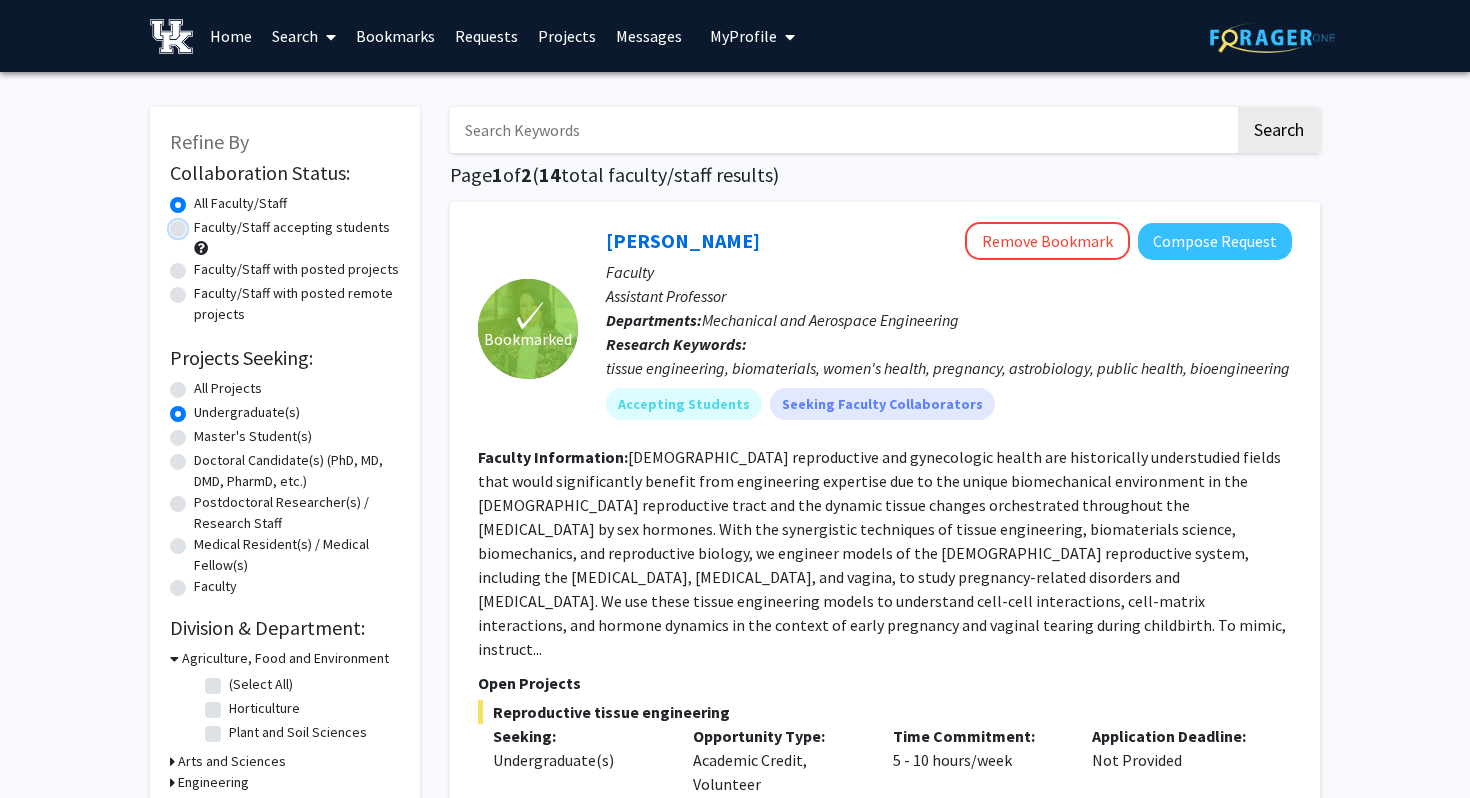 click on "Faculty/Staff accepting students" at bounding box center [200, 223] 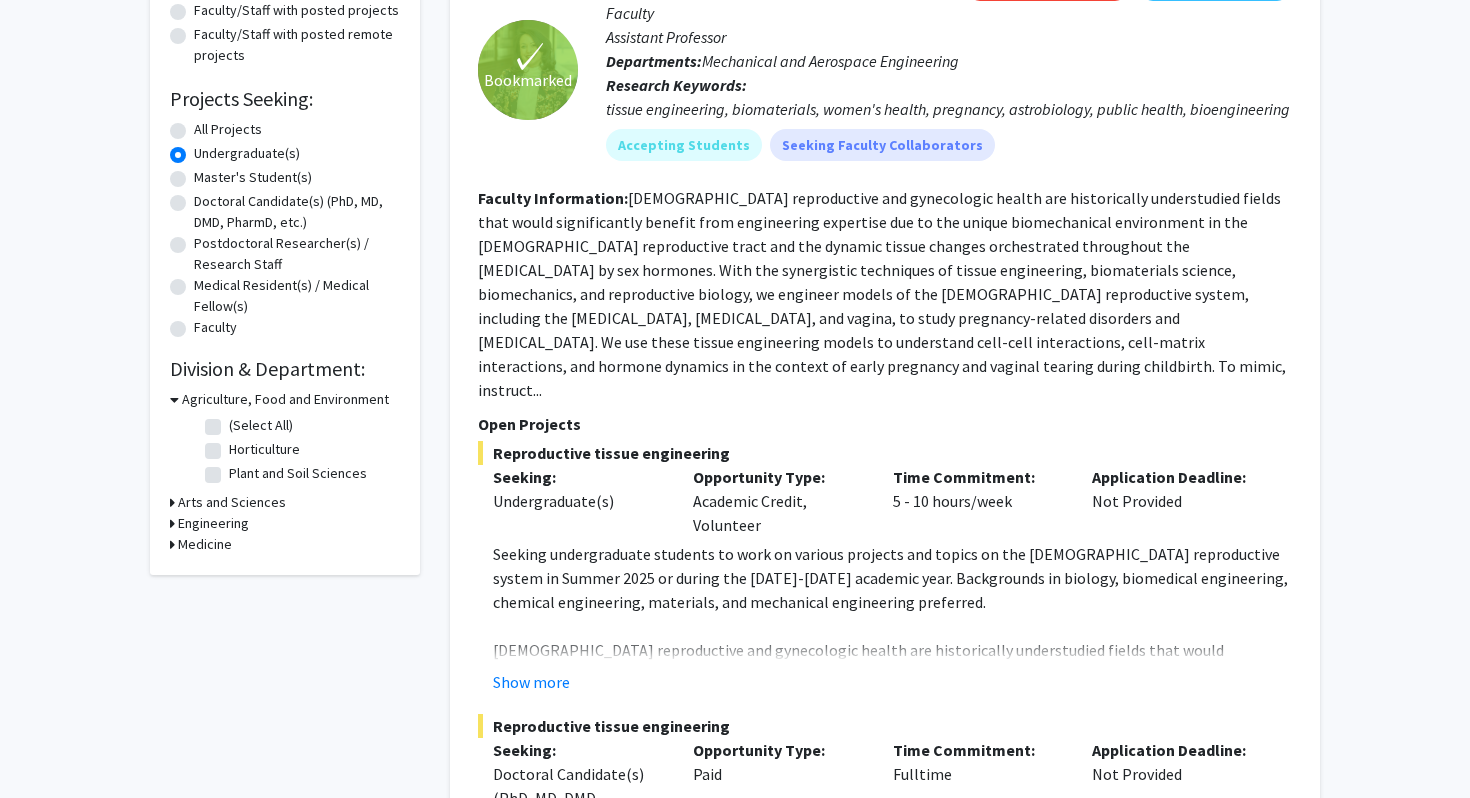 scroll, scrollTop: 261, scrollLeft: 0, axis: vertical 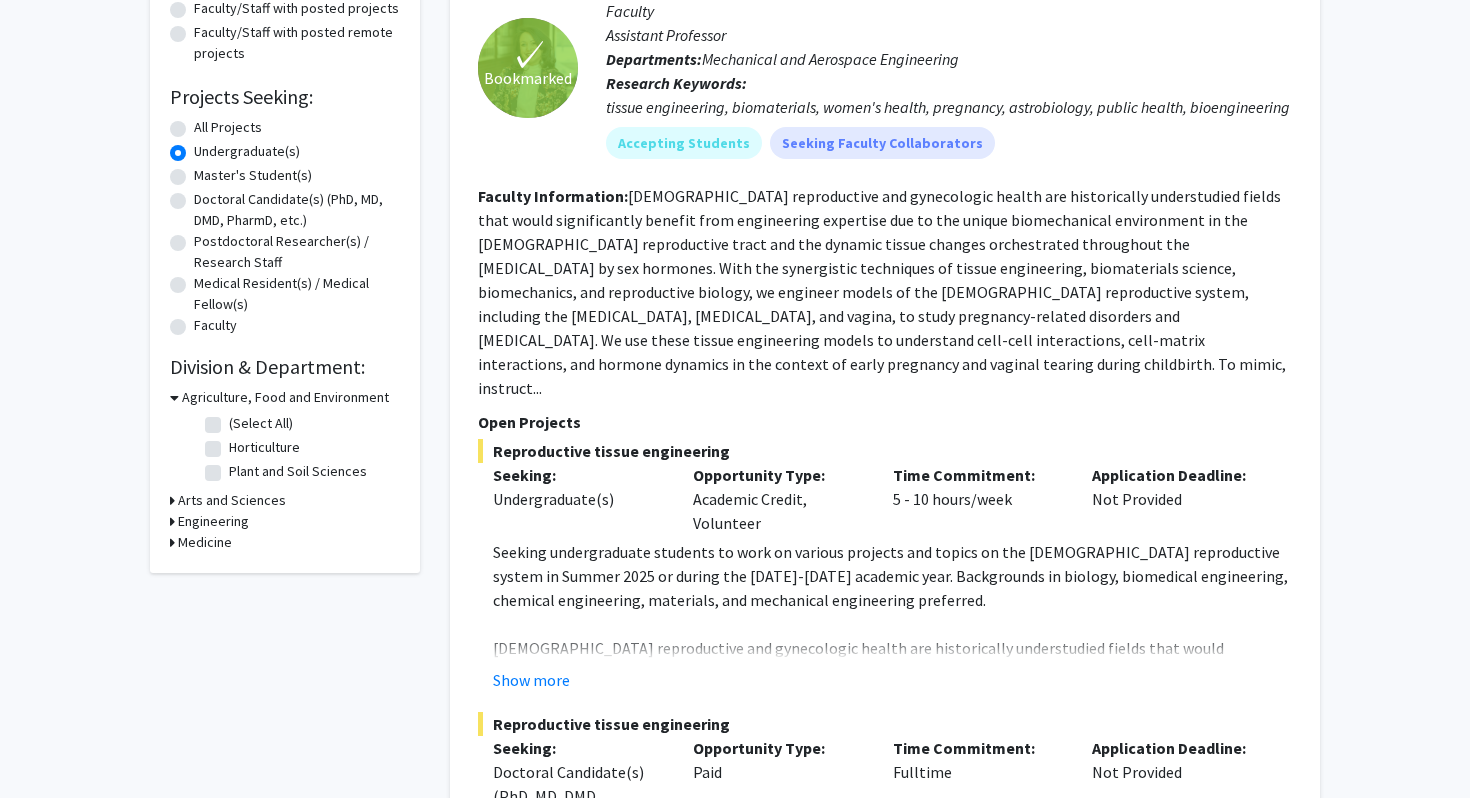 click on "Arts and Sciences" at bounding box center (232, 500) 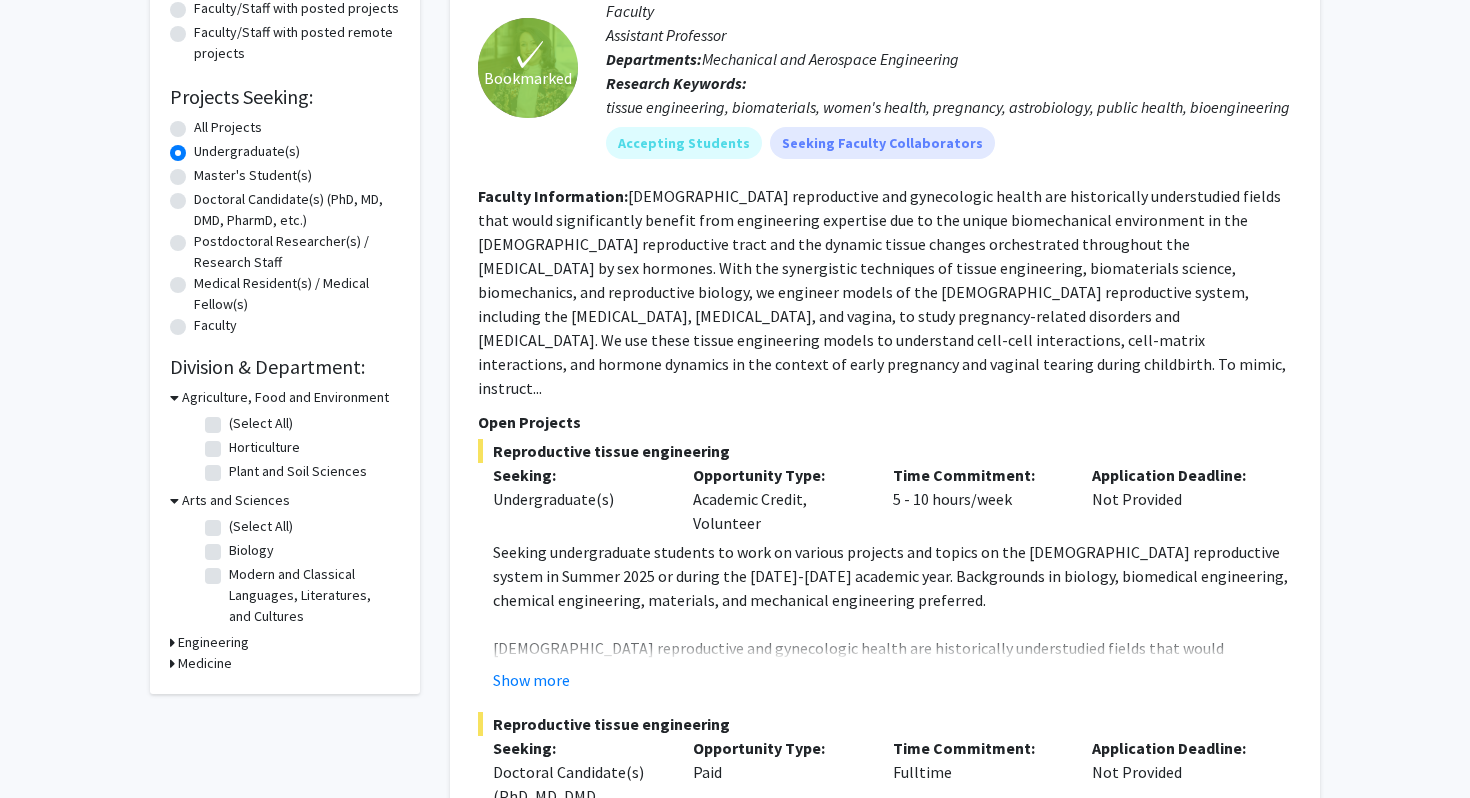 click on "Biology" 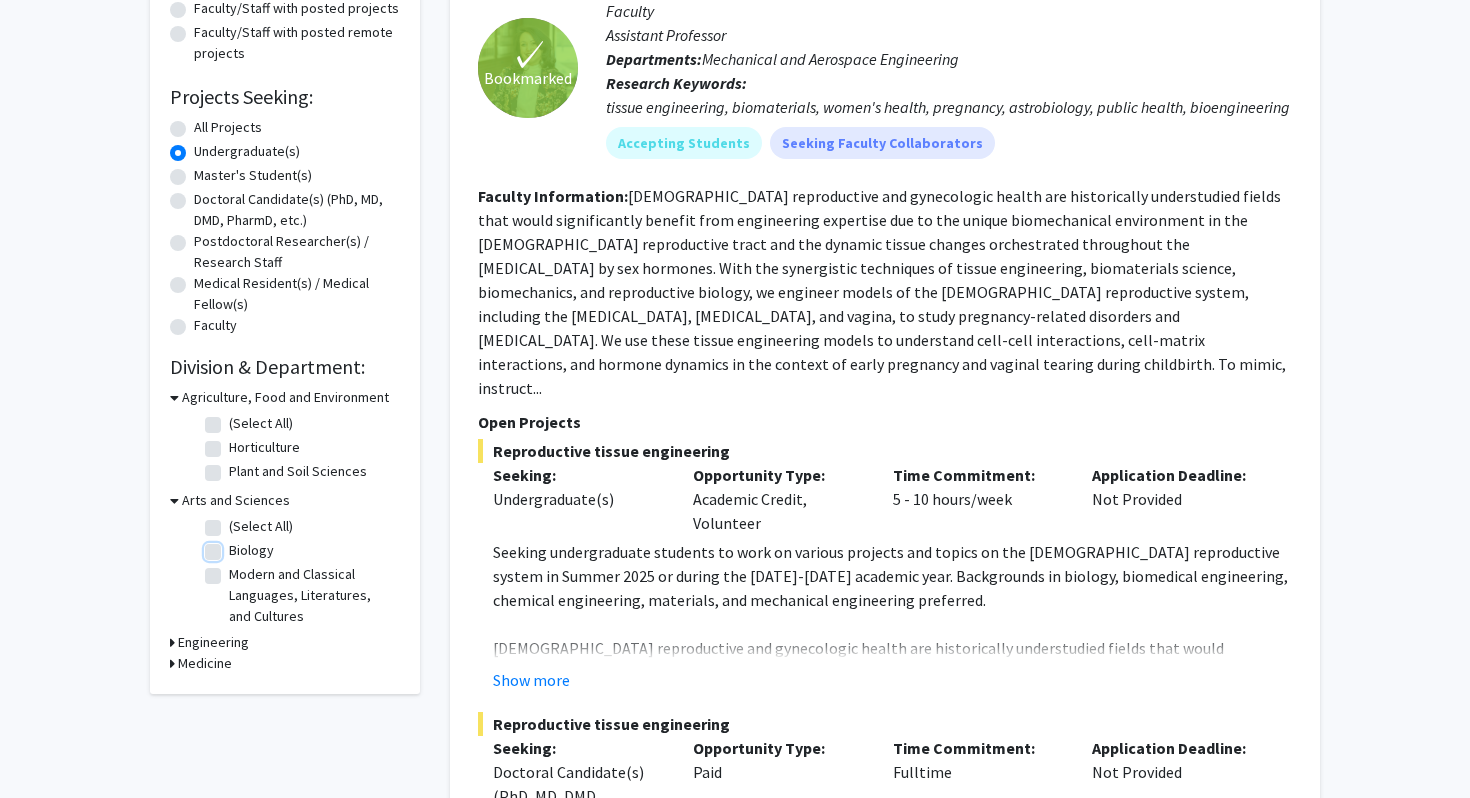 click on "Biology" at bounding box center (235, 546) 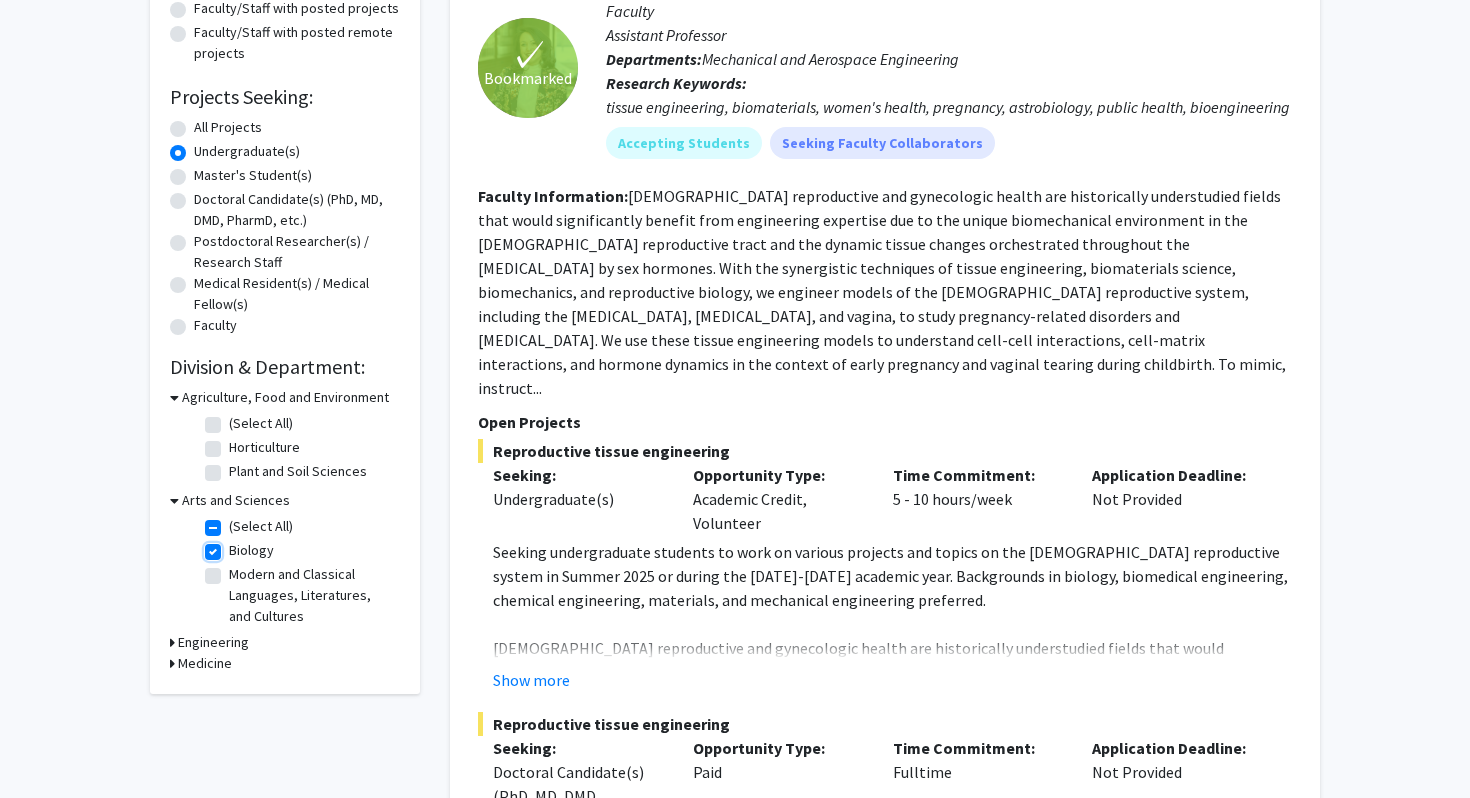 checkbox on "true" 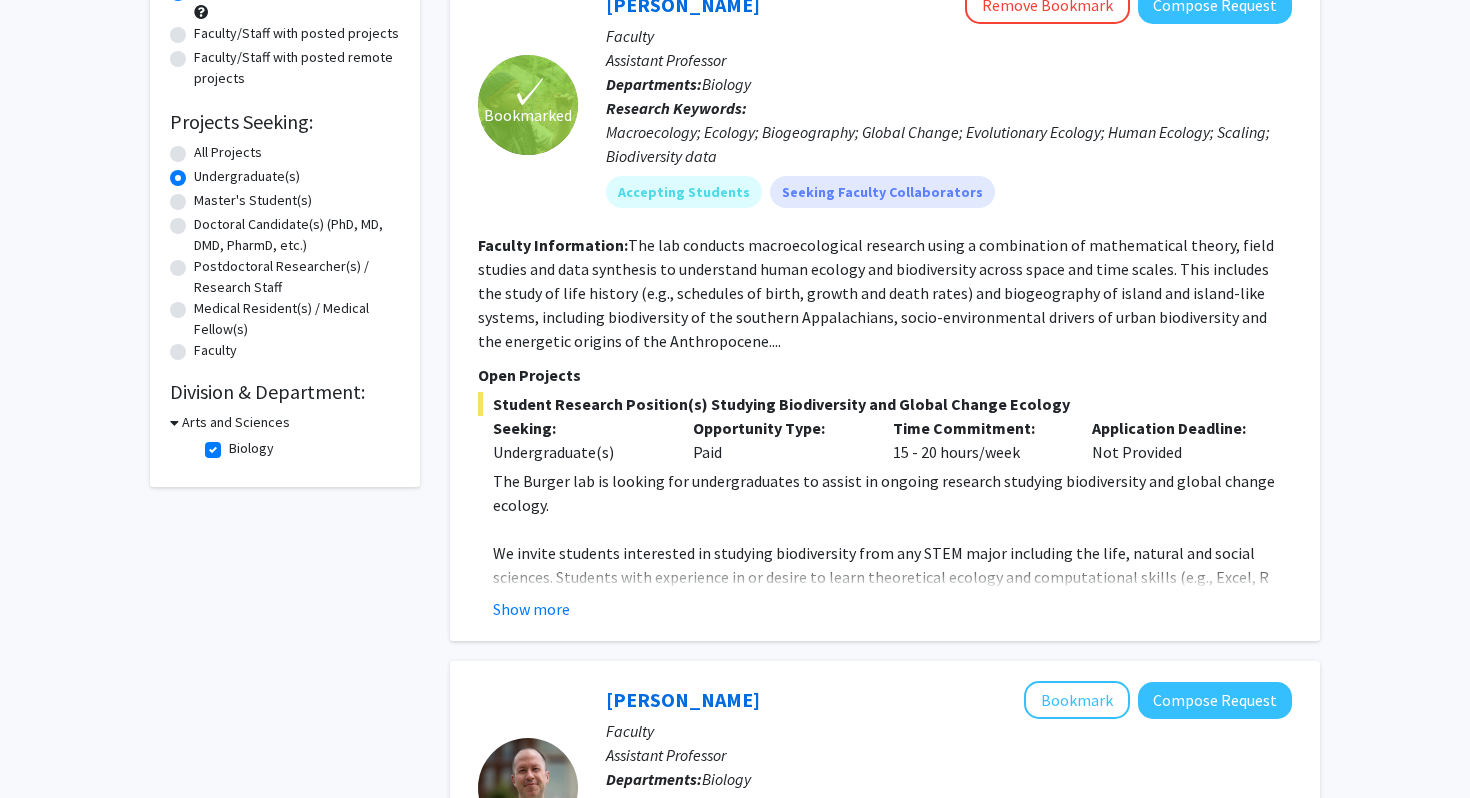 scroll, scrollTop: 93, scrollLeft: 0, axis: vertical 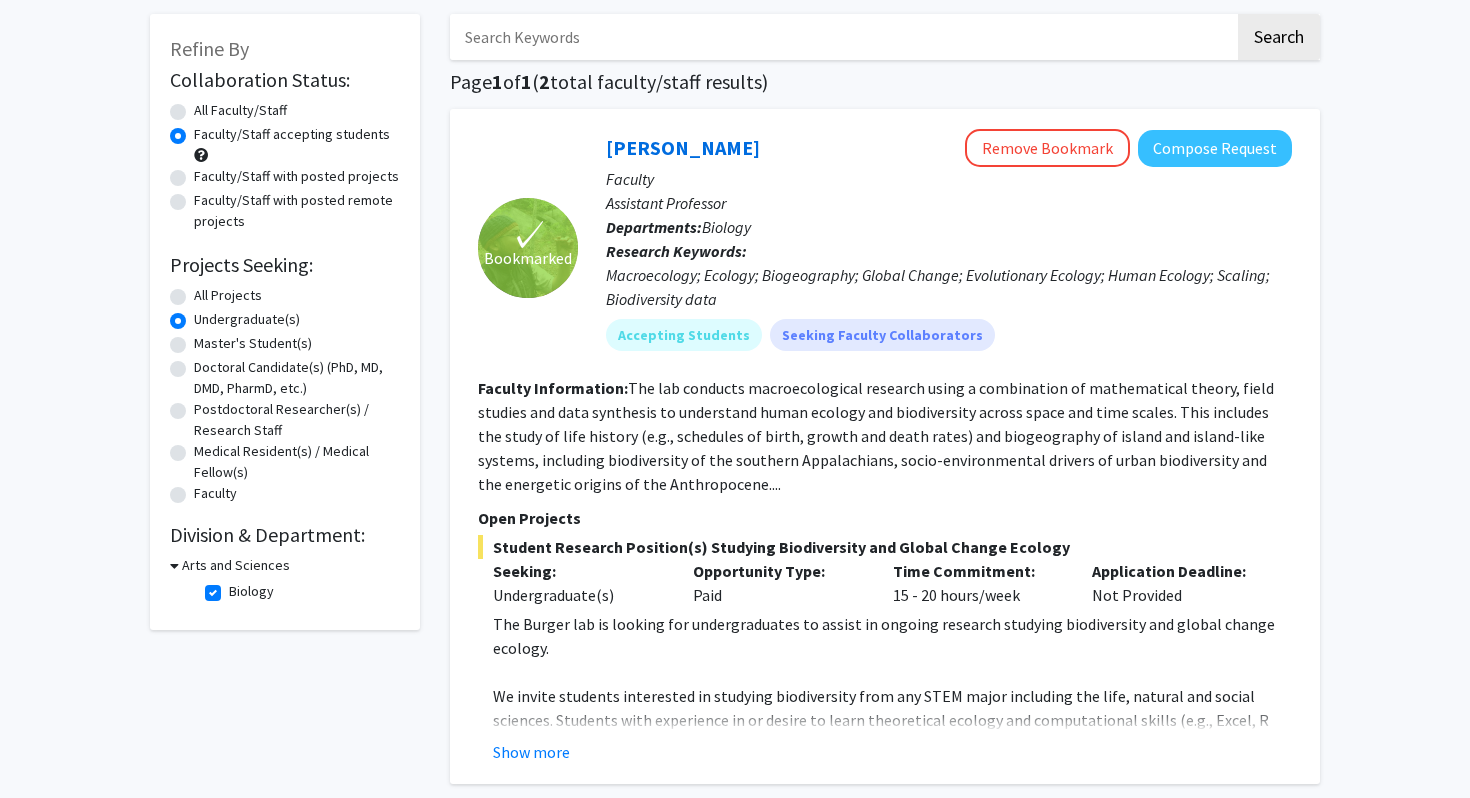 click on "Biology" 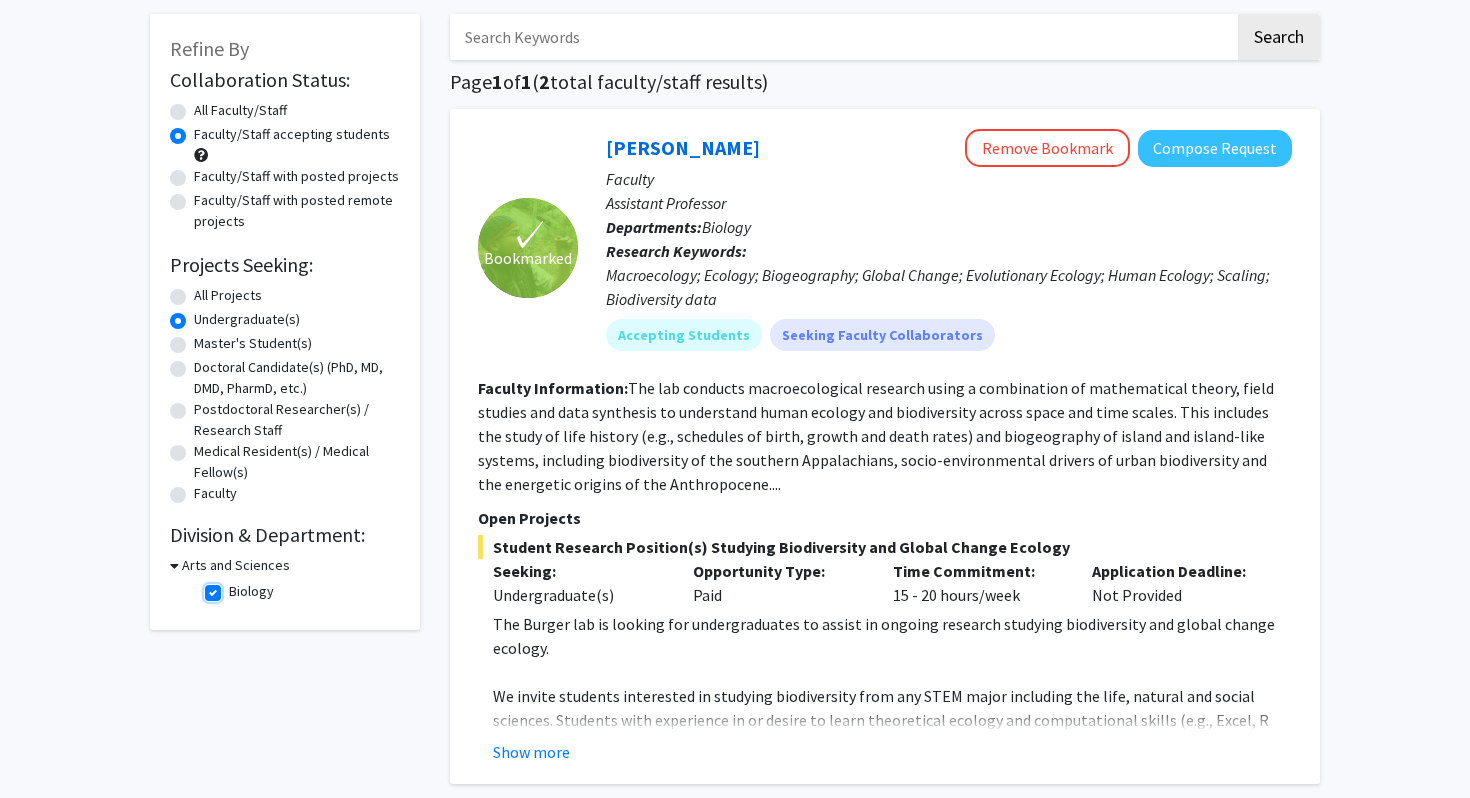 click on "Biology" at bounding box center (235, 587) 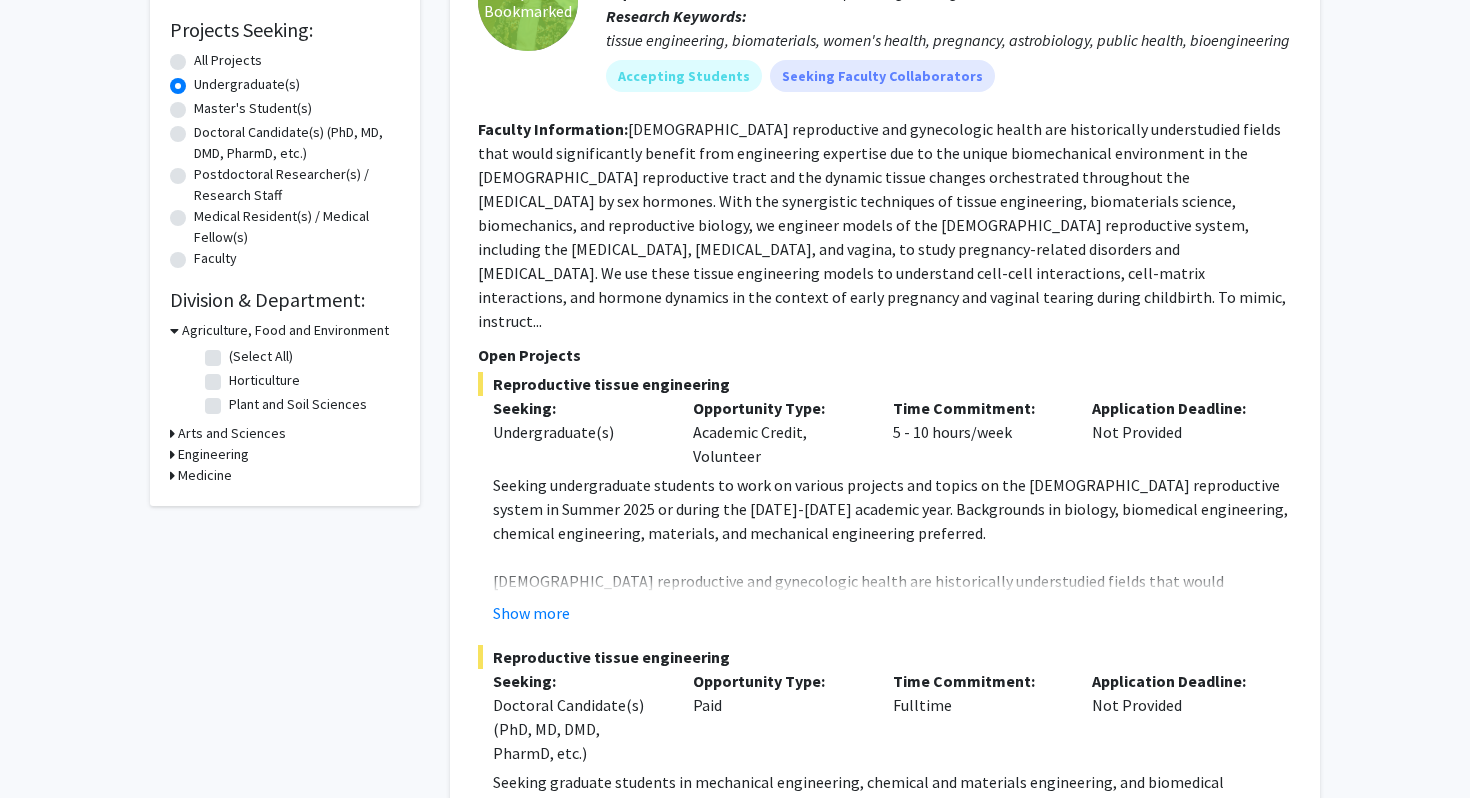 scroll, scrollTop: 327, scrollLeft: 0, axis: vertical 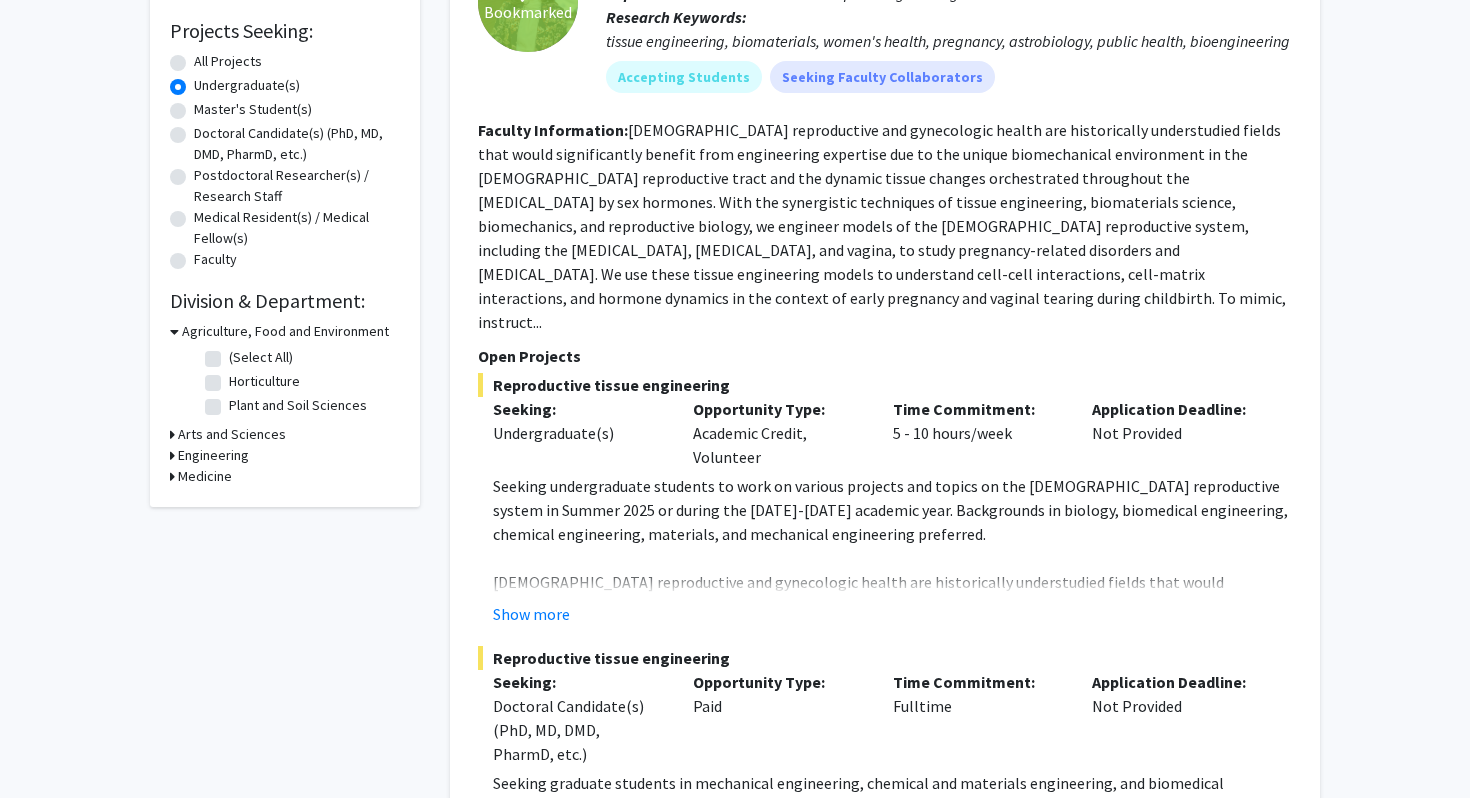 click 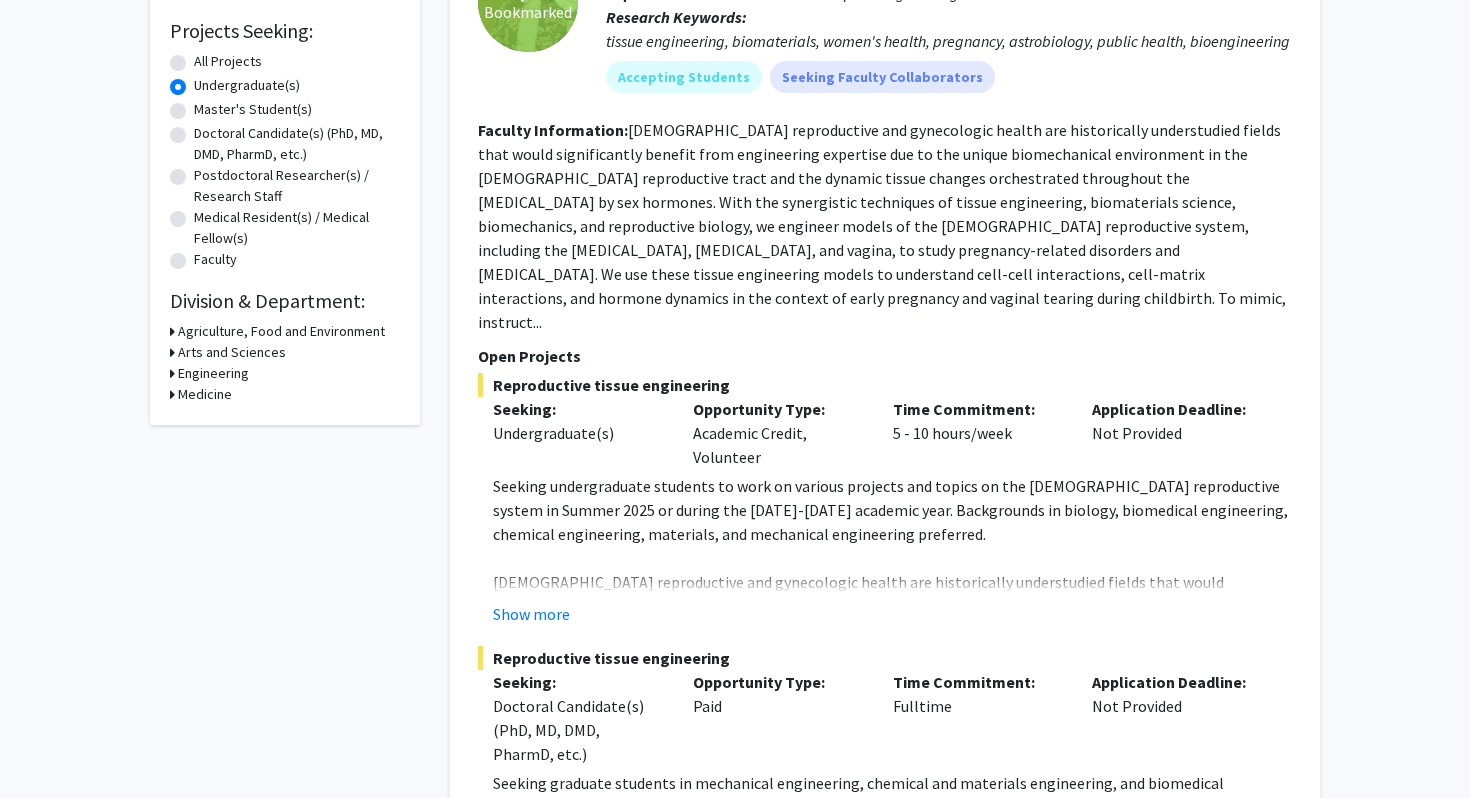 click on "Agriculture, Food and Environment" 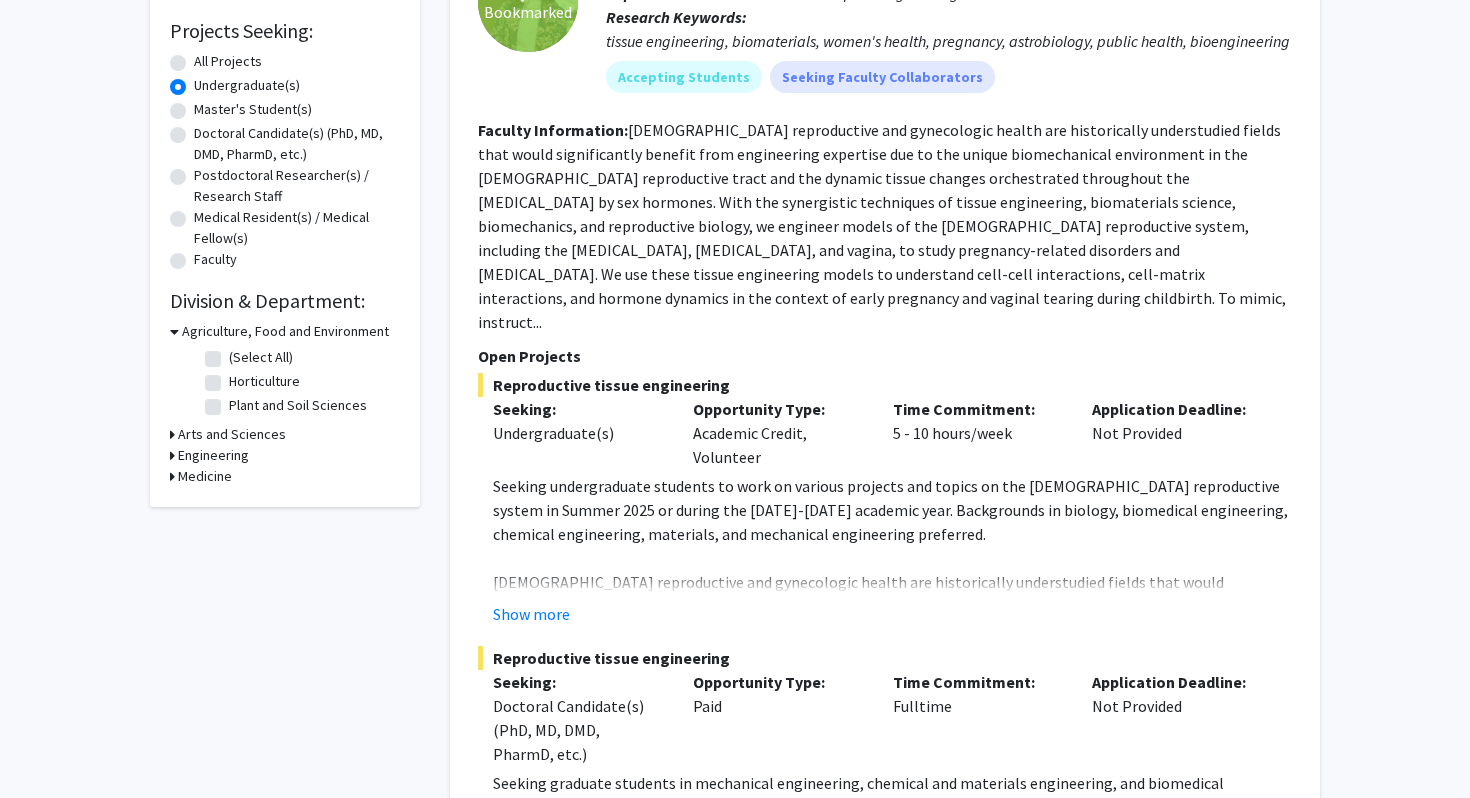 click on "Arts and Sciences" at bounding box center [232, 434] 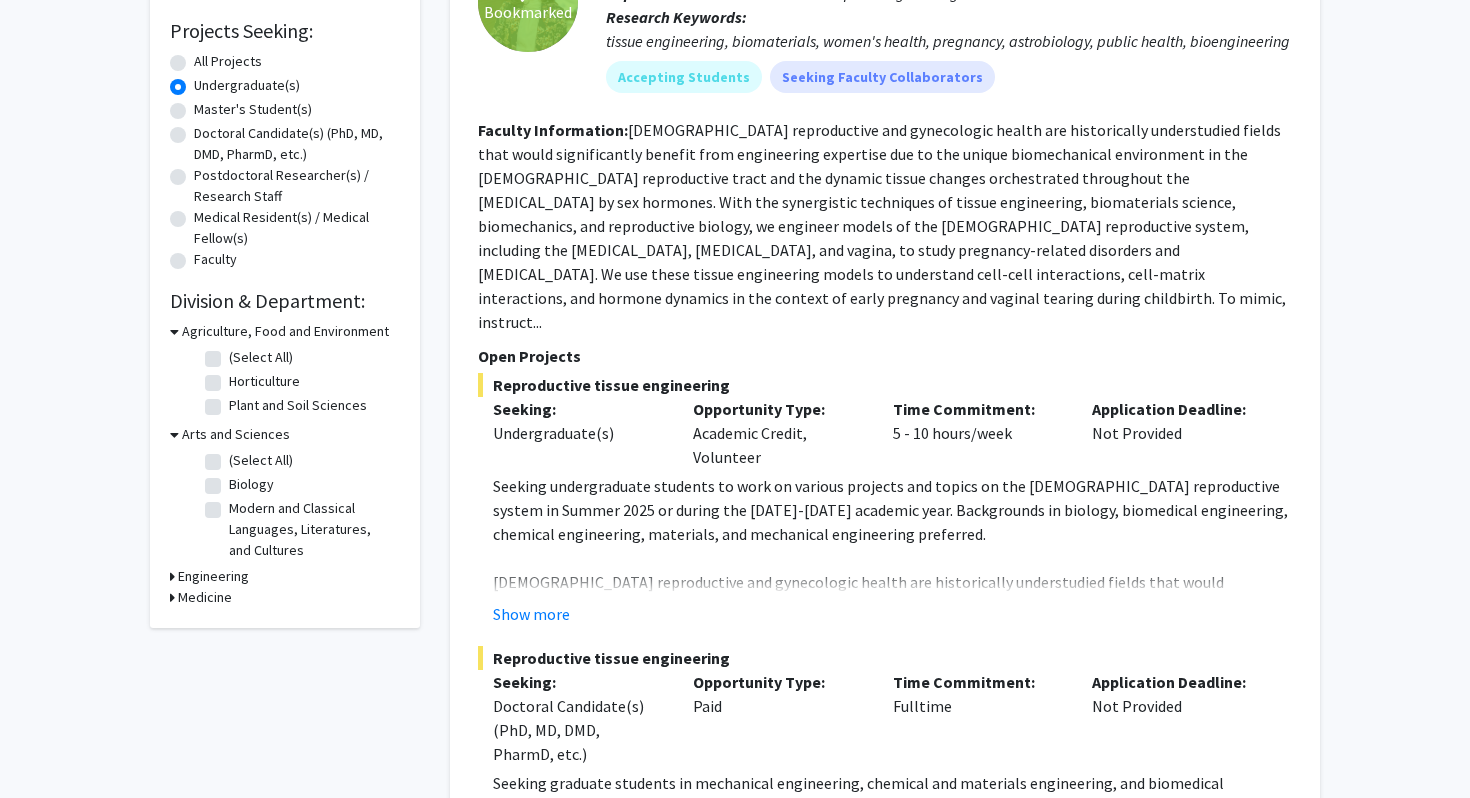 click on "Engineering" at bounding box center [213, 576] 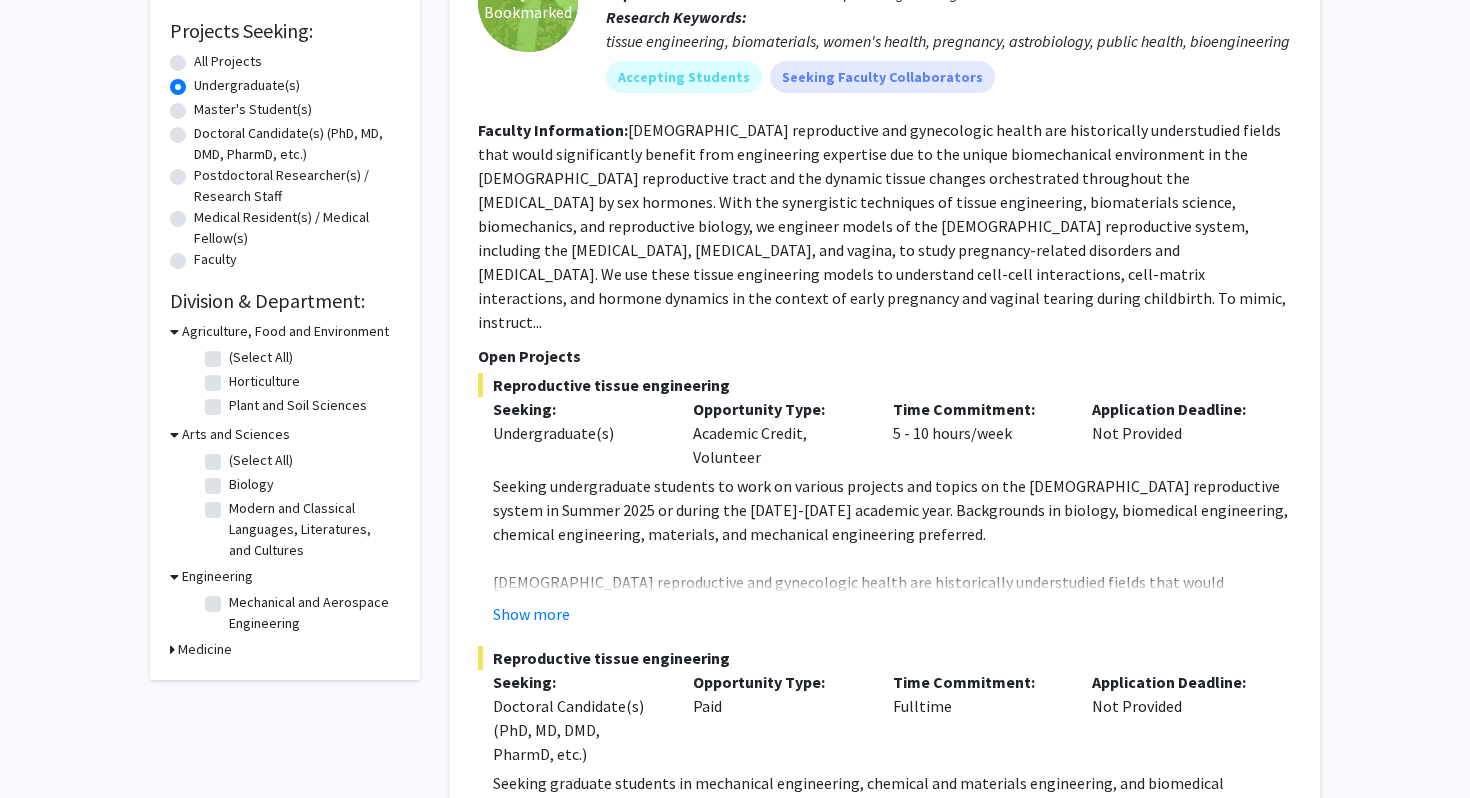 click on "Medicine" at bounding box center (205, 649) 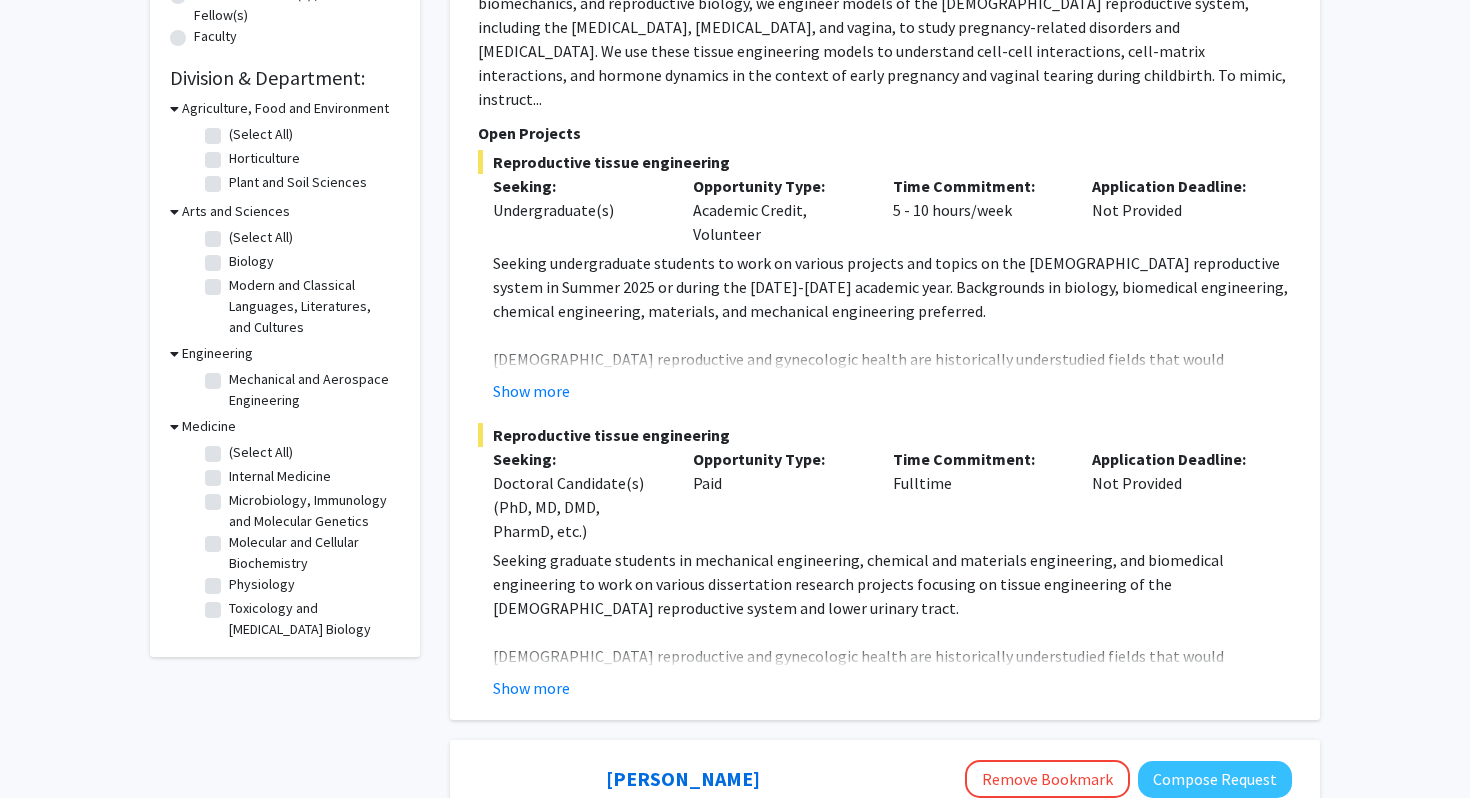 scroll, scrollTop: 549, scrollLeft: 0, axis: vertical 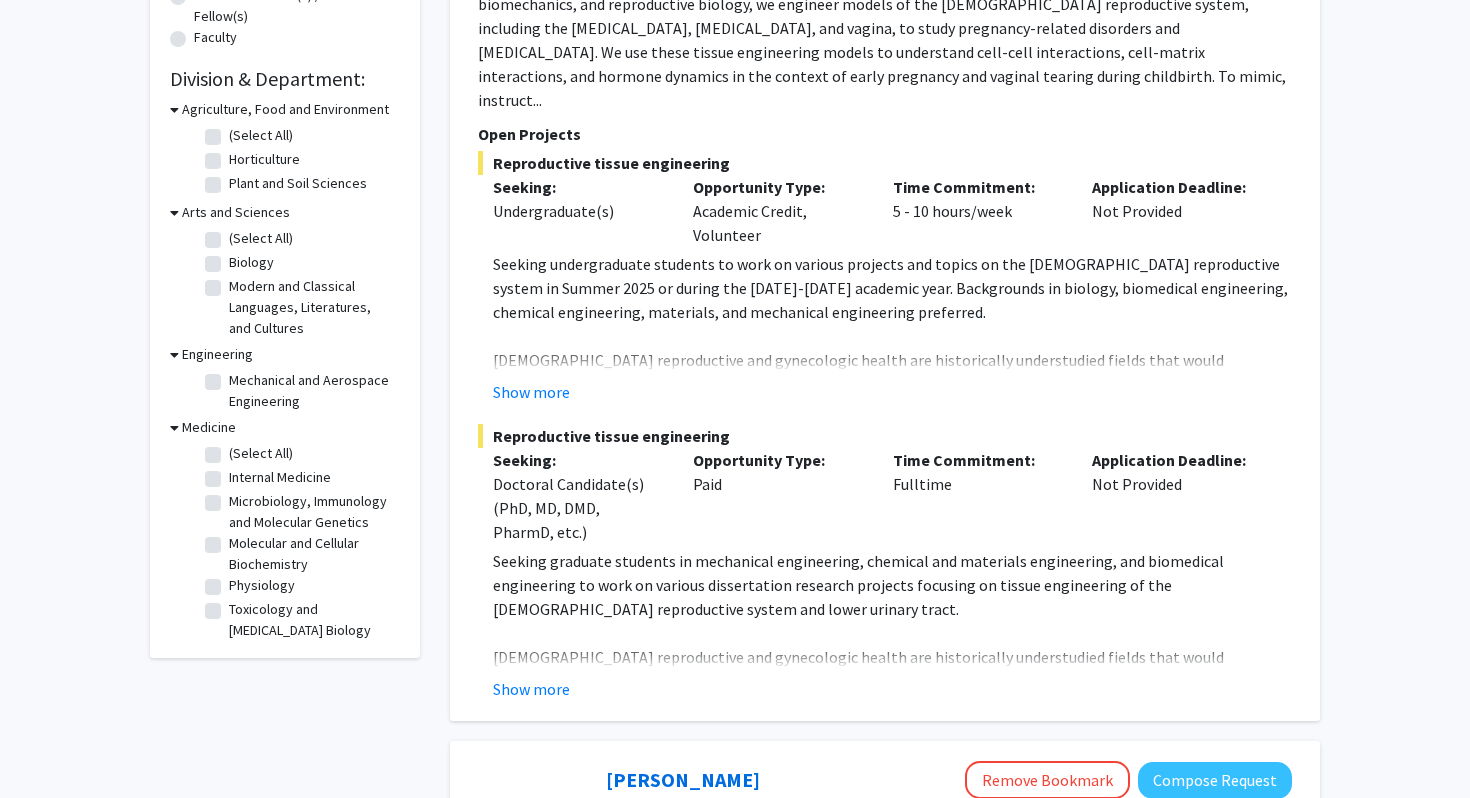click on "Horticulture" 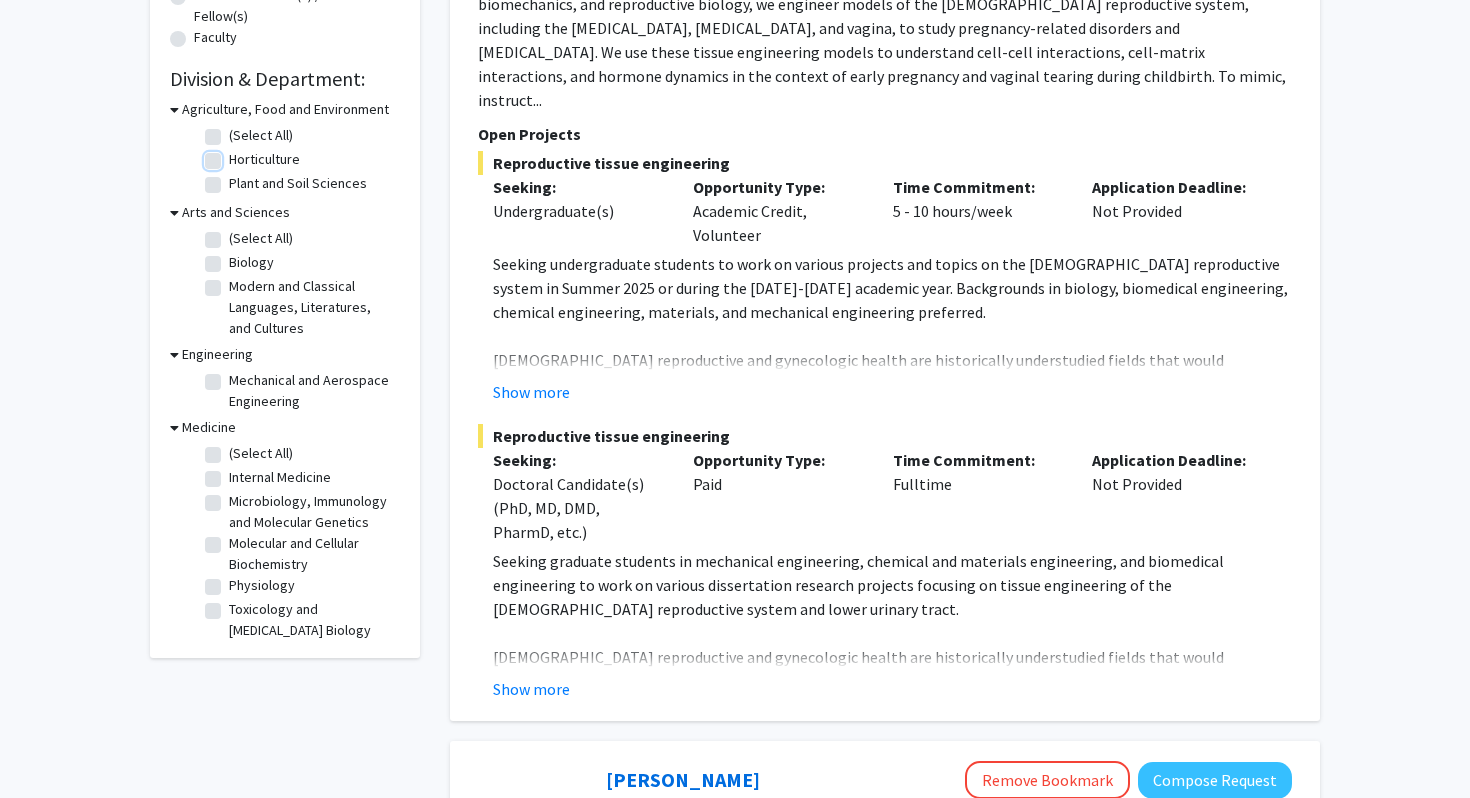 click on "Horticulture" at bounding box center (235, 155) 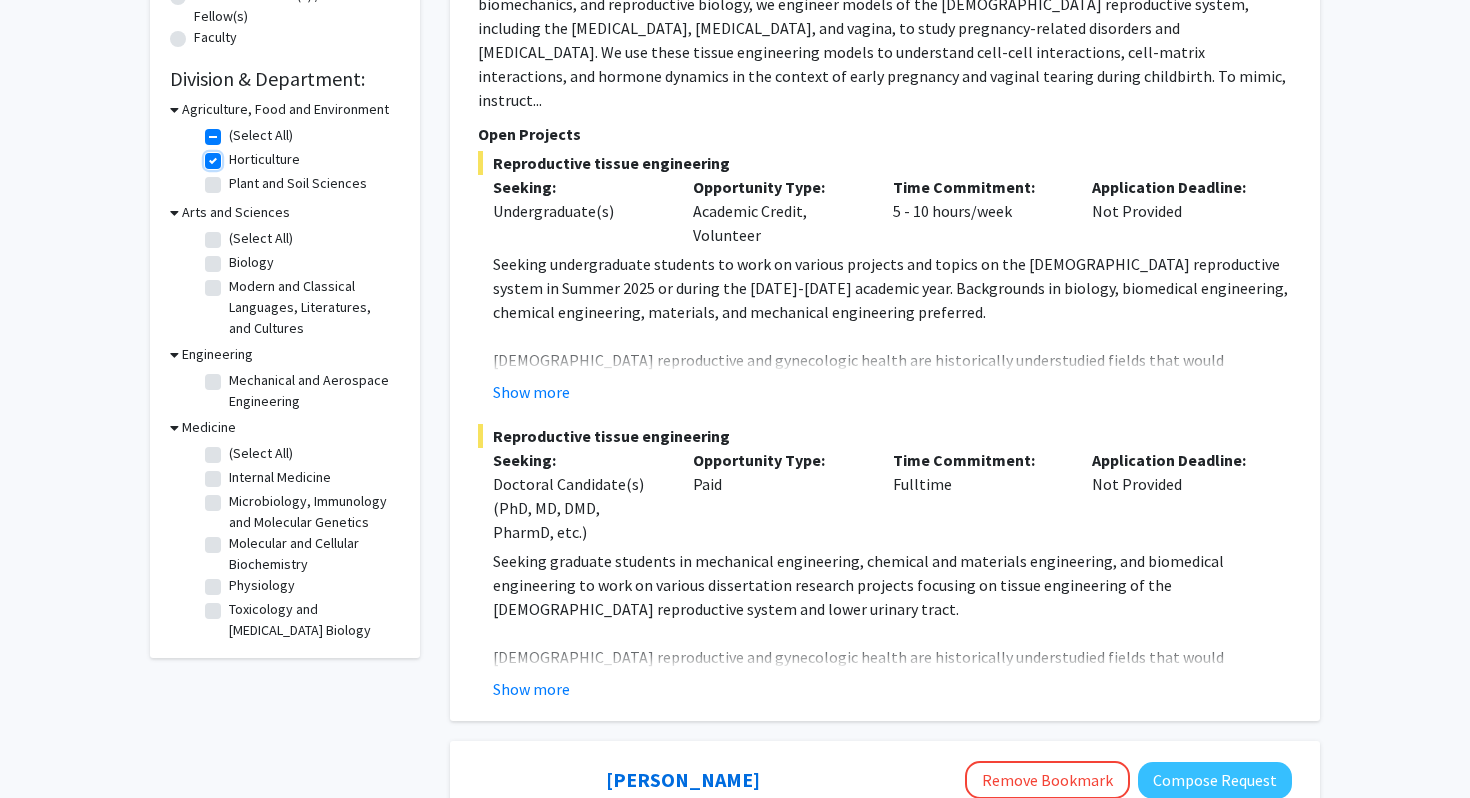 checkbox on "true" 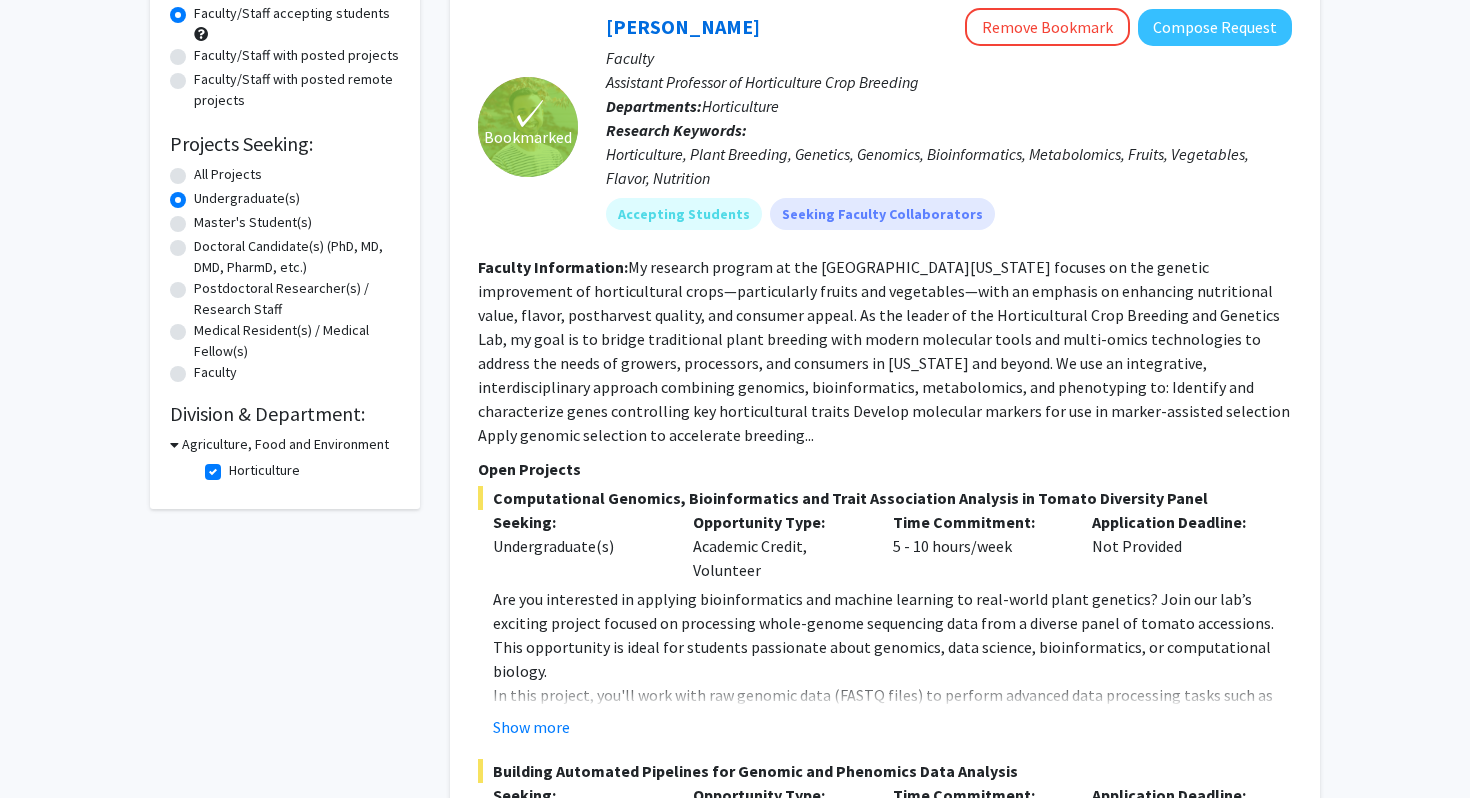 scroll, scrollTop: 0, scrollLeft: 0, axis: both 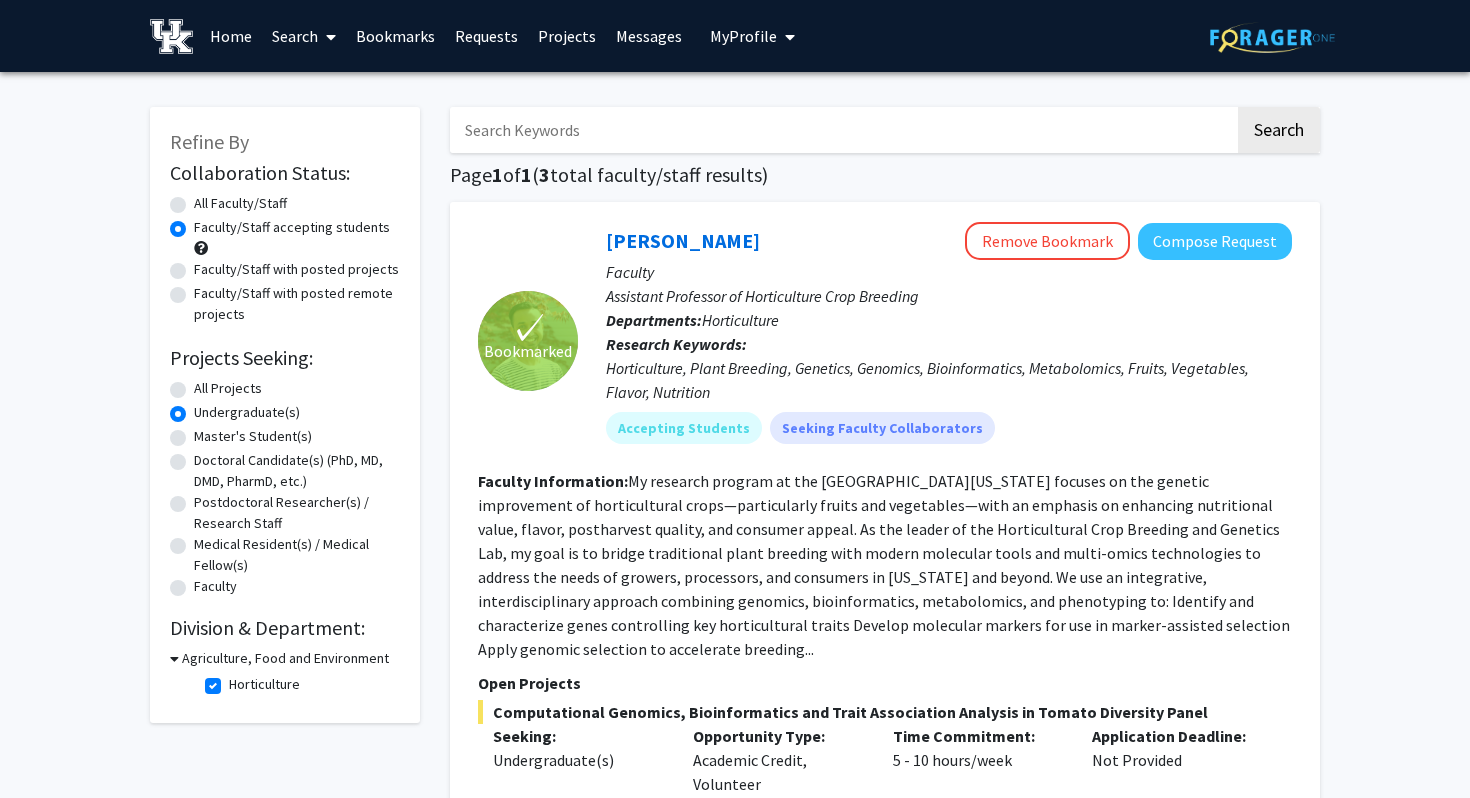 click on "Horticulture" 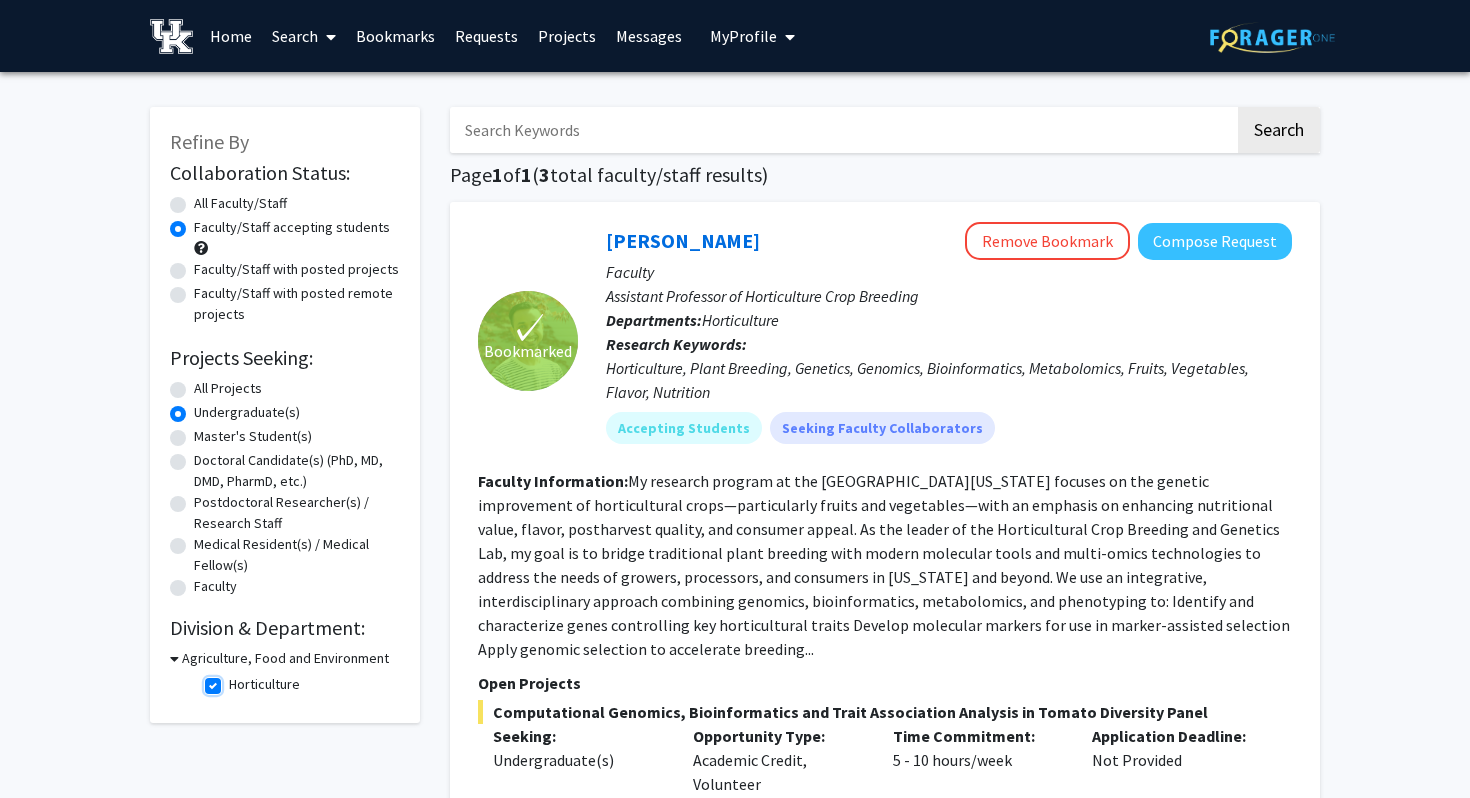 click on "Horticulture" at bounding box center (235, 680) 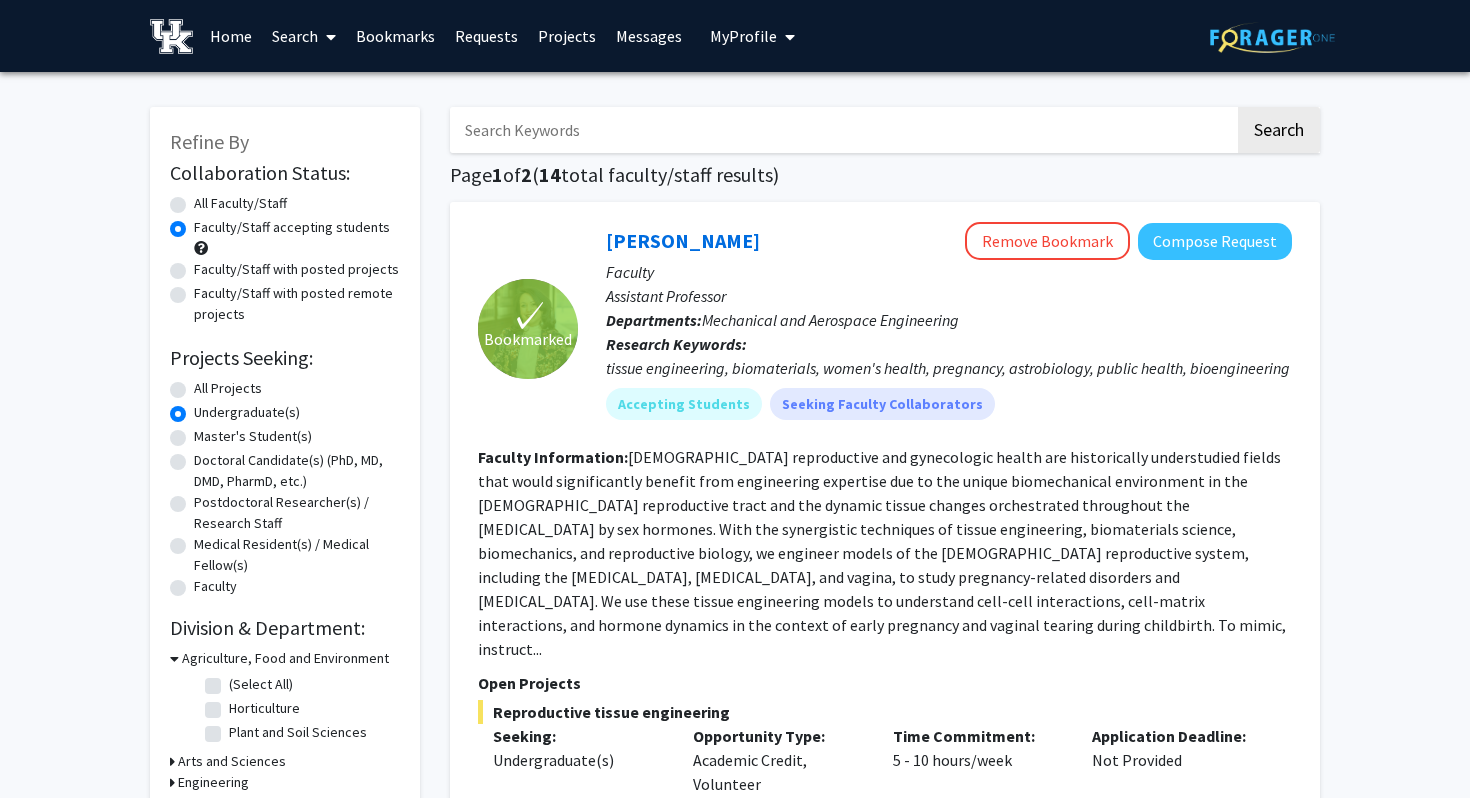 scroll, scrollTop: 134, scrollLeft: 0, axis: vertical 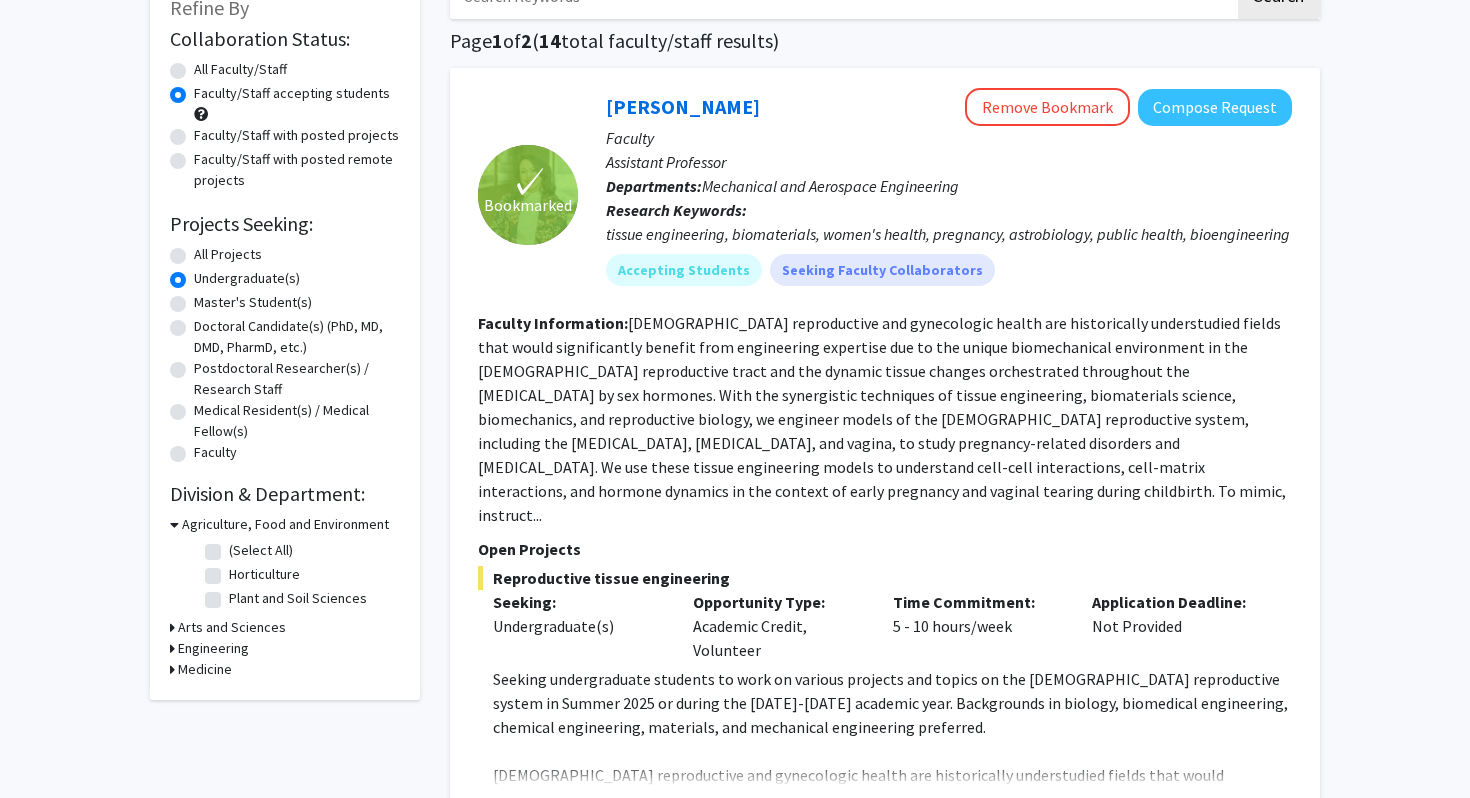 click on "Plant and Soil Sciences" 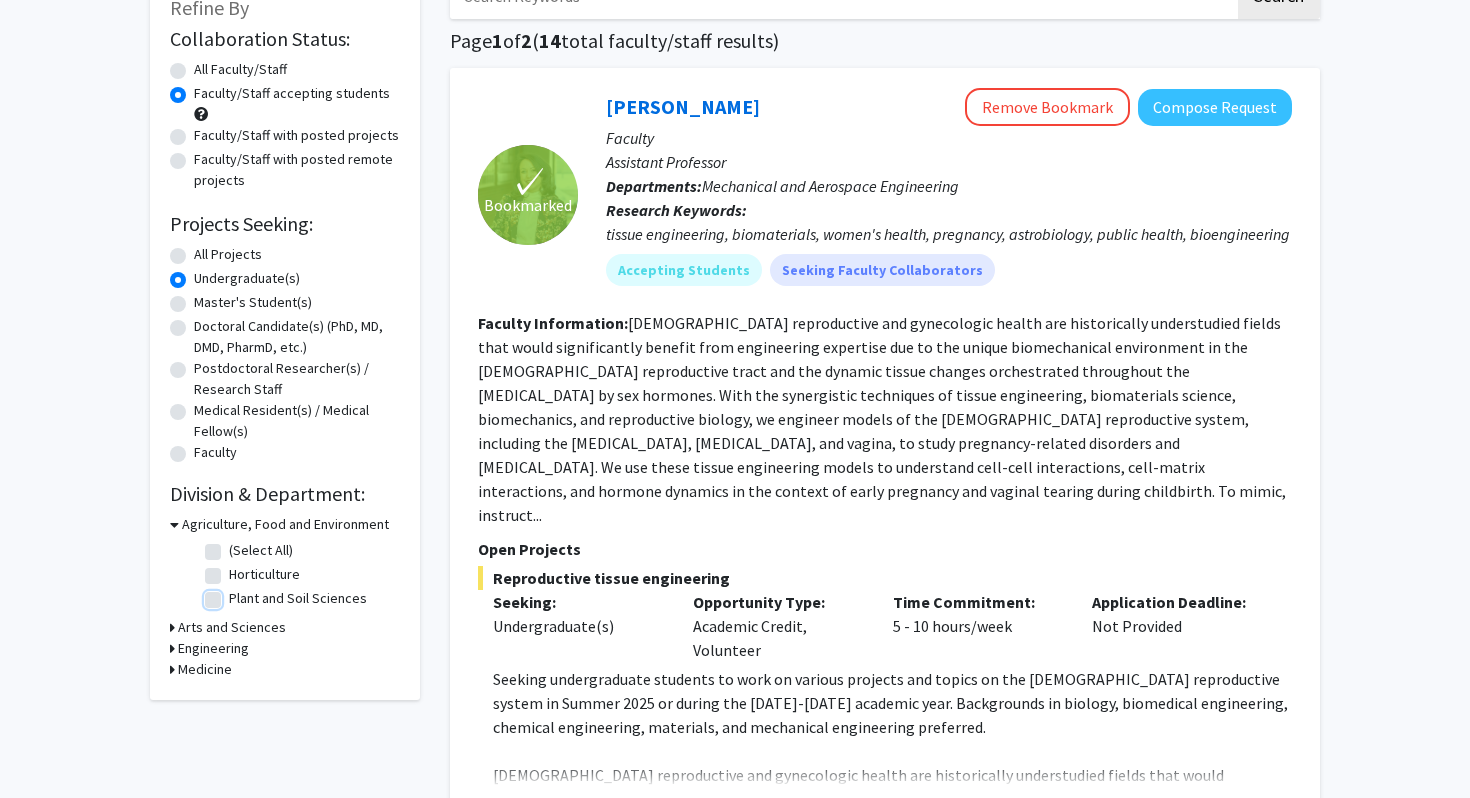 click on "Plant and Soil Sciences" at bounding box center (235, 594) 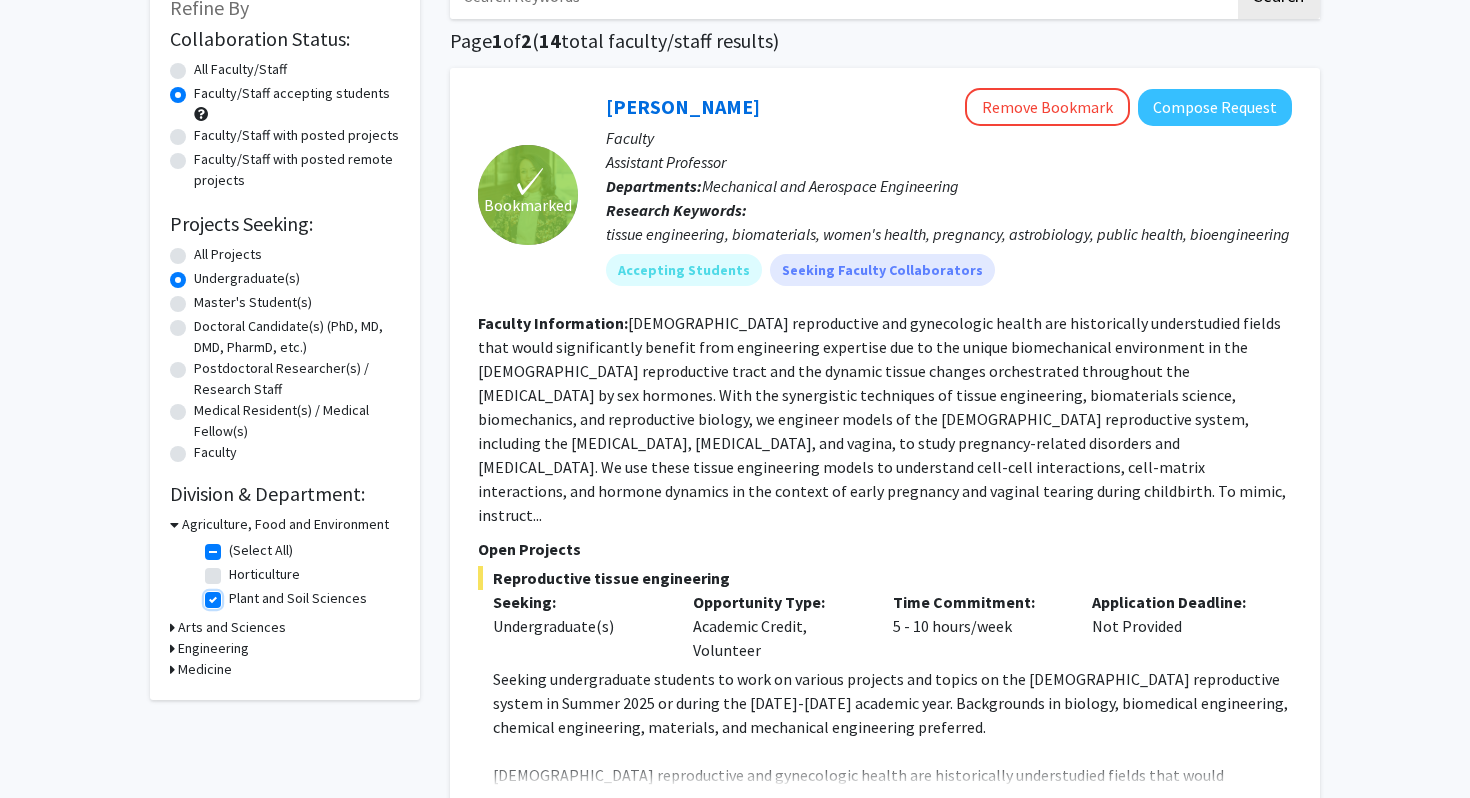 checkbox on "true" 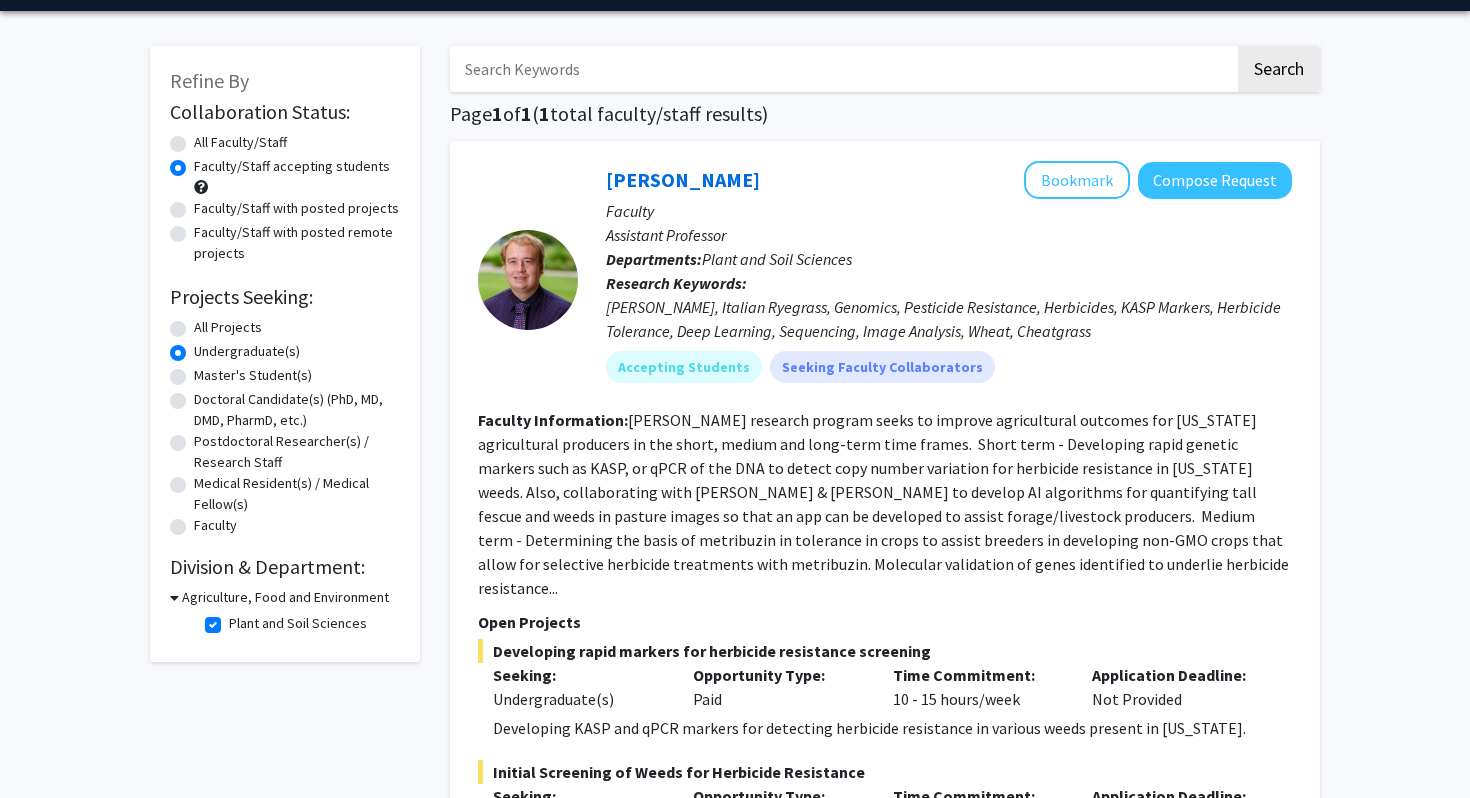 scroll, scrollTop: 0, scrollLeft: 0, axis: both 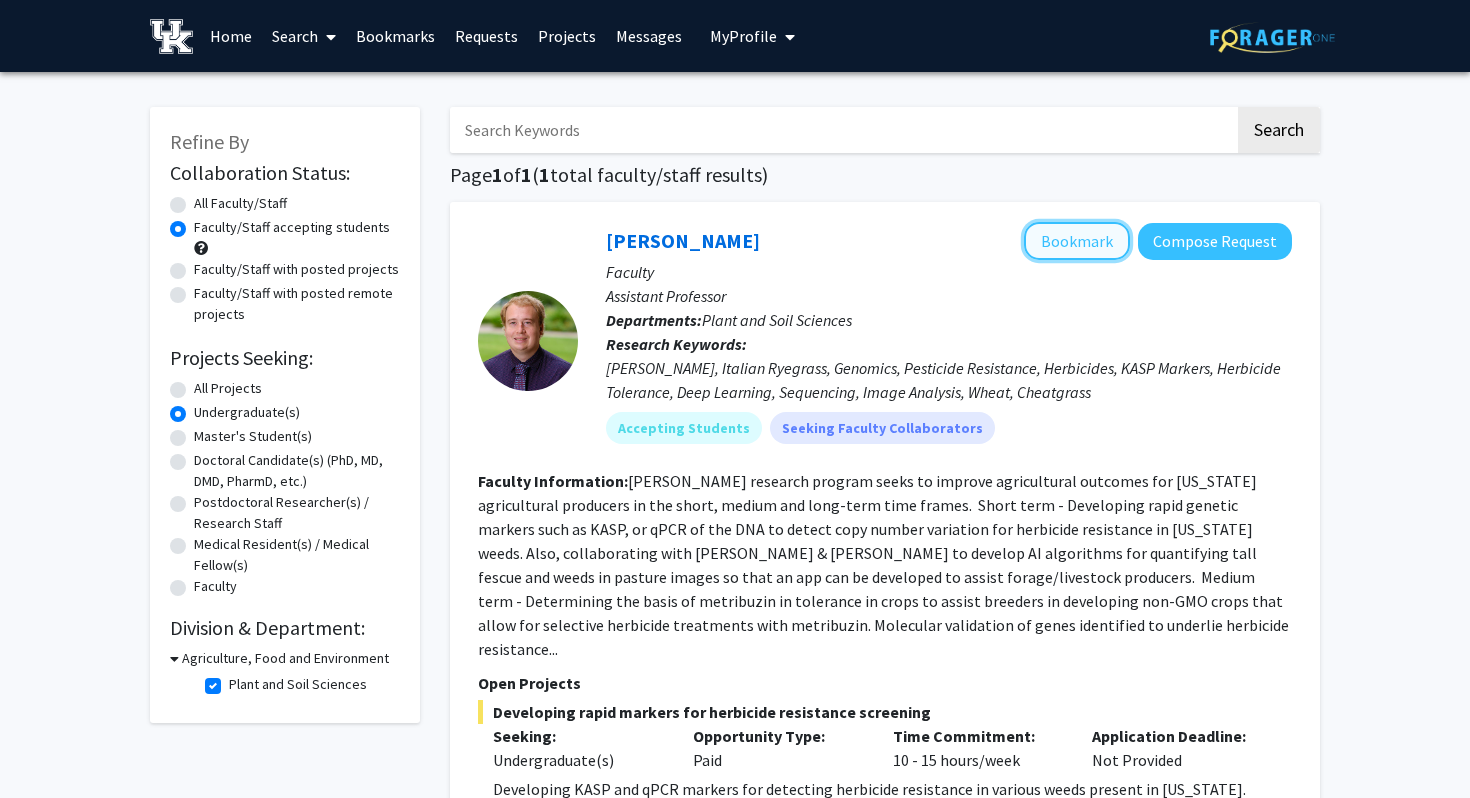 click on "Bookmark" 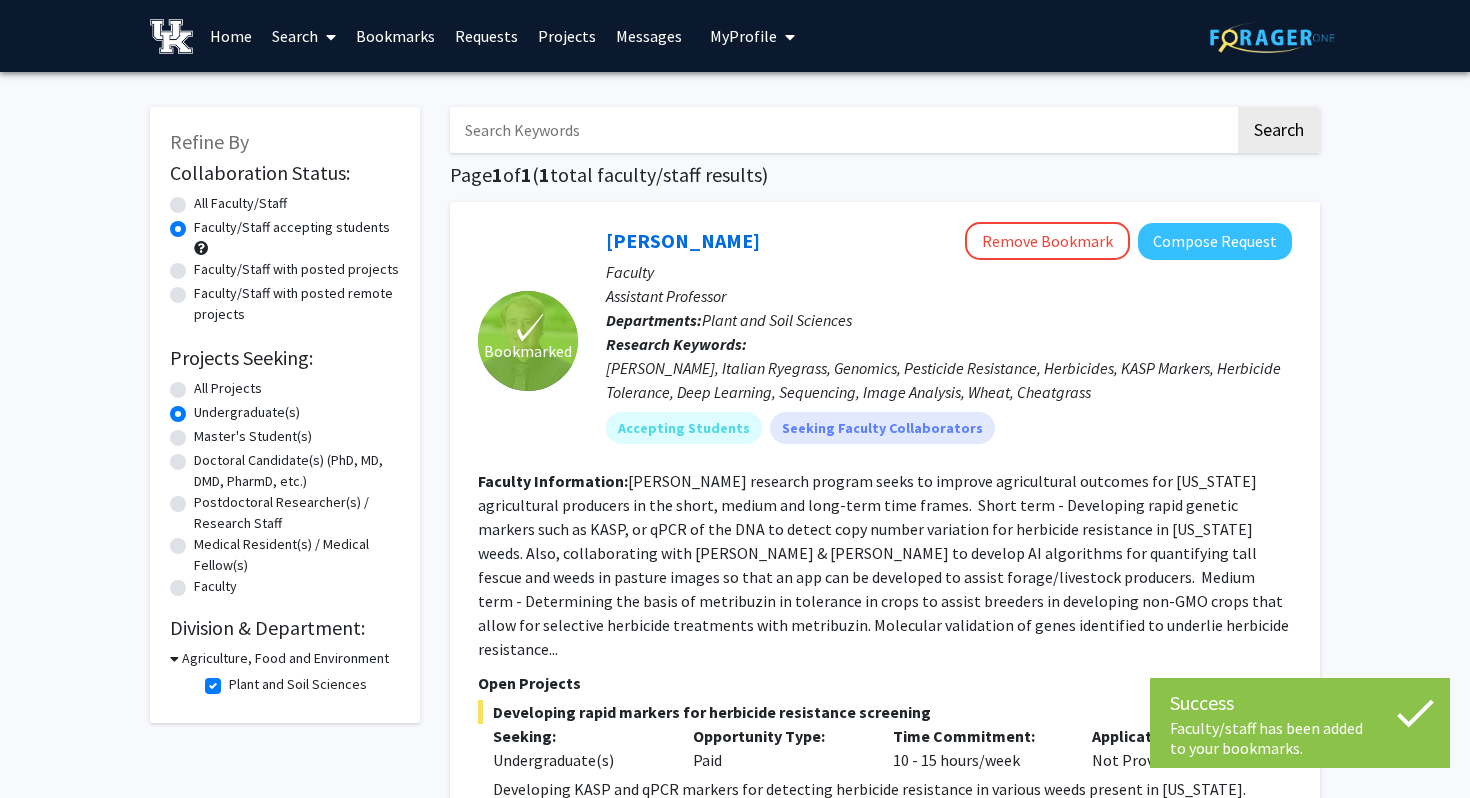 click on "Plant and Soil Sciences" 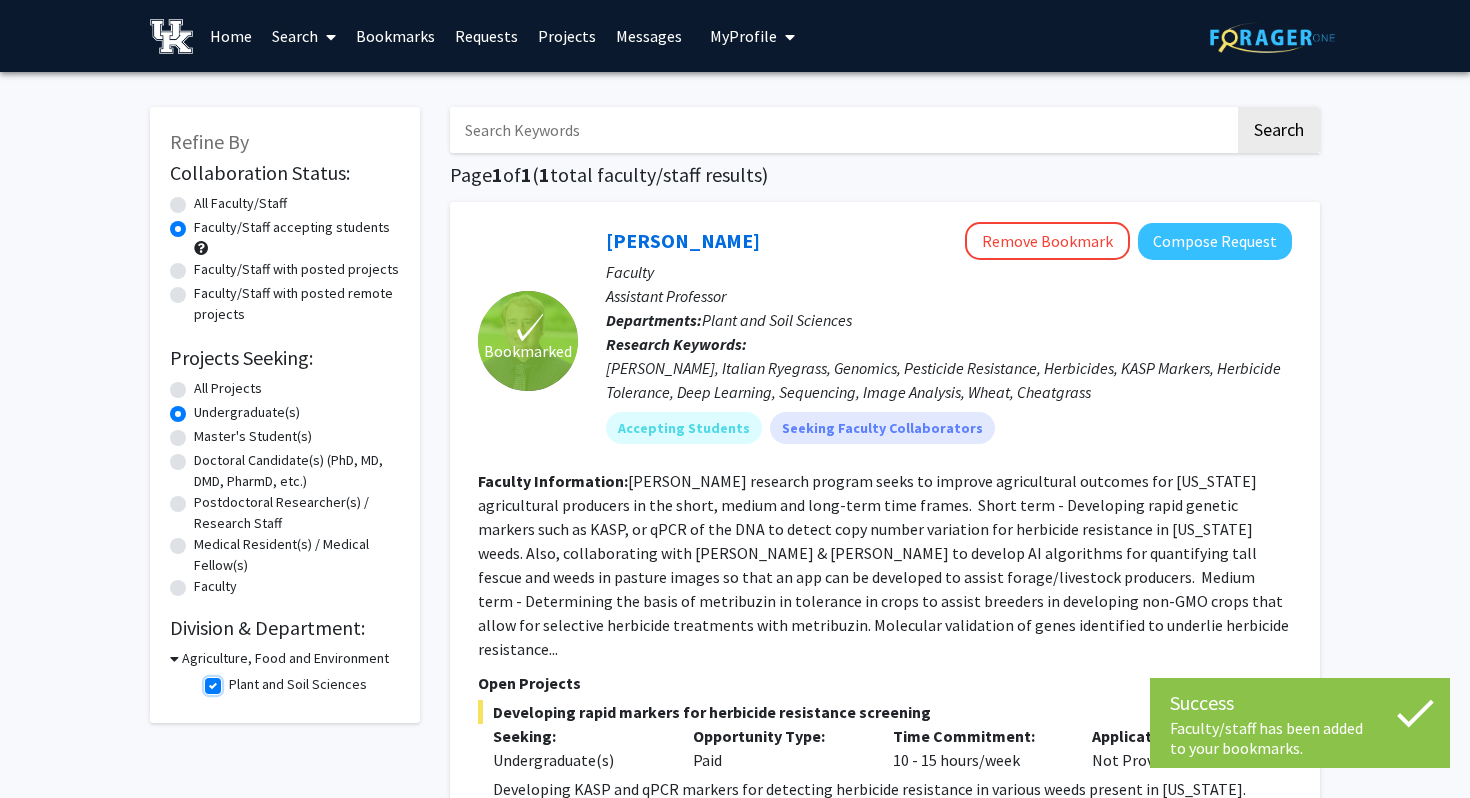 click on "Plant and Soil Sciences" at bounding box center (235, 680) 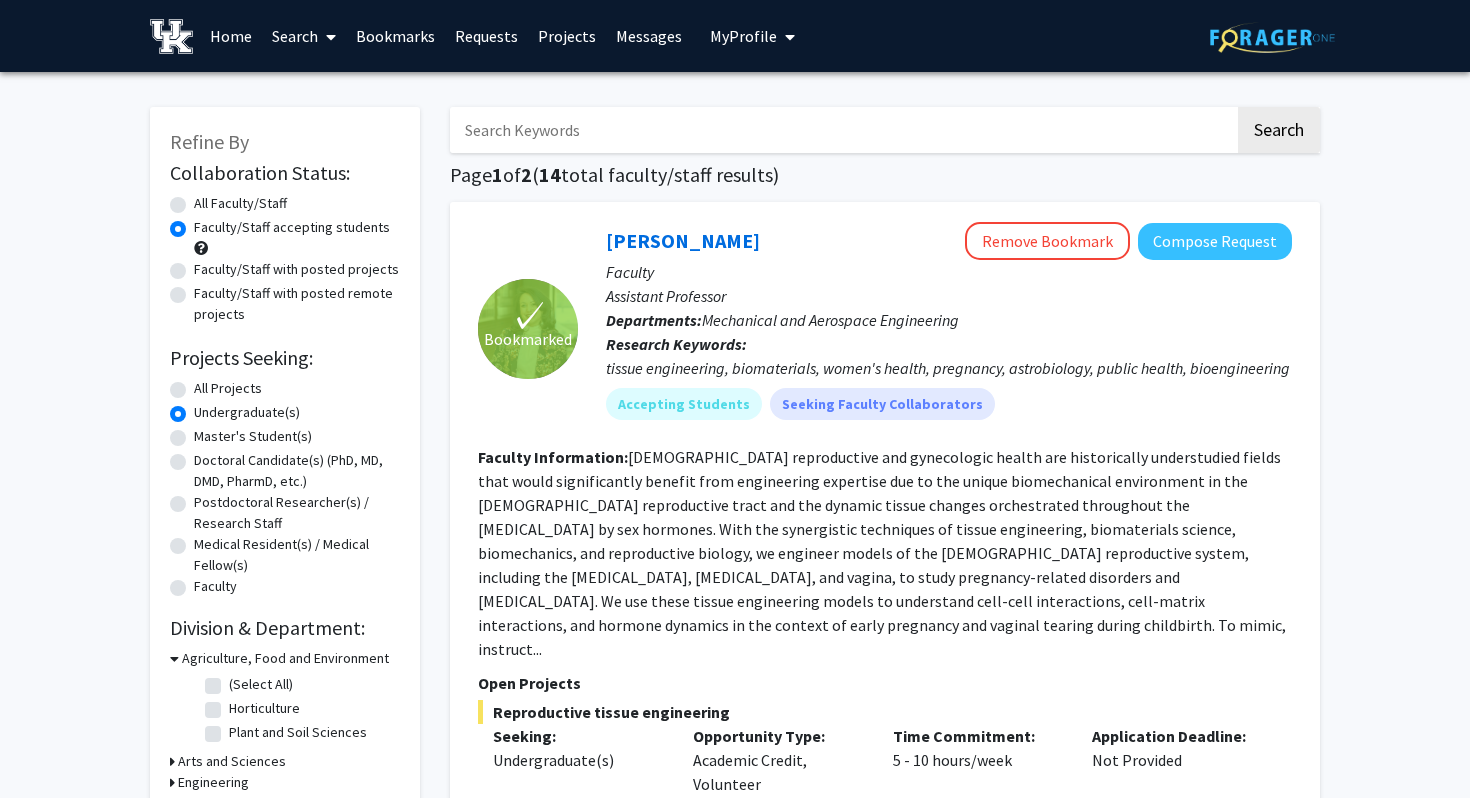 click at bounding box center [842, 130] 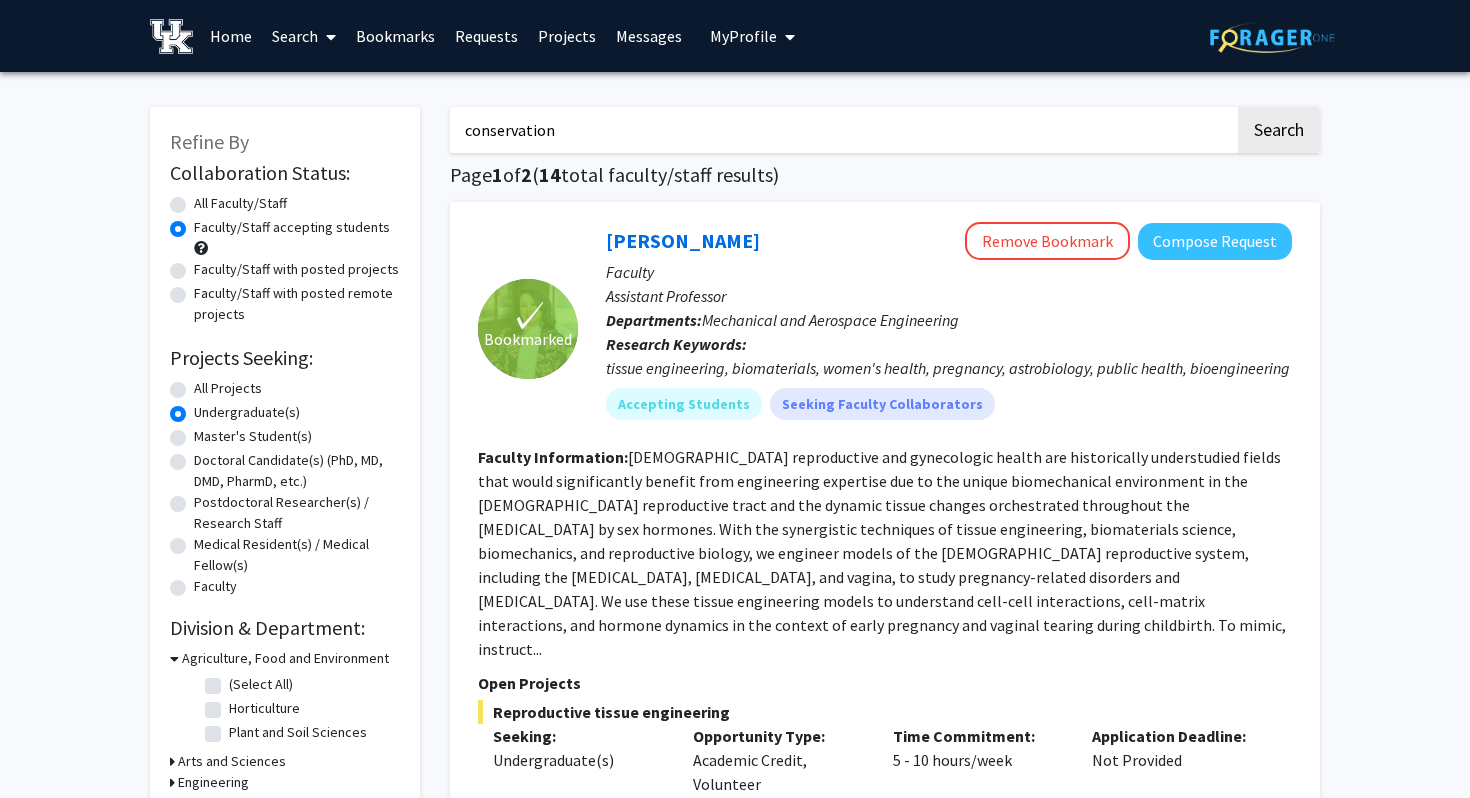 type on "conservation" 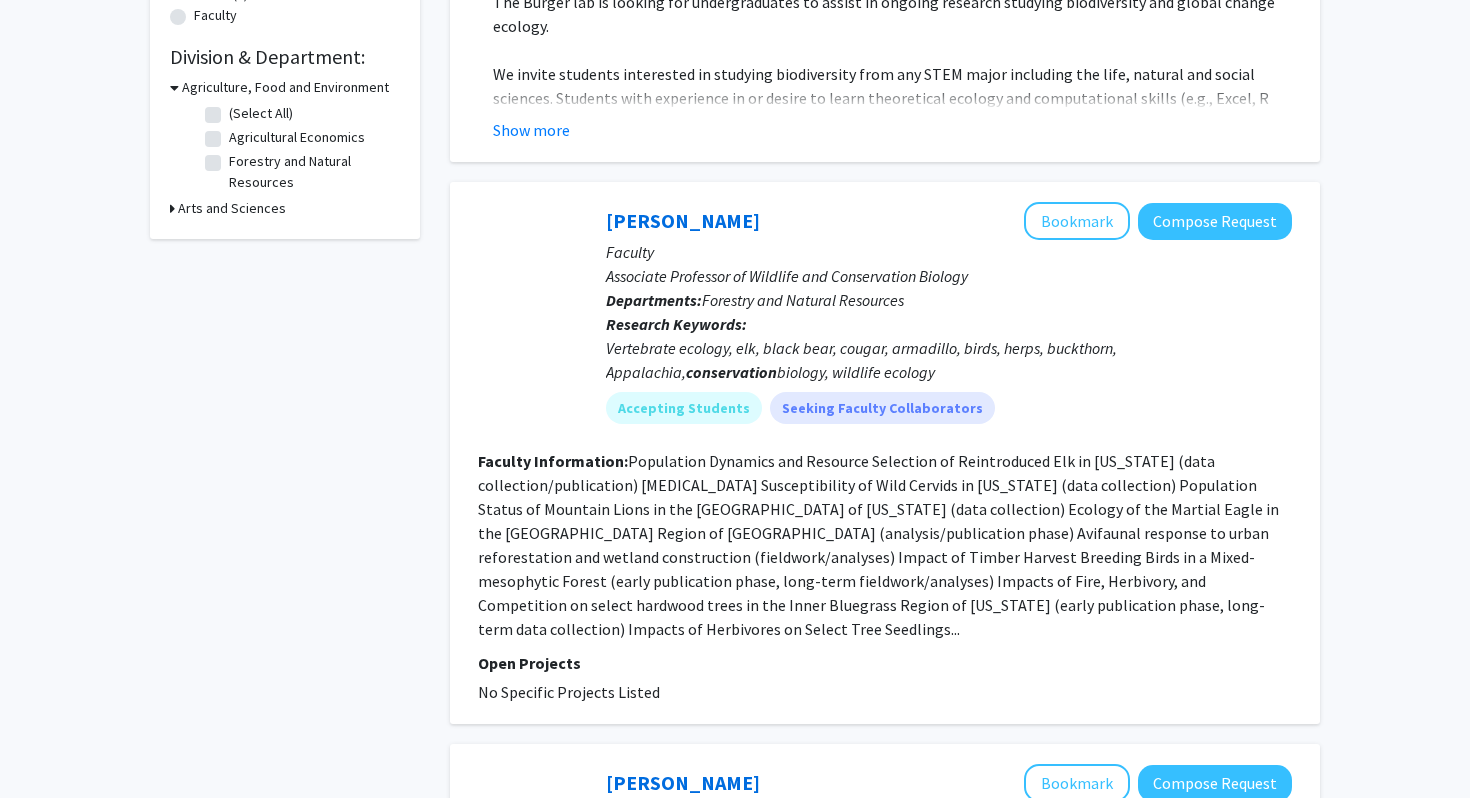 scroll, scrollTop: 569, scrollLeft: 0, axis: vertical 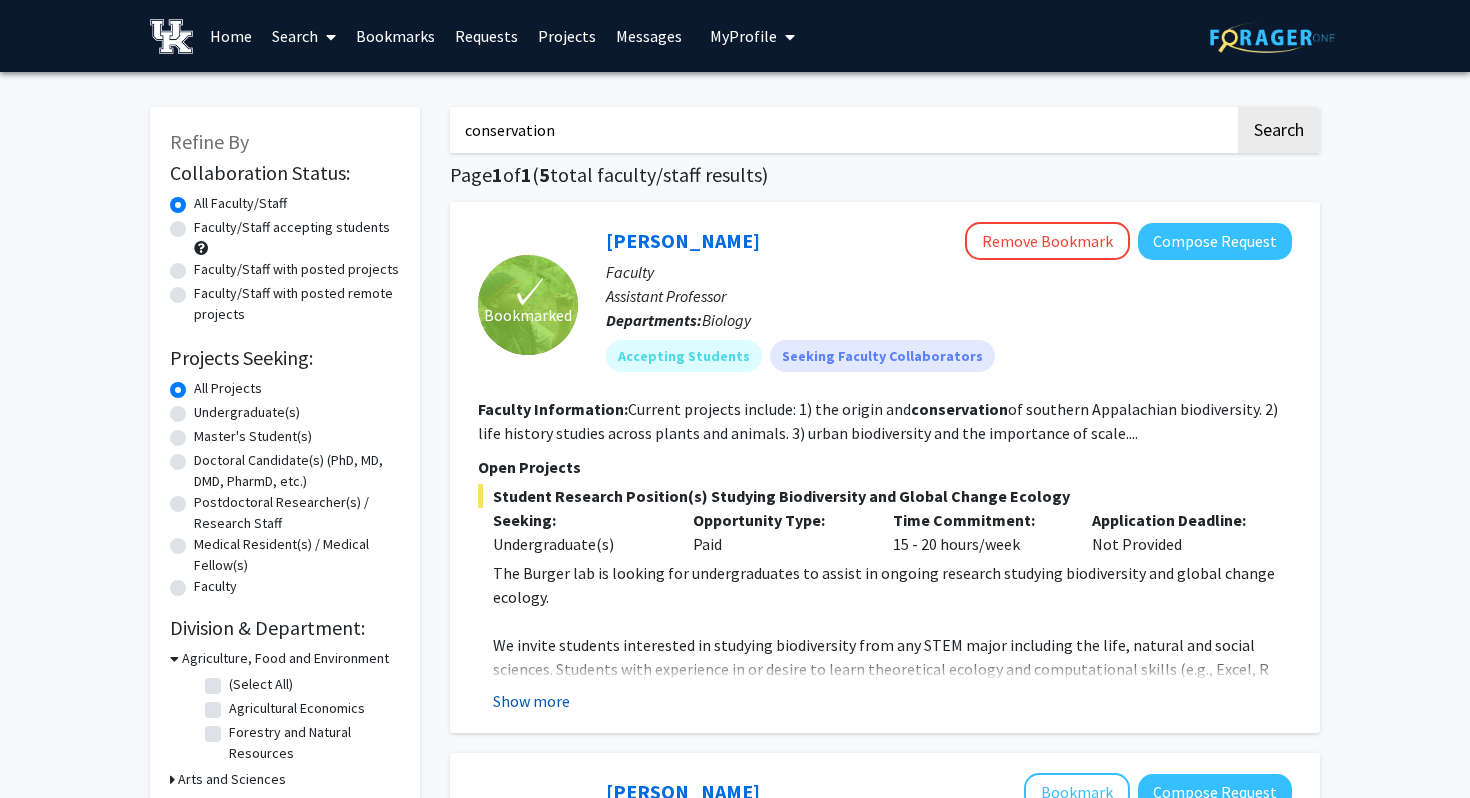 click on "Show more" 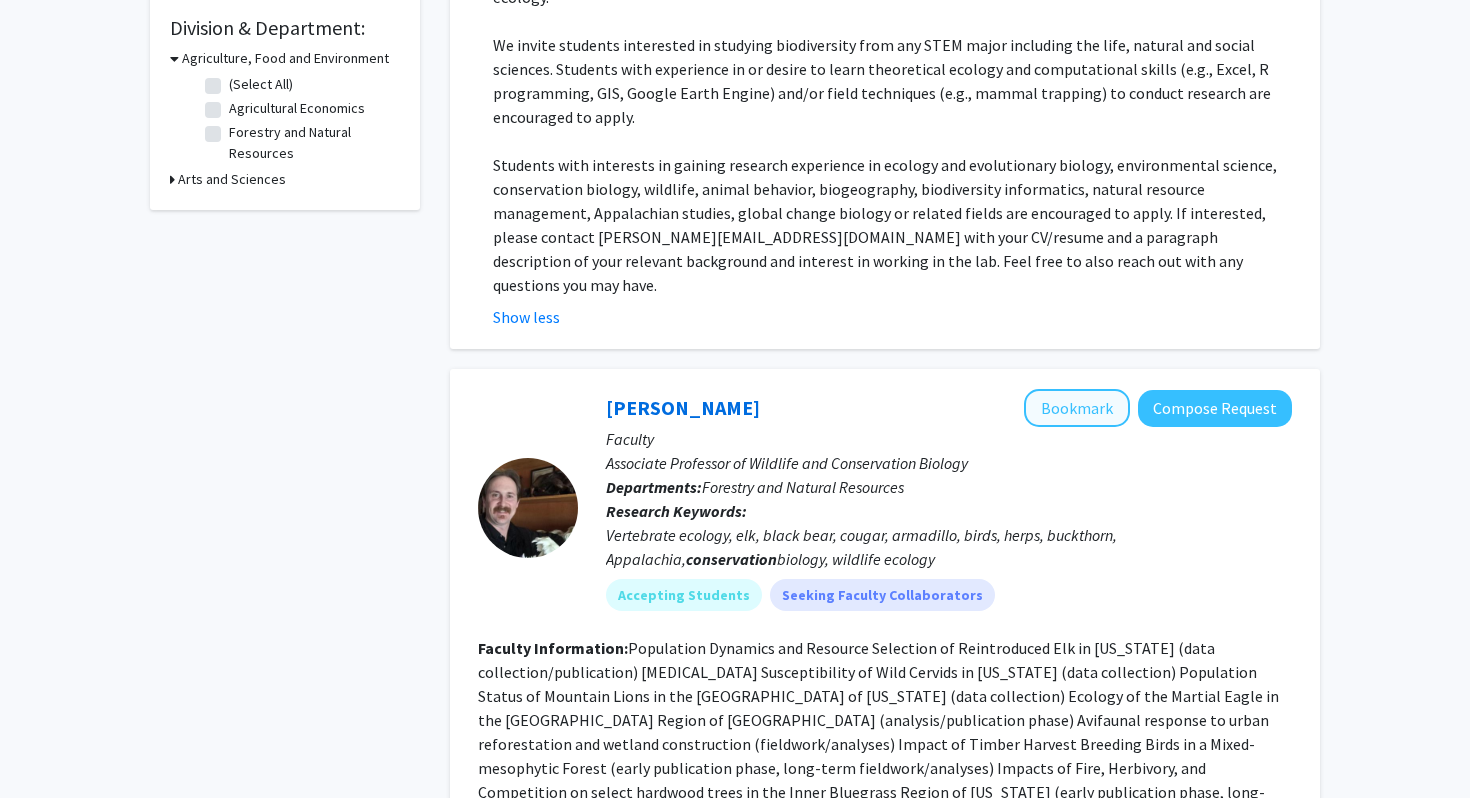 scroll, scrollTop: 610, scrollLeft: 0, axis: vertical 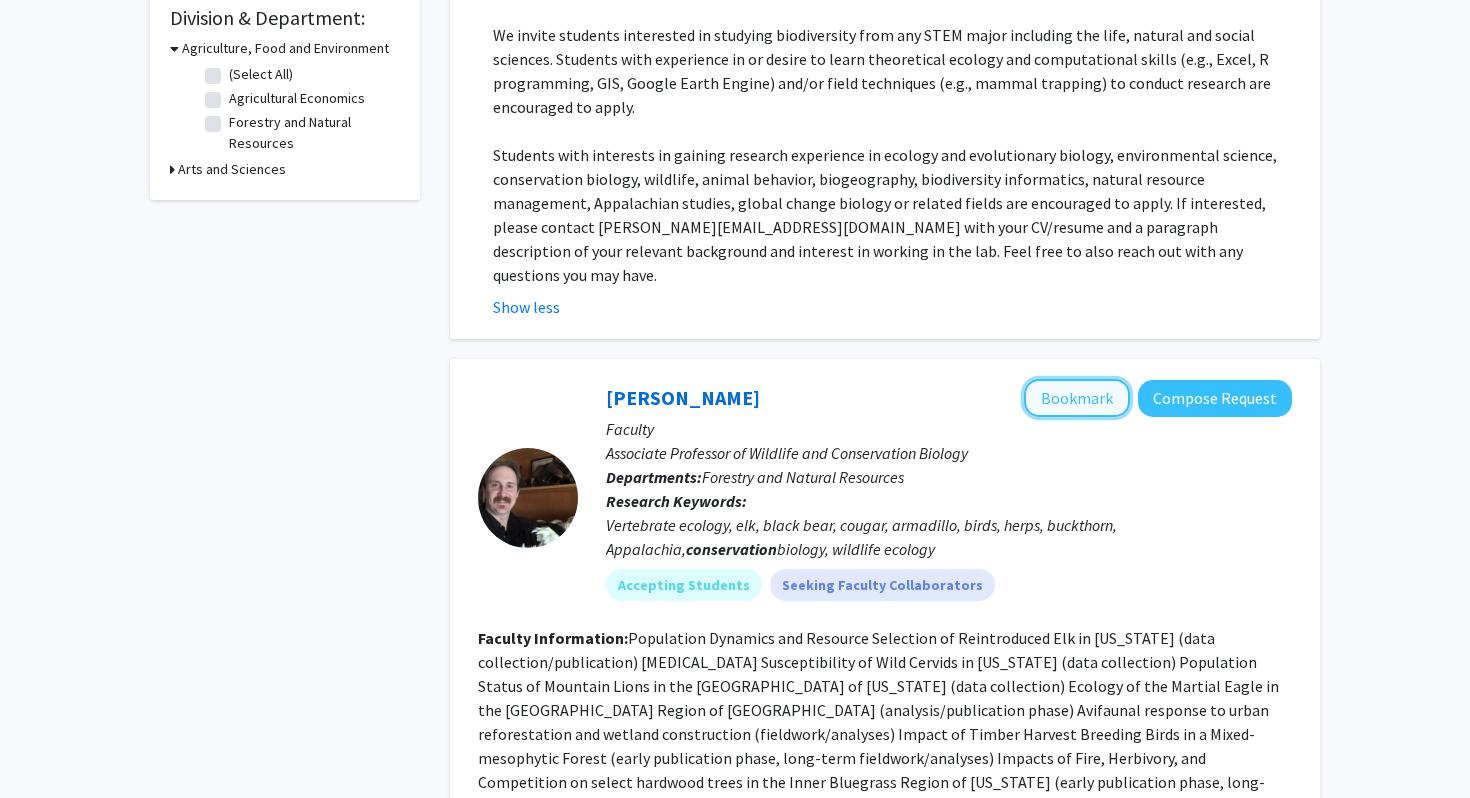 click on "Bookmark" 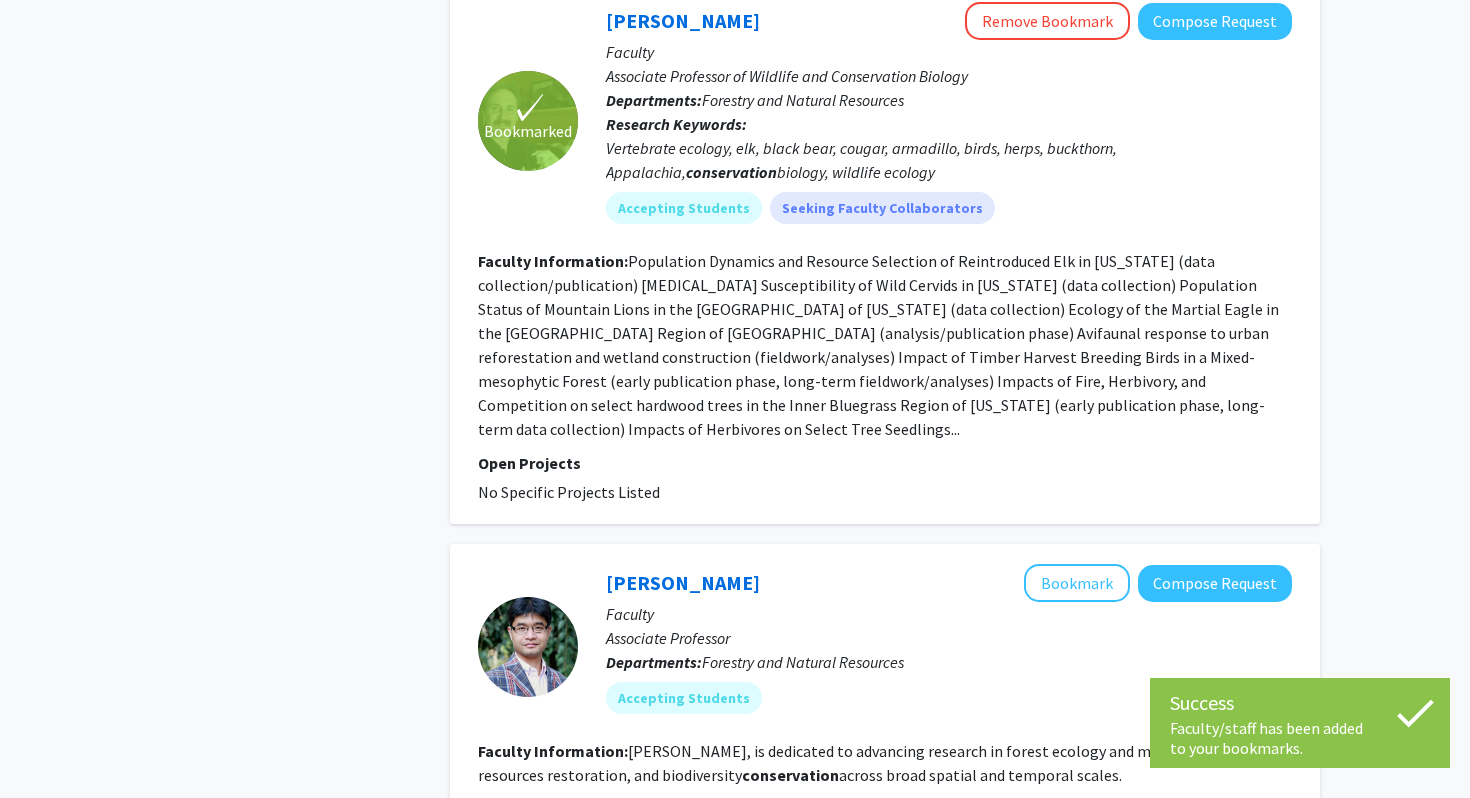 scroll, scrollTop: 1008, scrollLeft: 0, axis: vertical 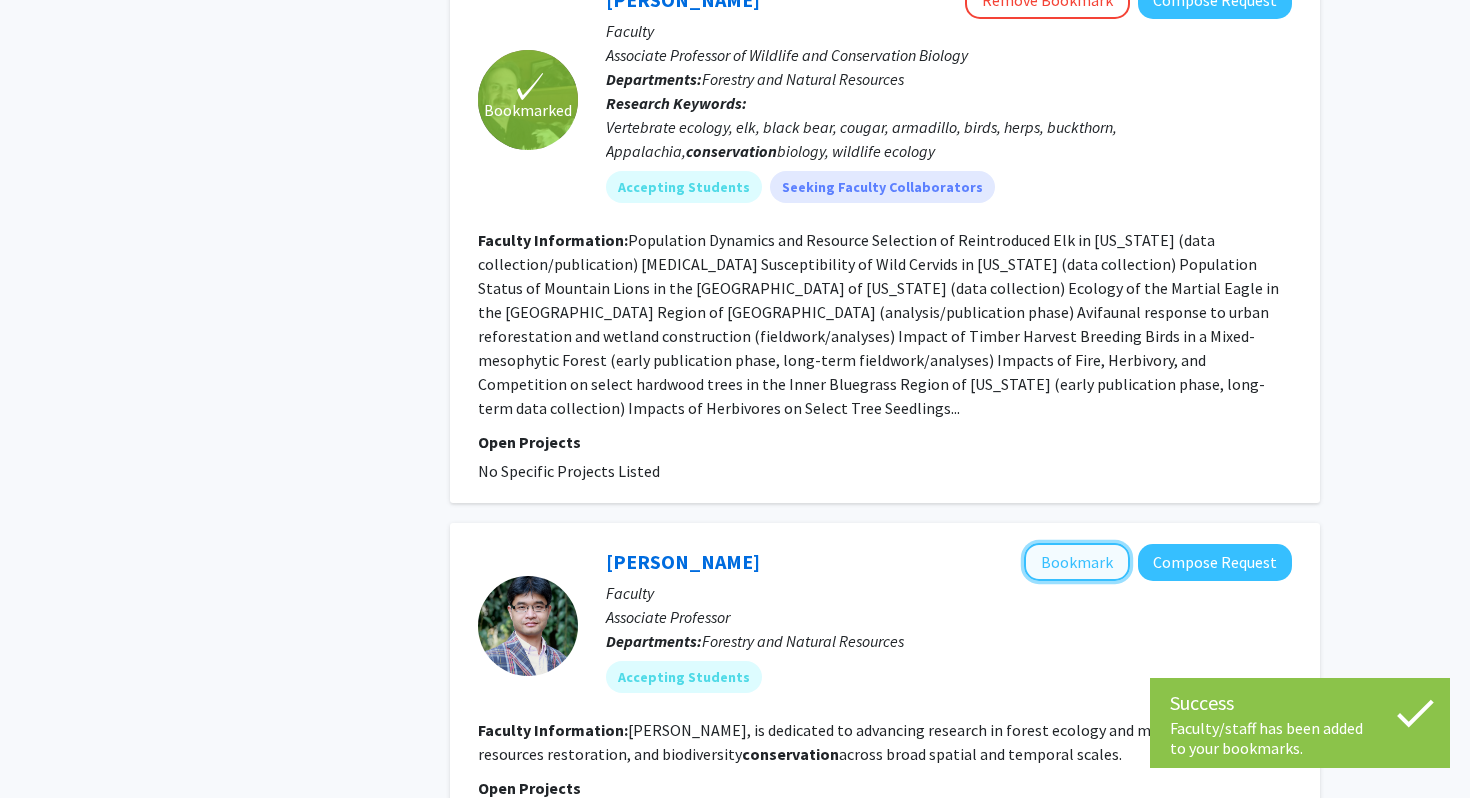 click on "Bookmark" 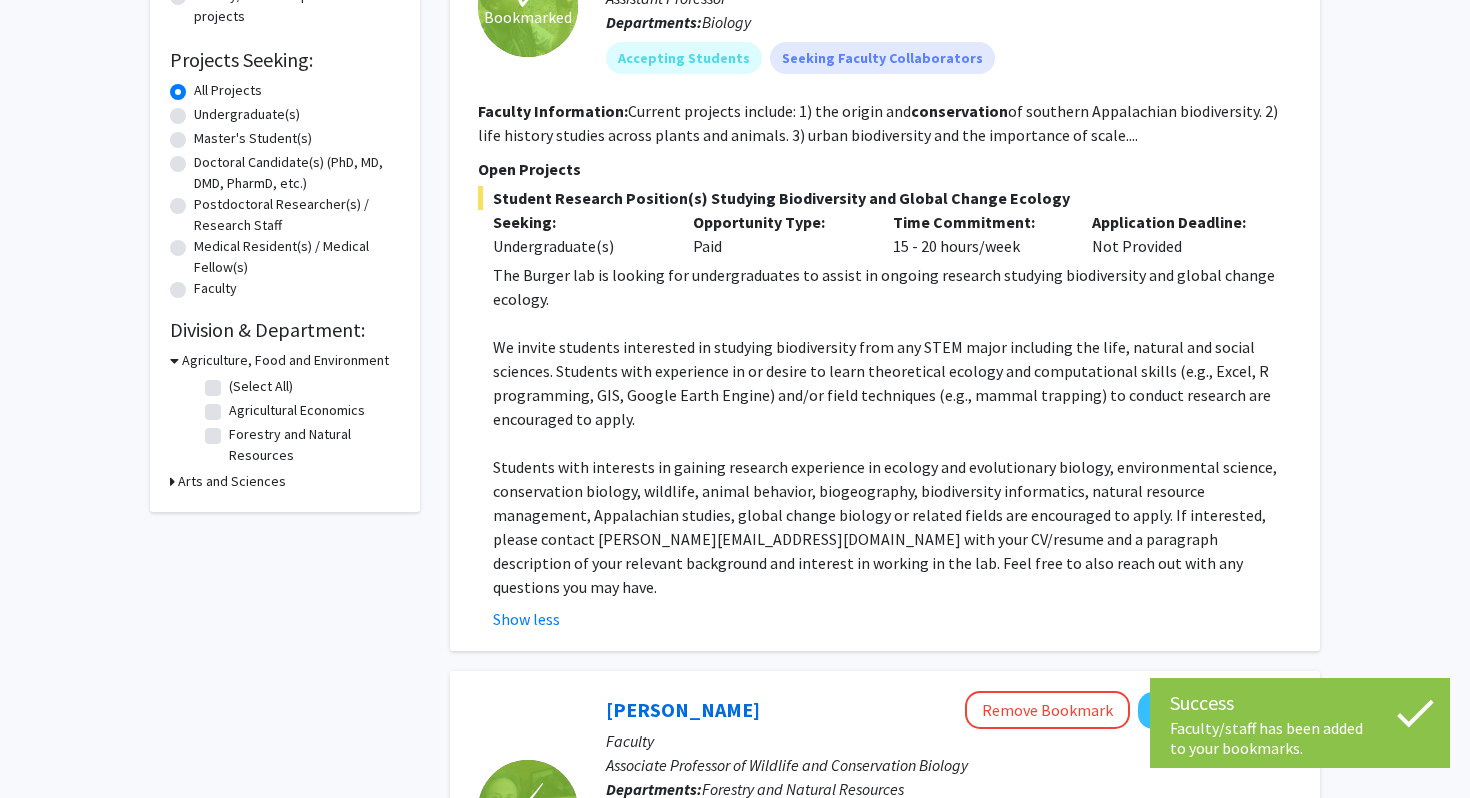scroll, scrollTop: 0, scrollLeft: 0, axis: both 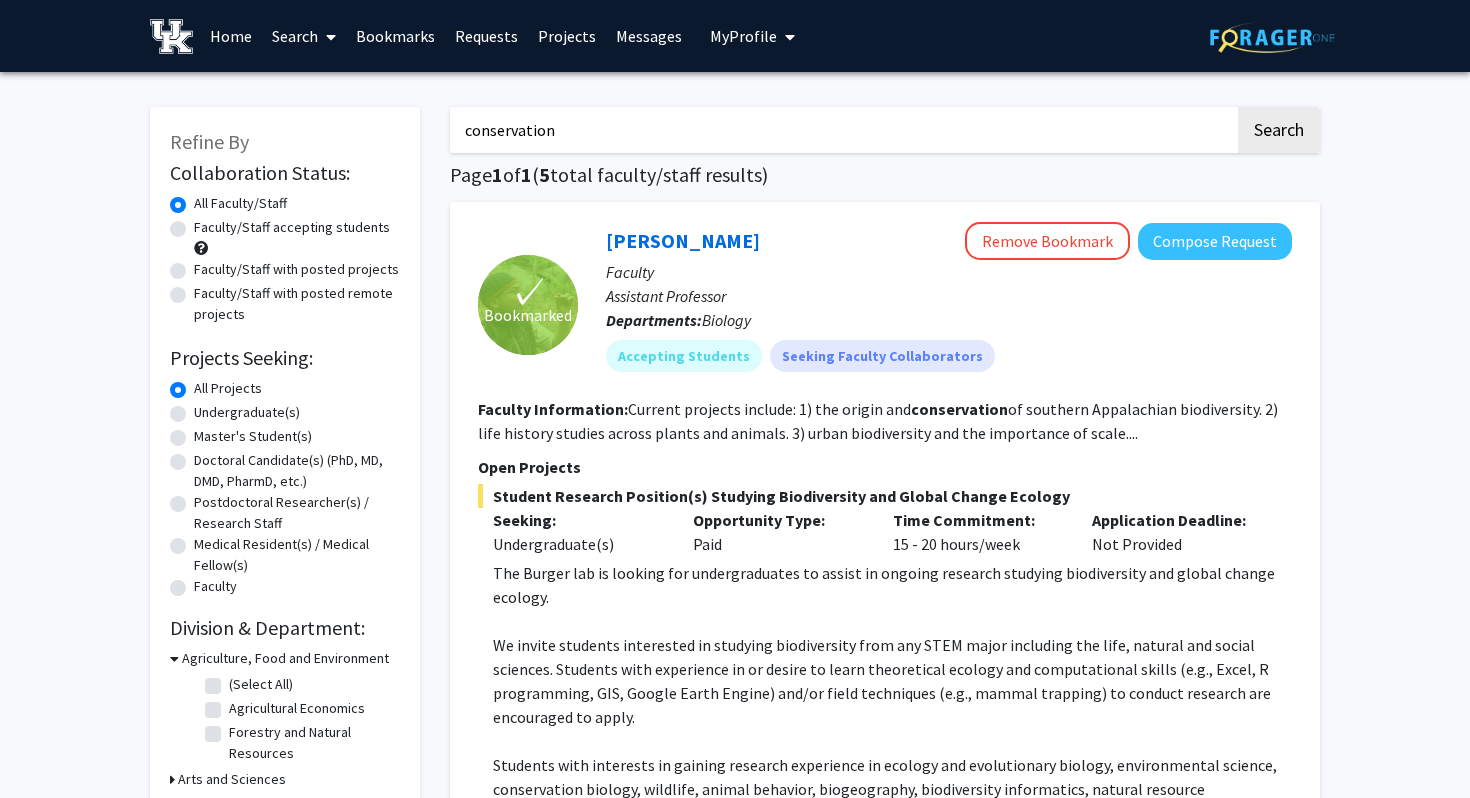 click on "conservation" at bounding box center (842, 130) 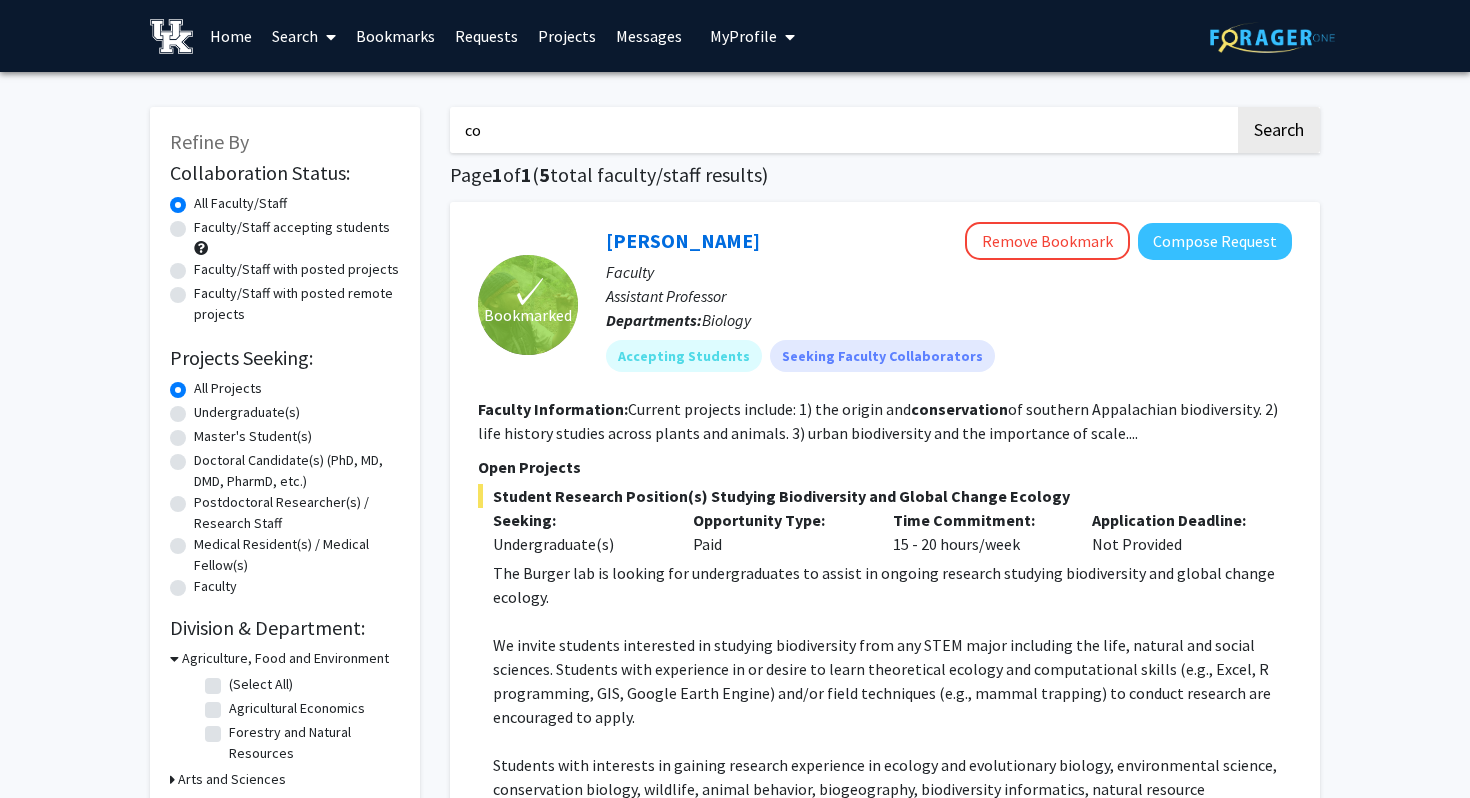 type on "c" 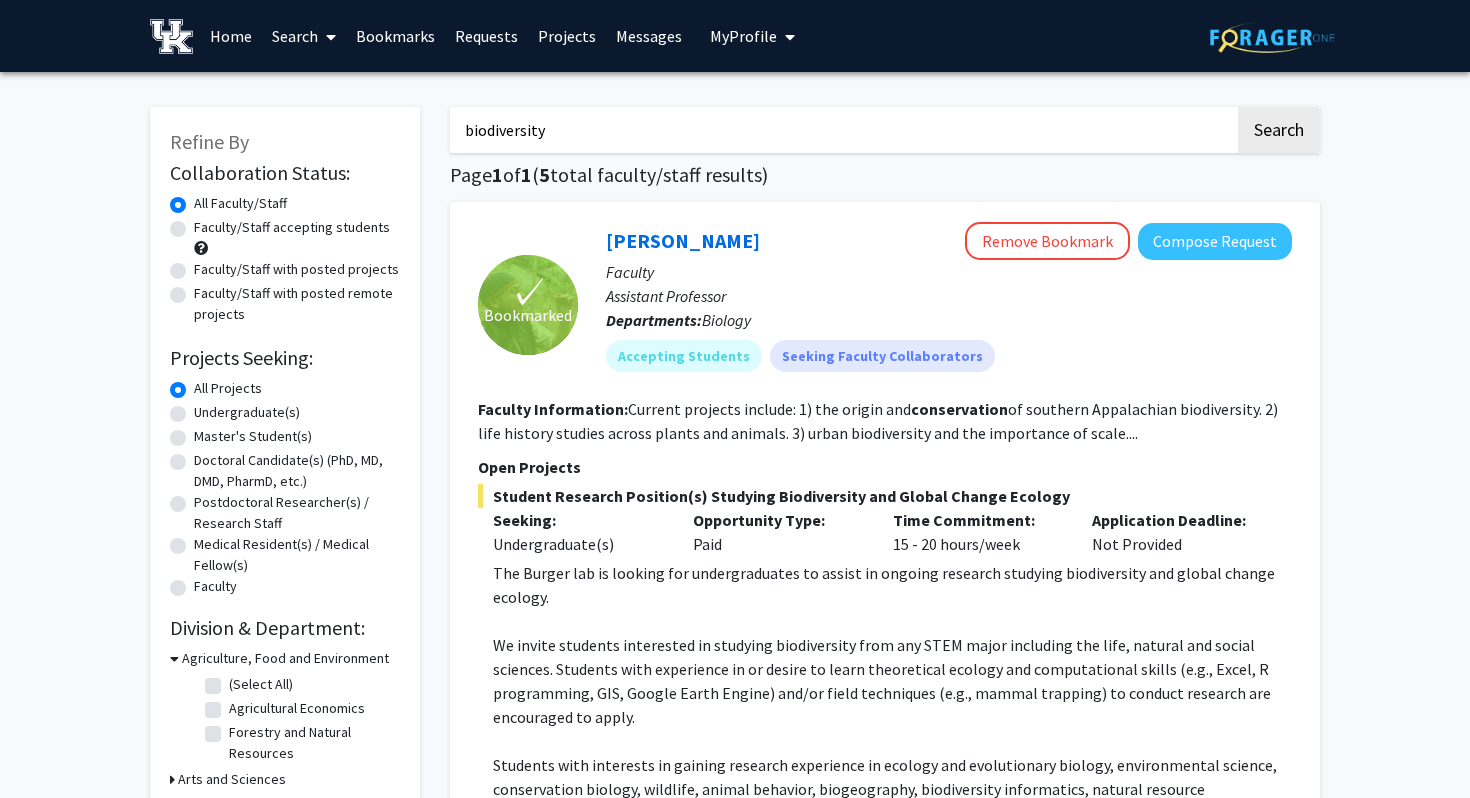 type on "biodiversity" 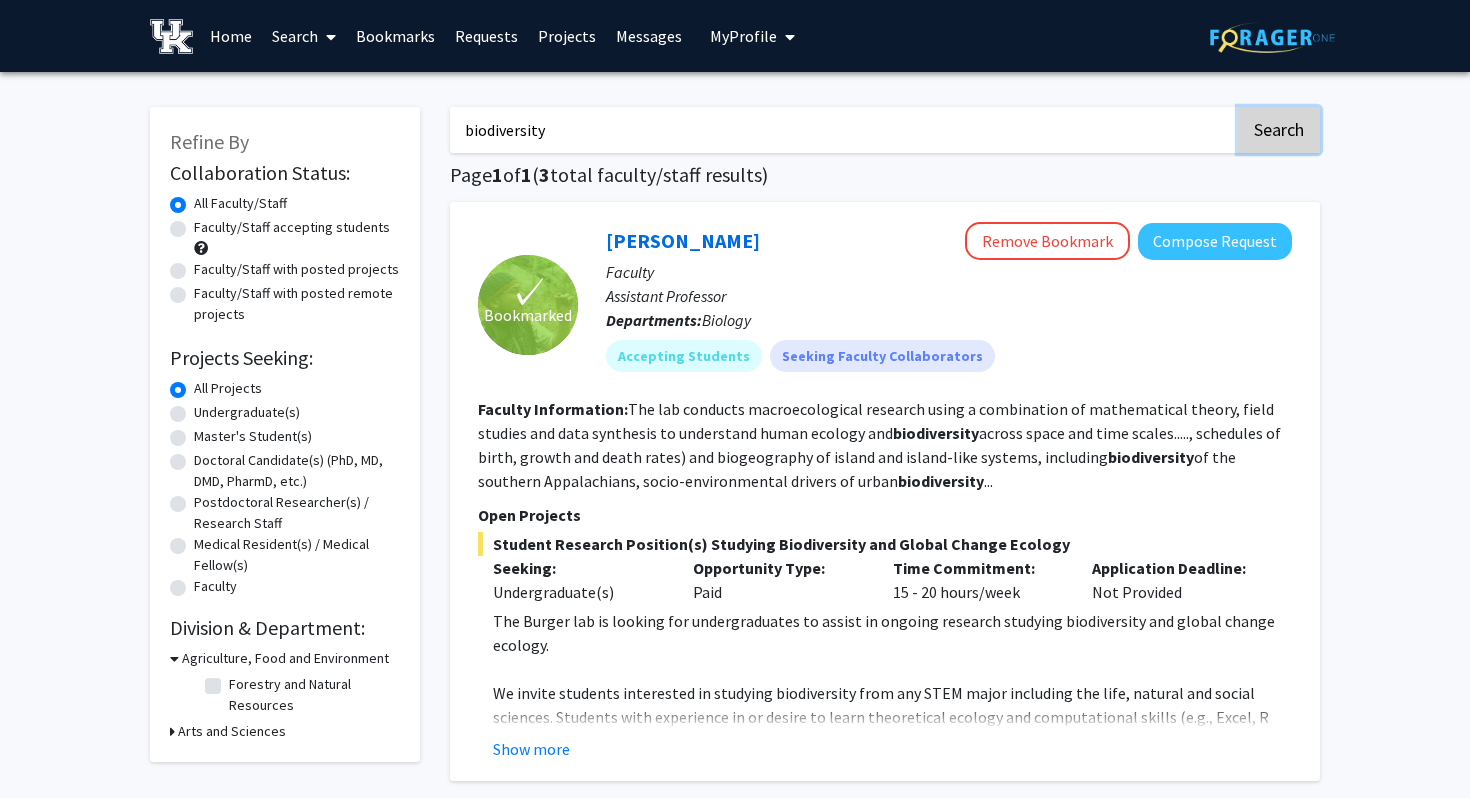 click on "Search" 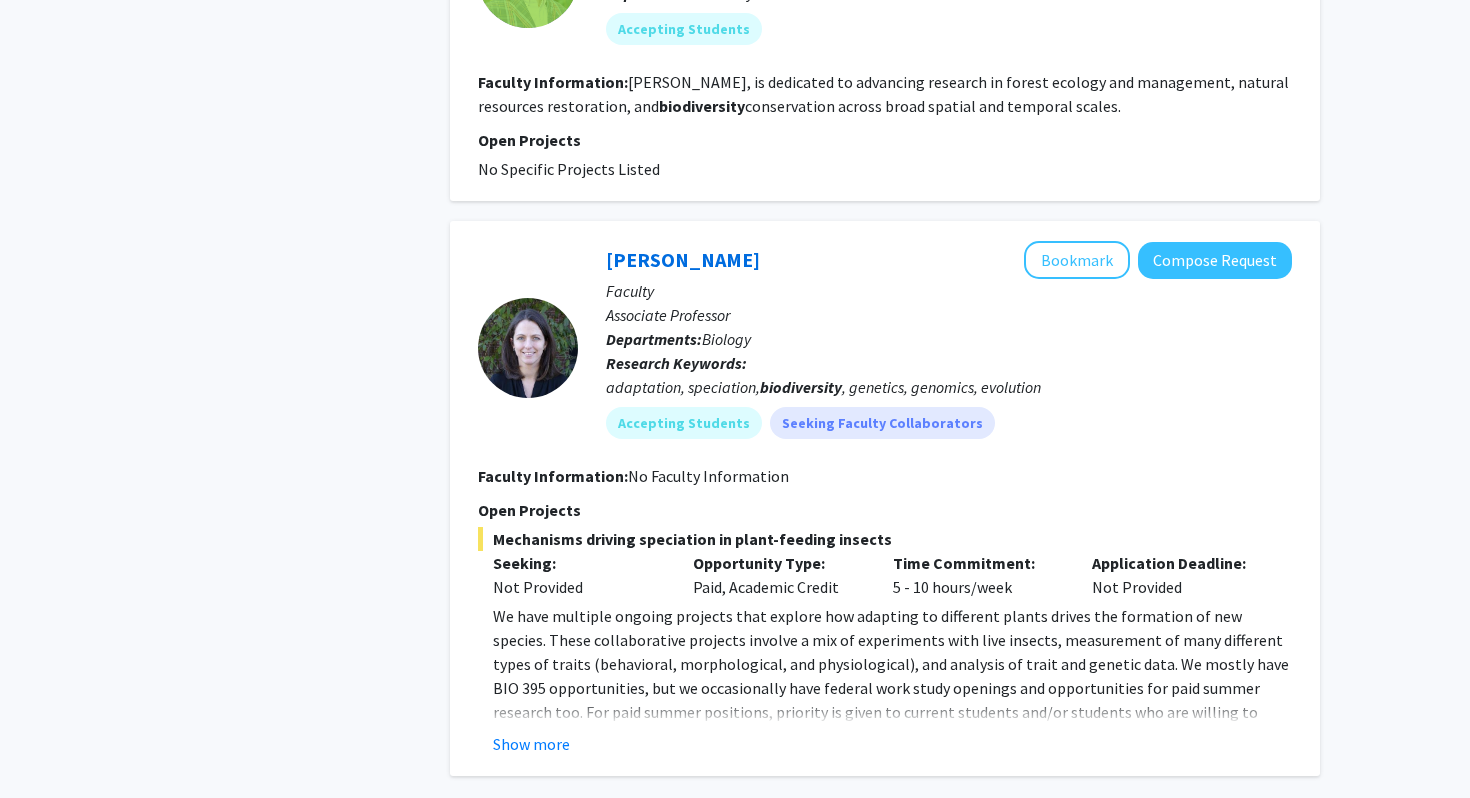 scroll, scrollTop: 1125, scrollLeft: 0, axis: vertical 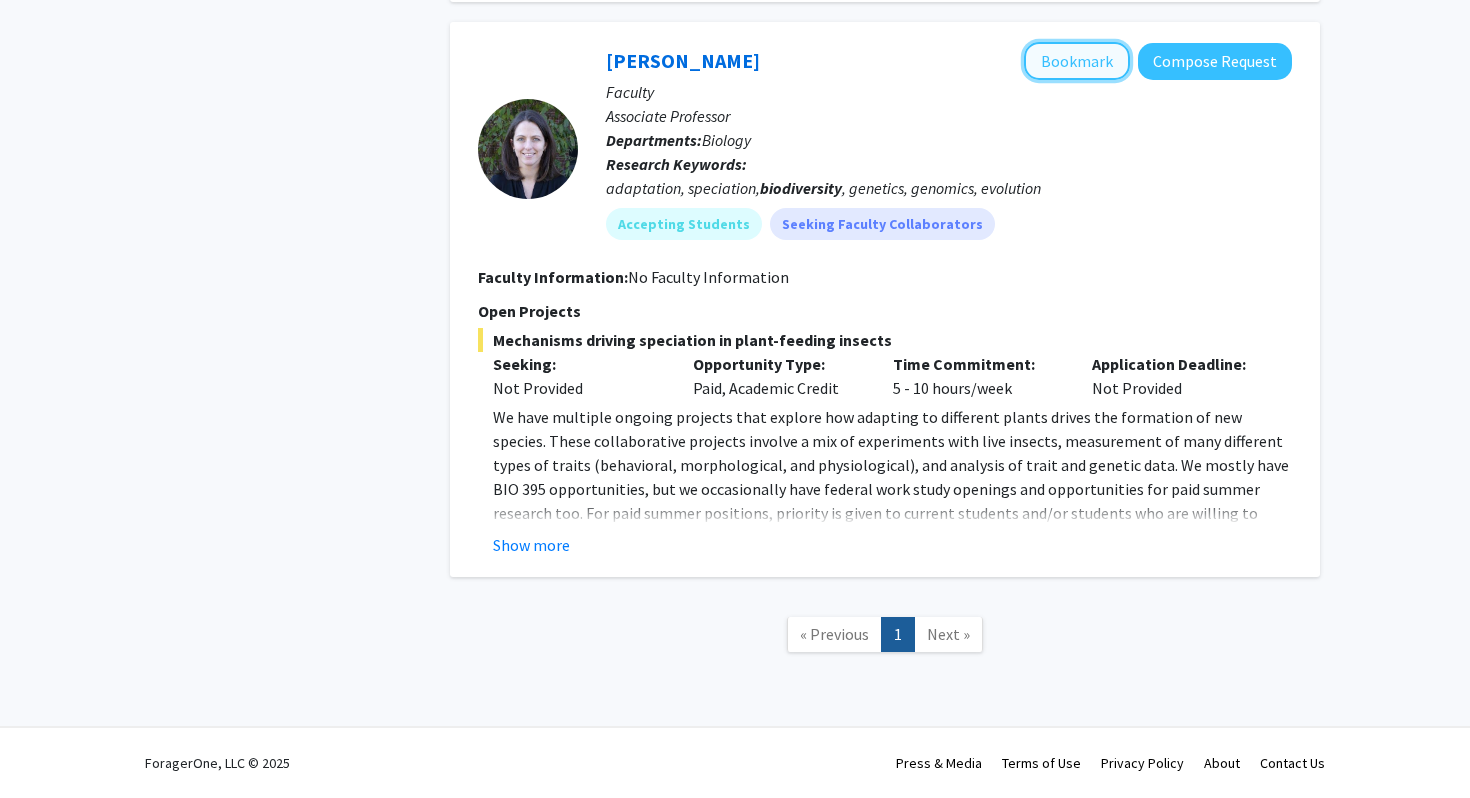 click on "Bookmark" 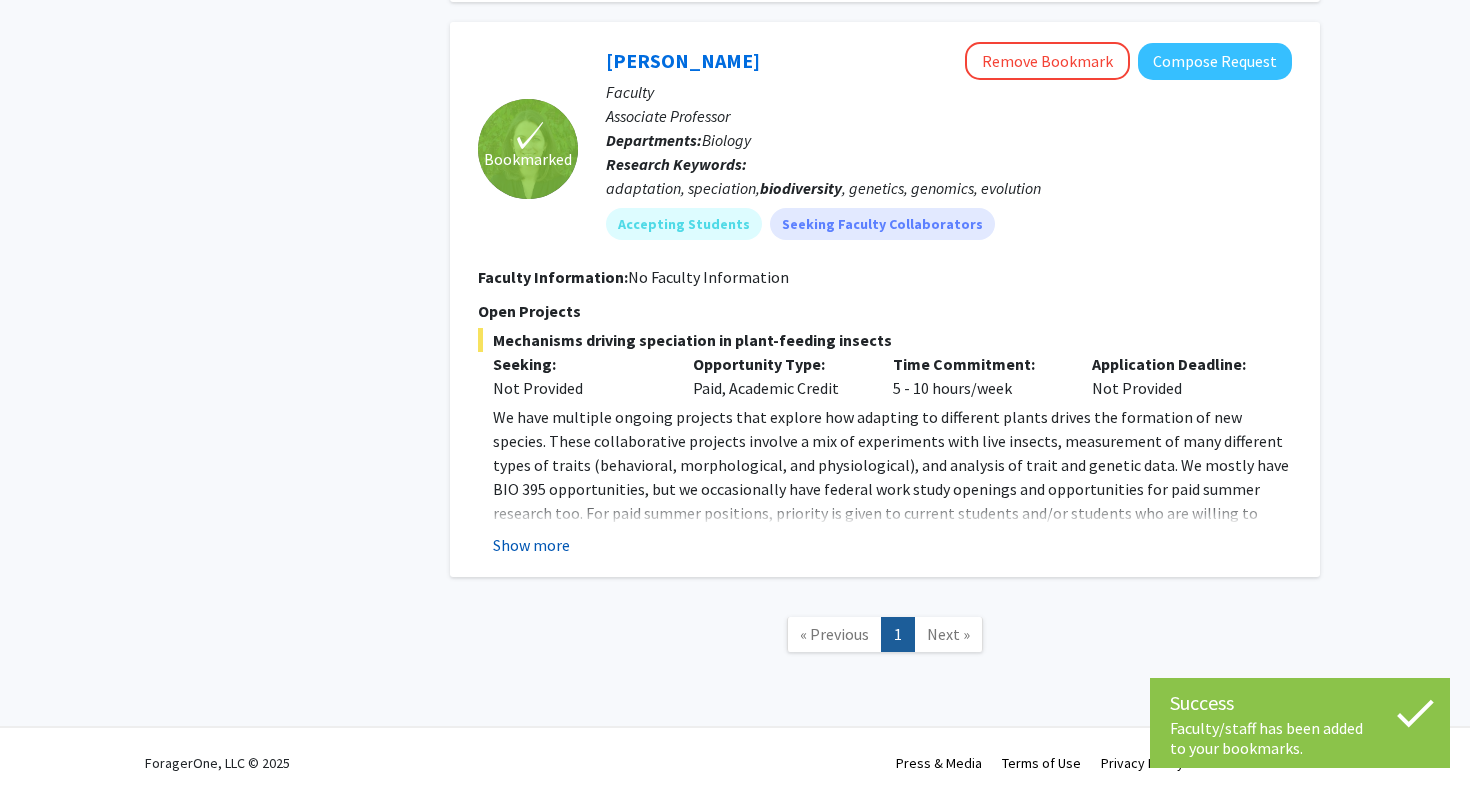 click on "Show more" 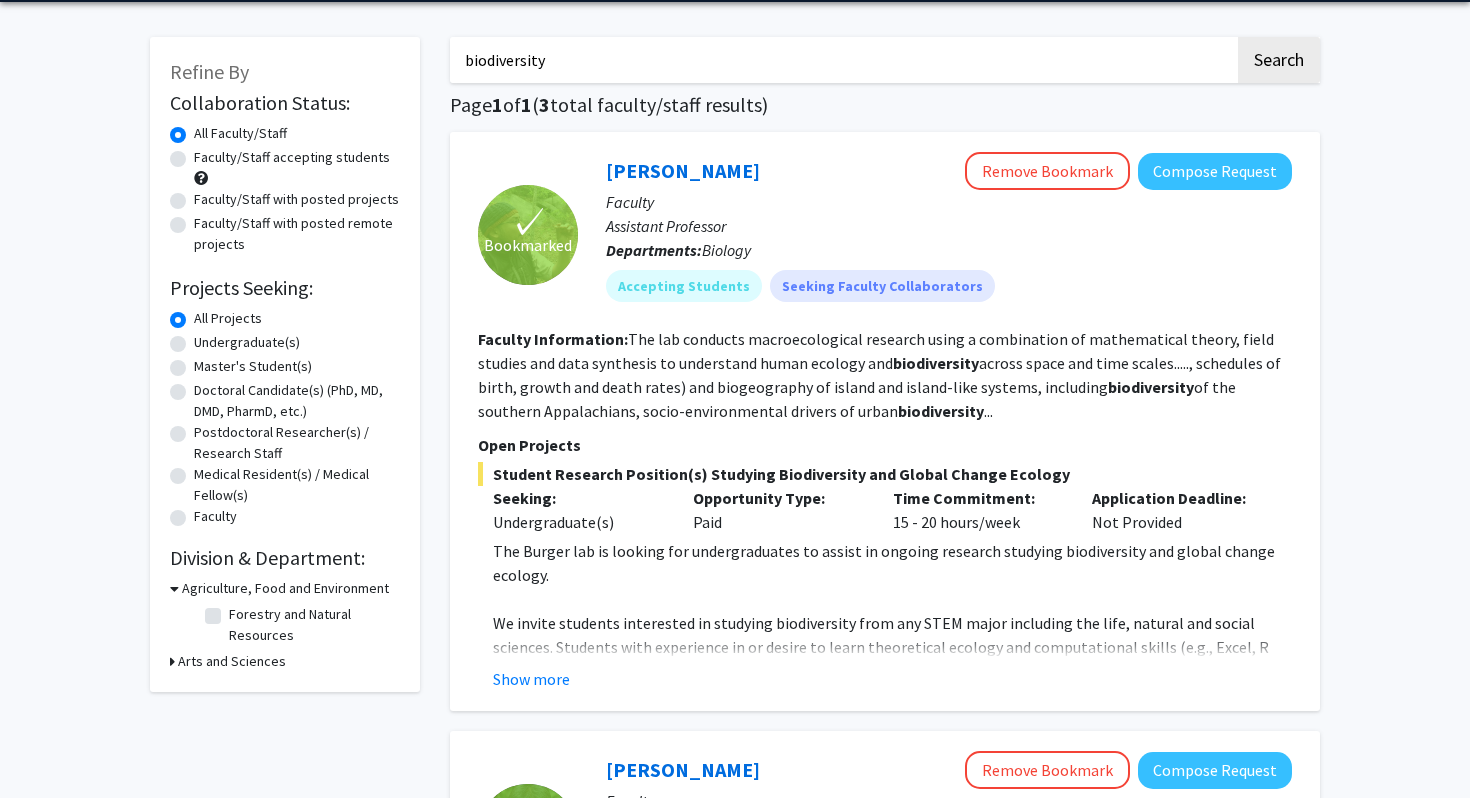 scroll, scrollTop: 0, scrollLeft: 0, axis: both 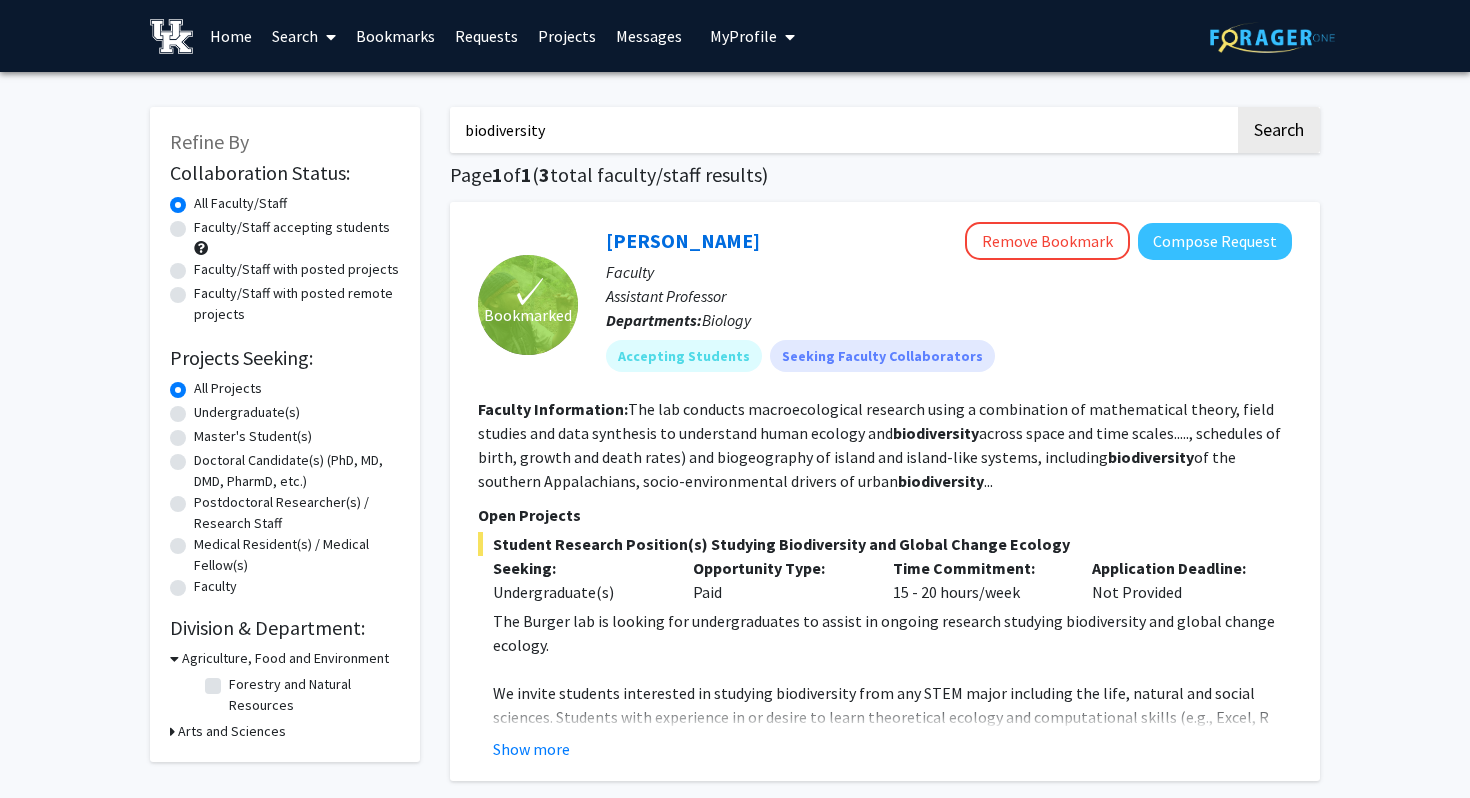 click on "Bookmarks" at bounding box center (395, 36) 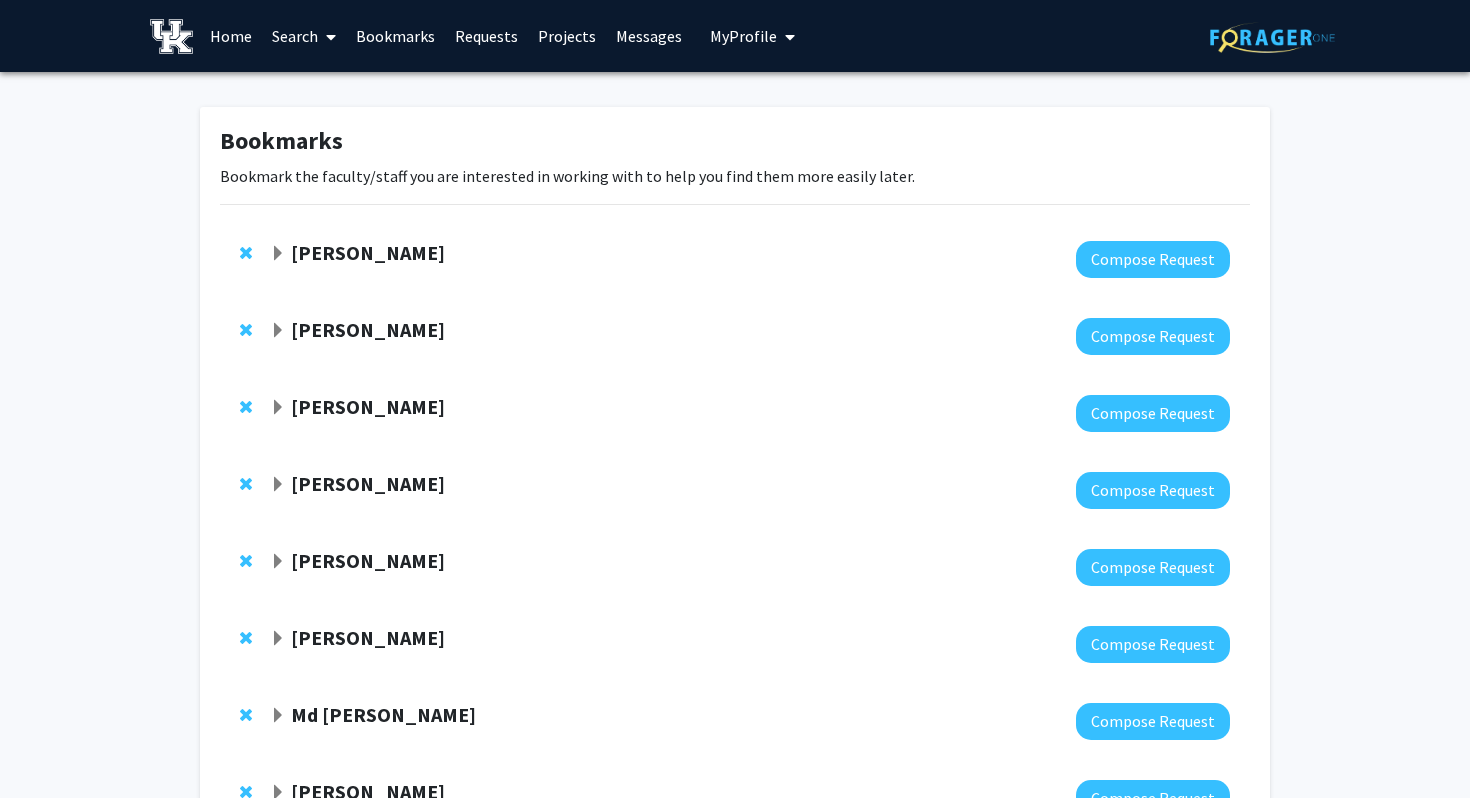 click on "Thomas Kampourakis" 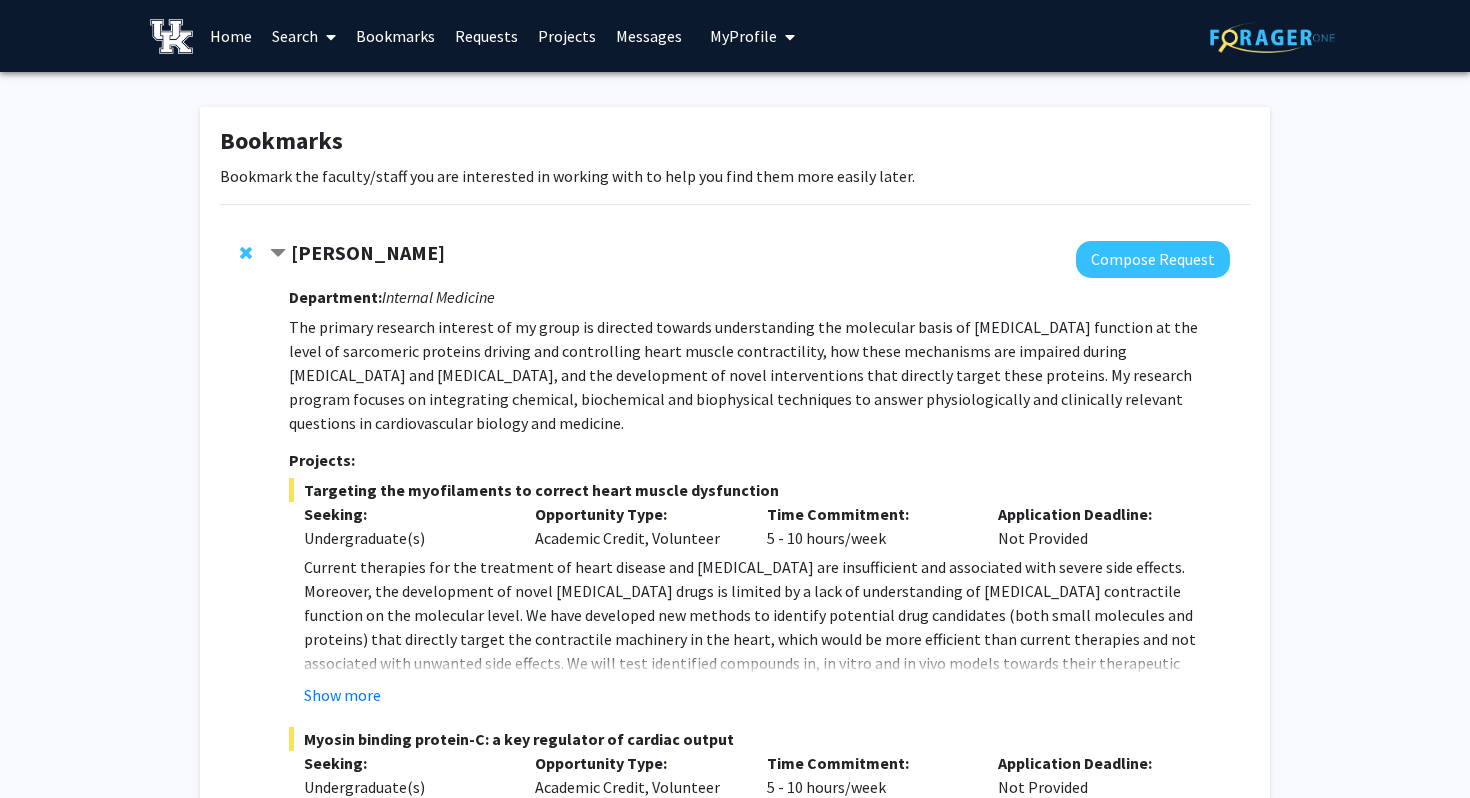 click 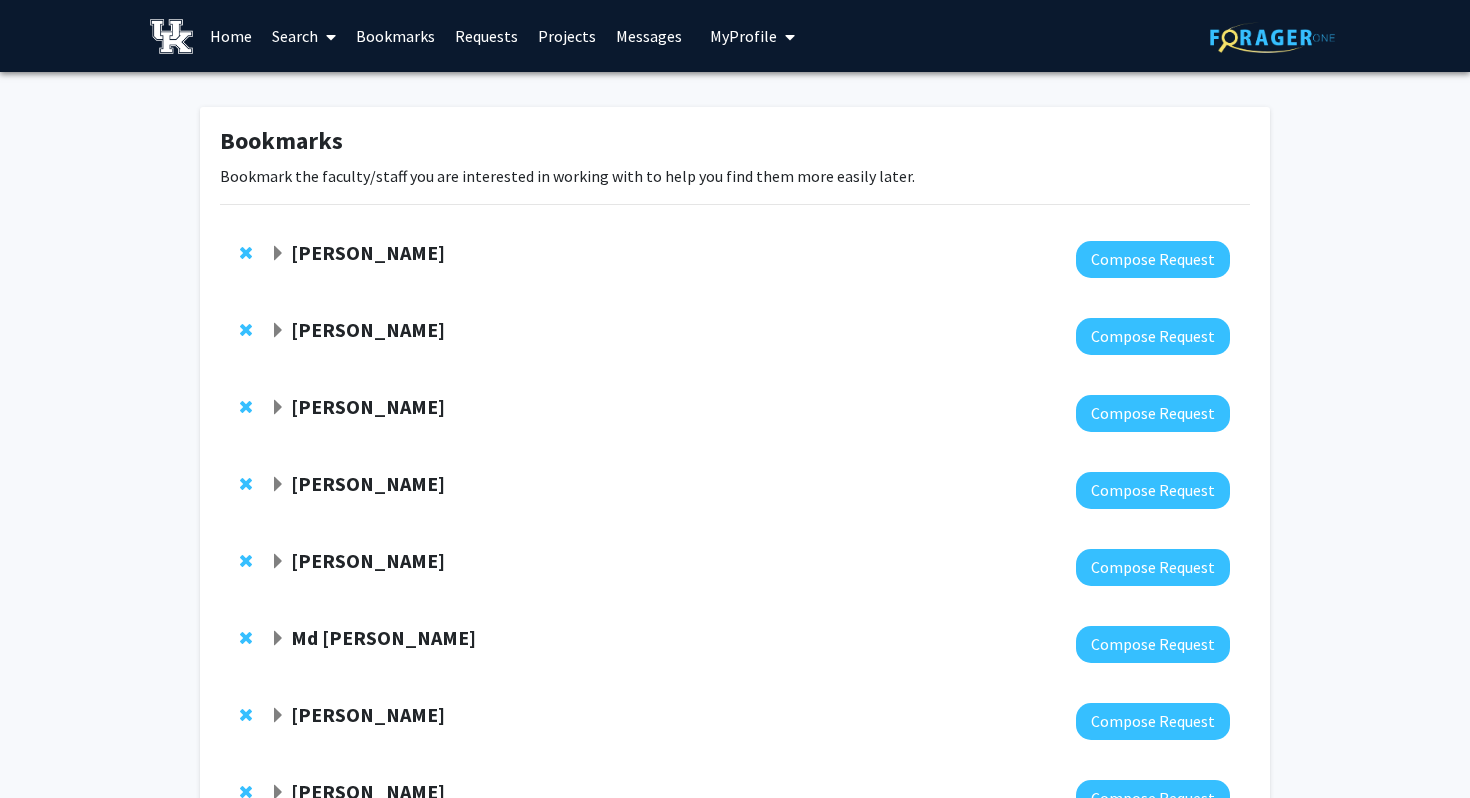 click on "[PERSON_NAME]" 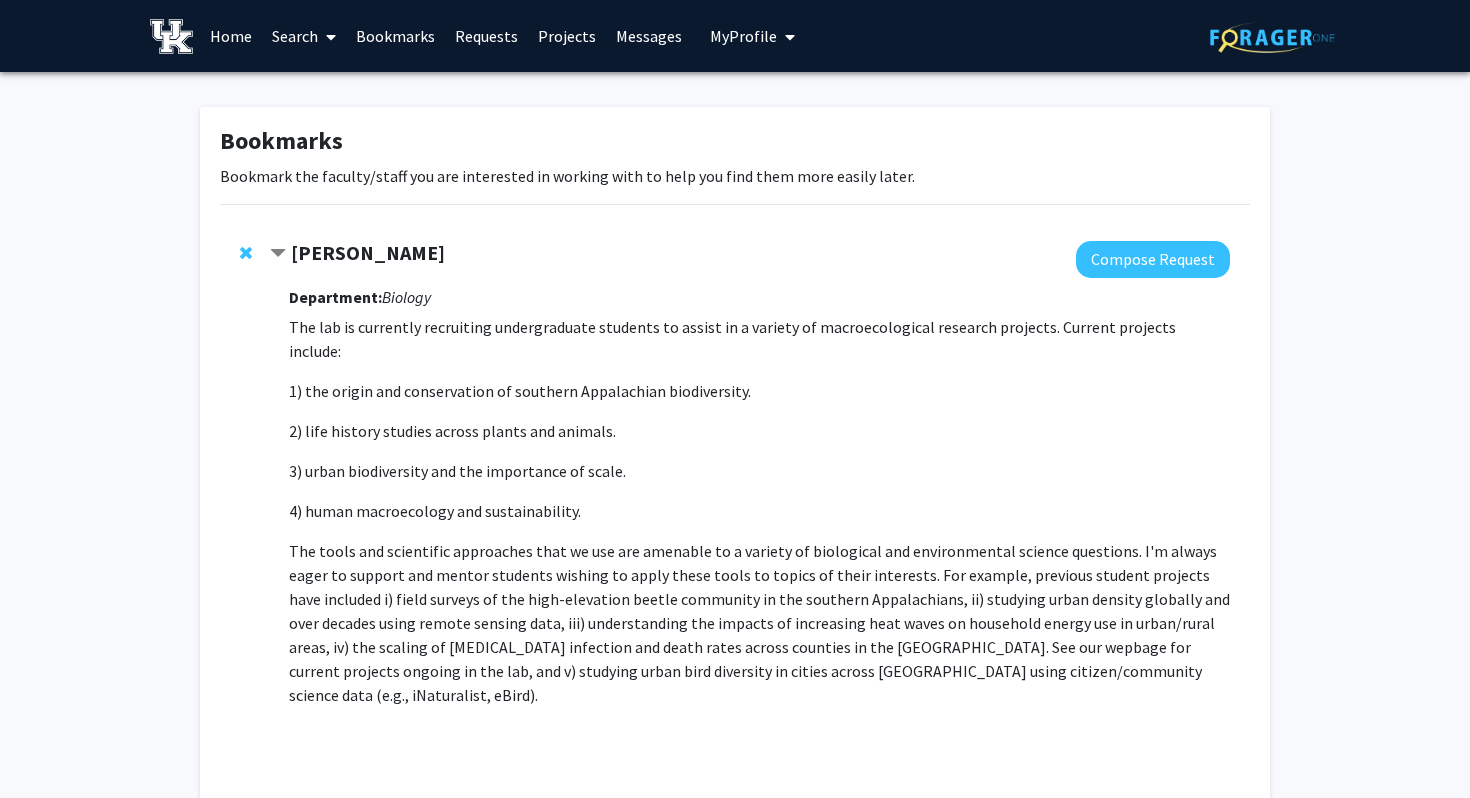 click on "[PERSON_NAME]" 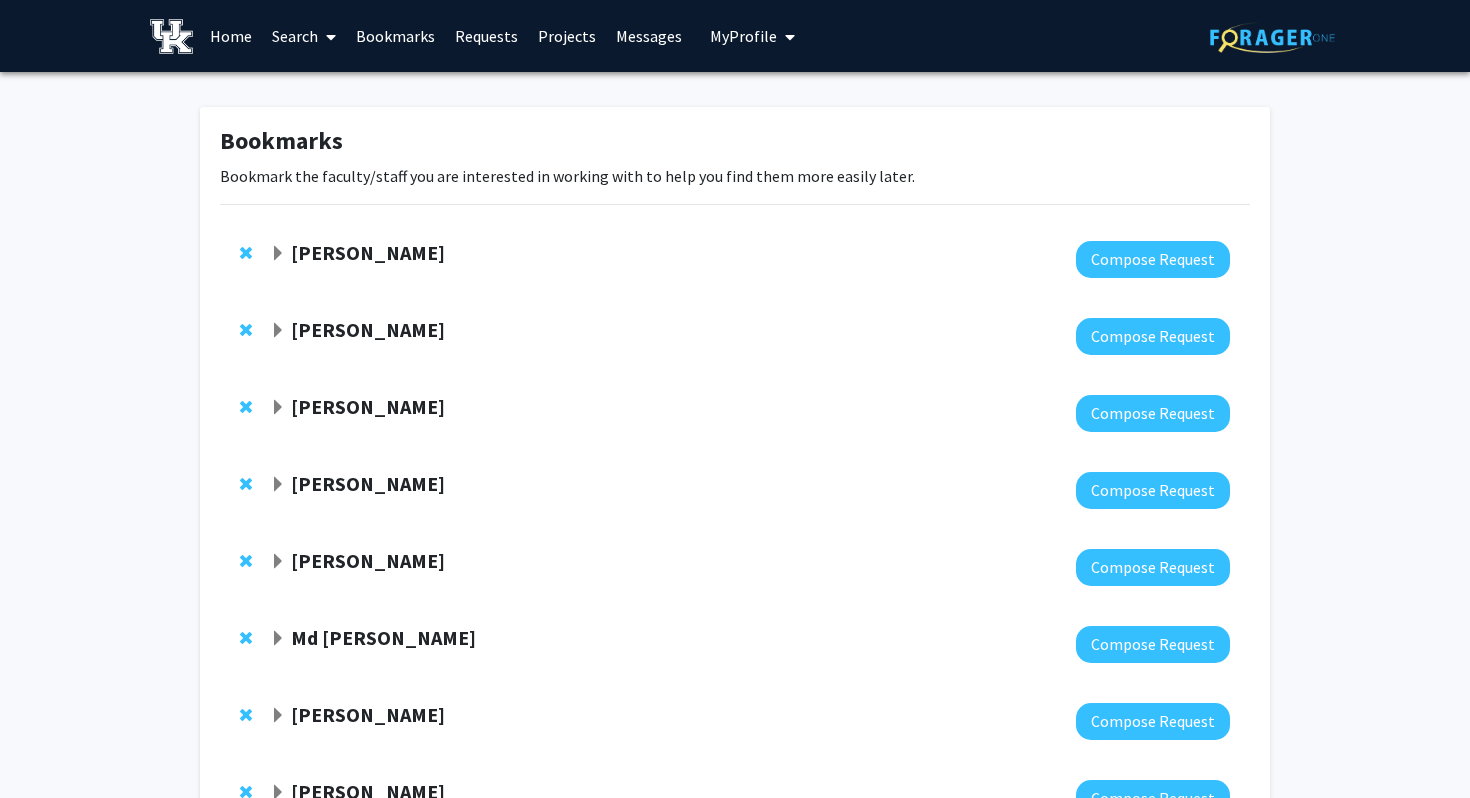 click on "Samantha Zambuto" 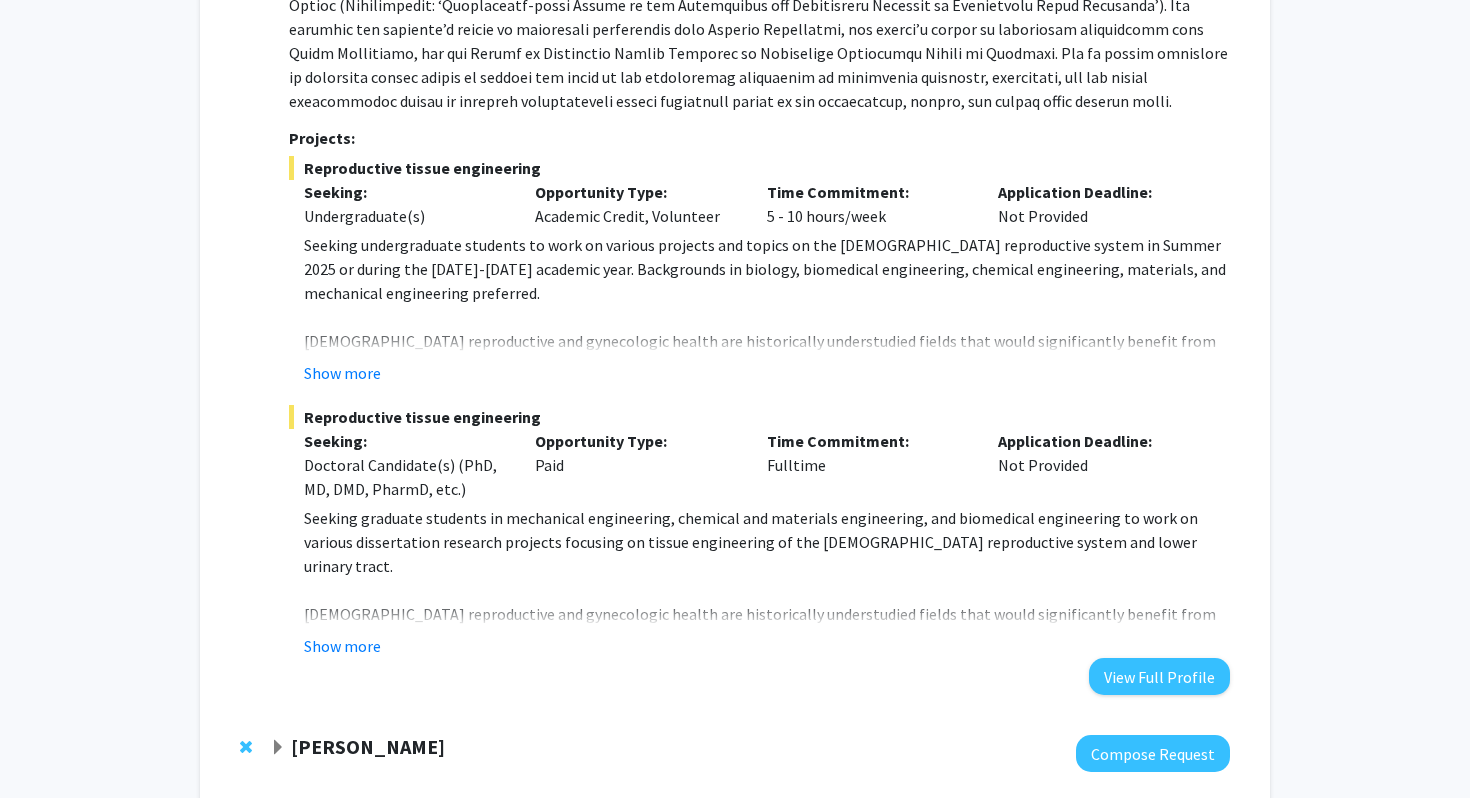 scroll, scrollTop: 494, scrollLeft: 0, axis: vertical 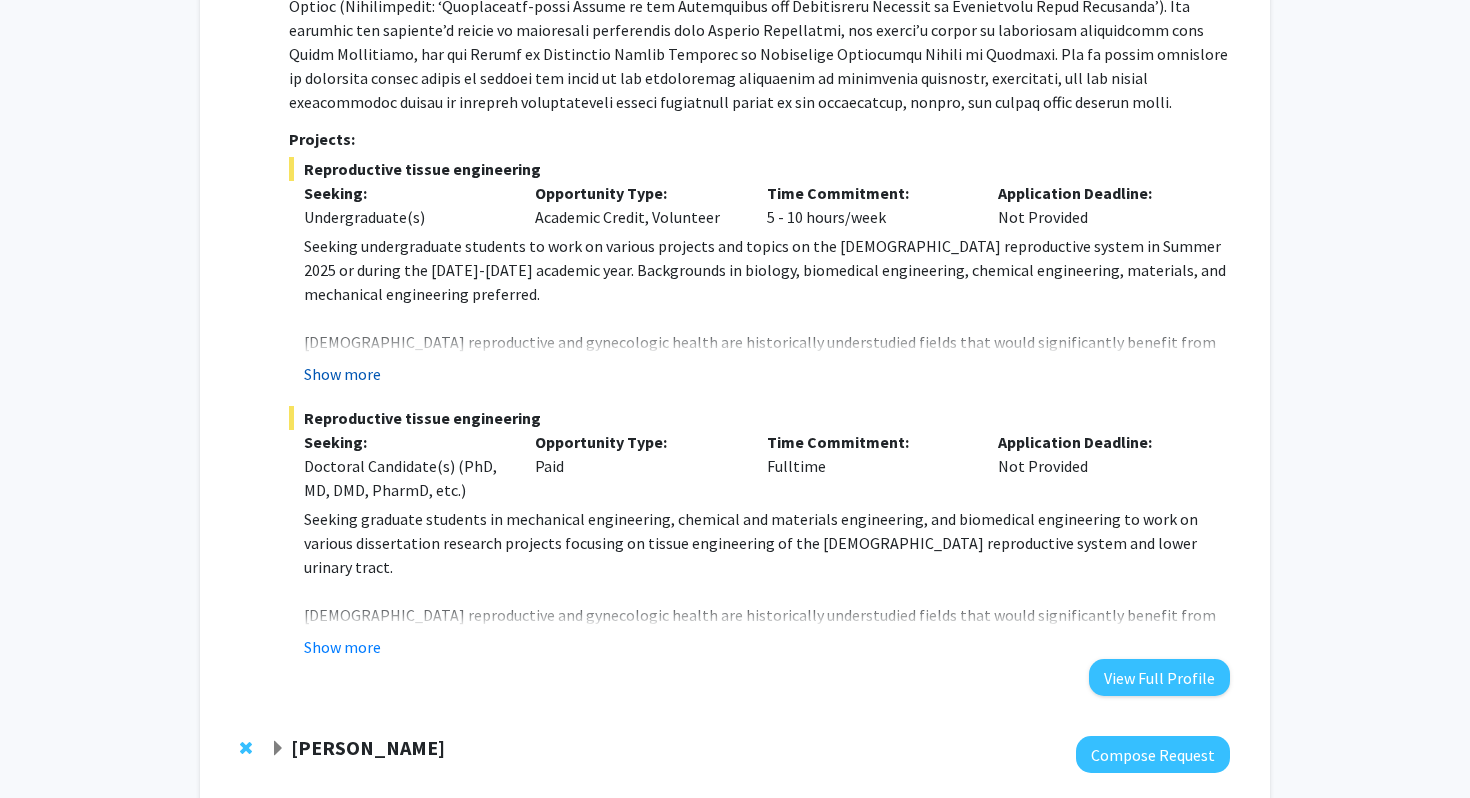 click on "Show more" at bounding box center (342, 374) 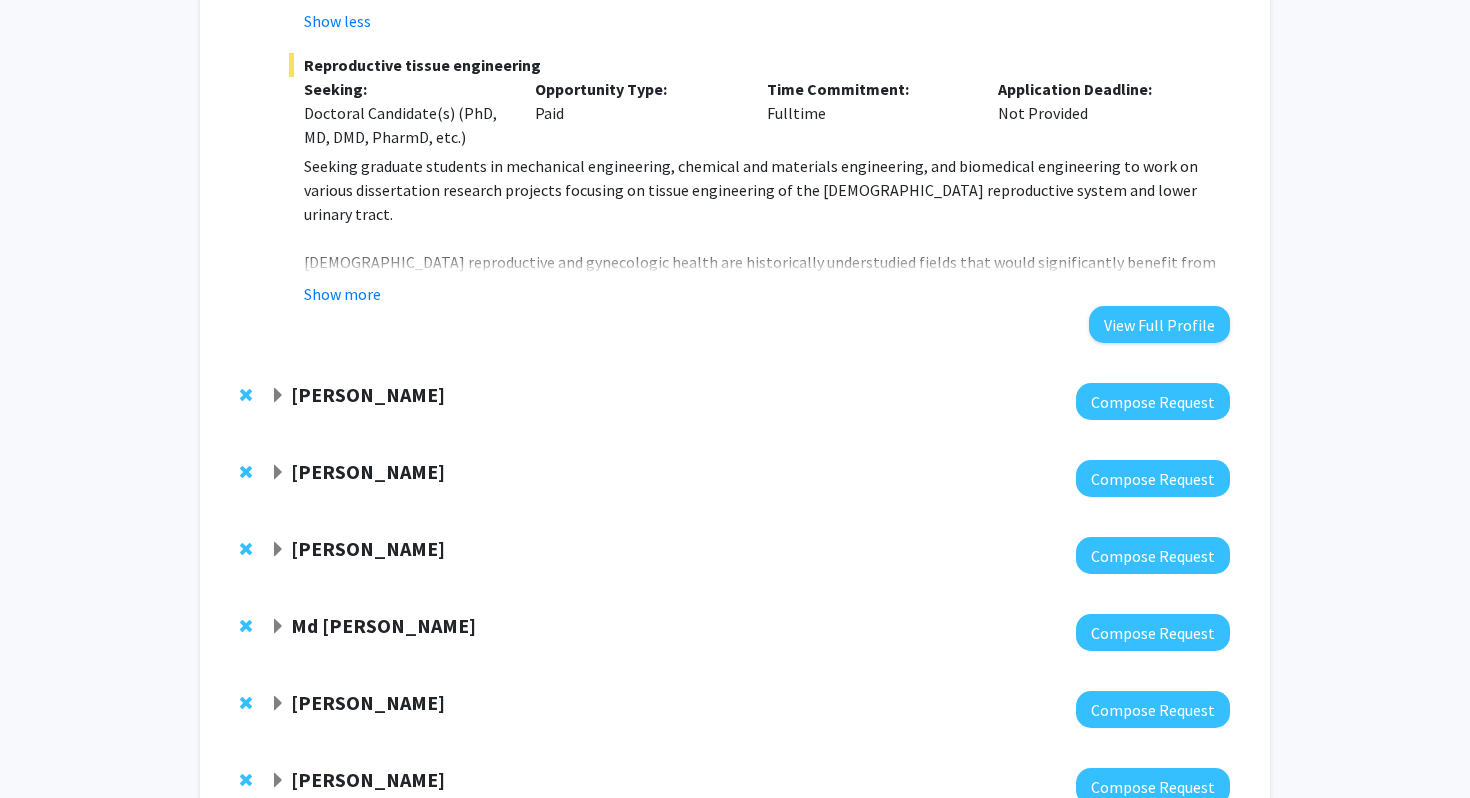 scroll, scrollTop: 1021, scrollLeft: 0, axis: vertical 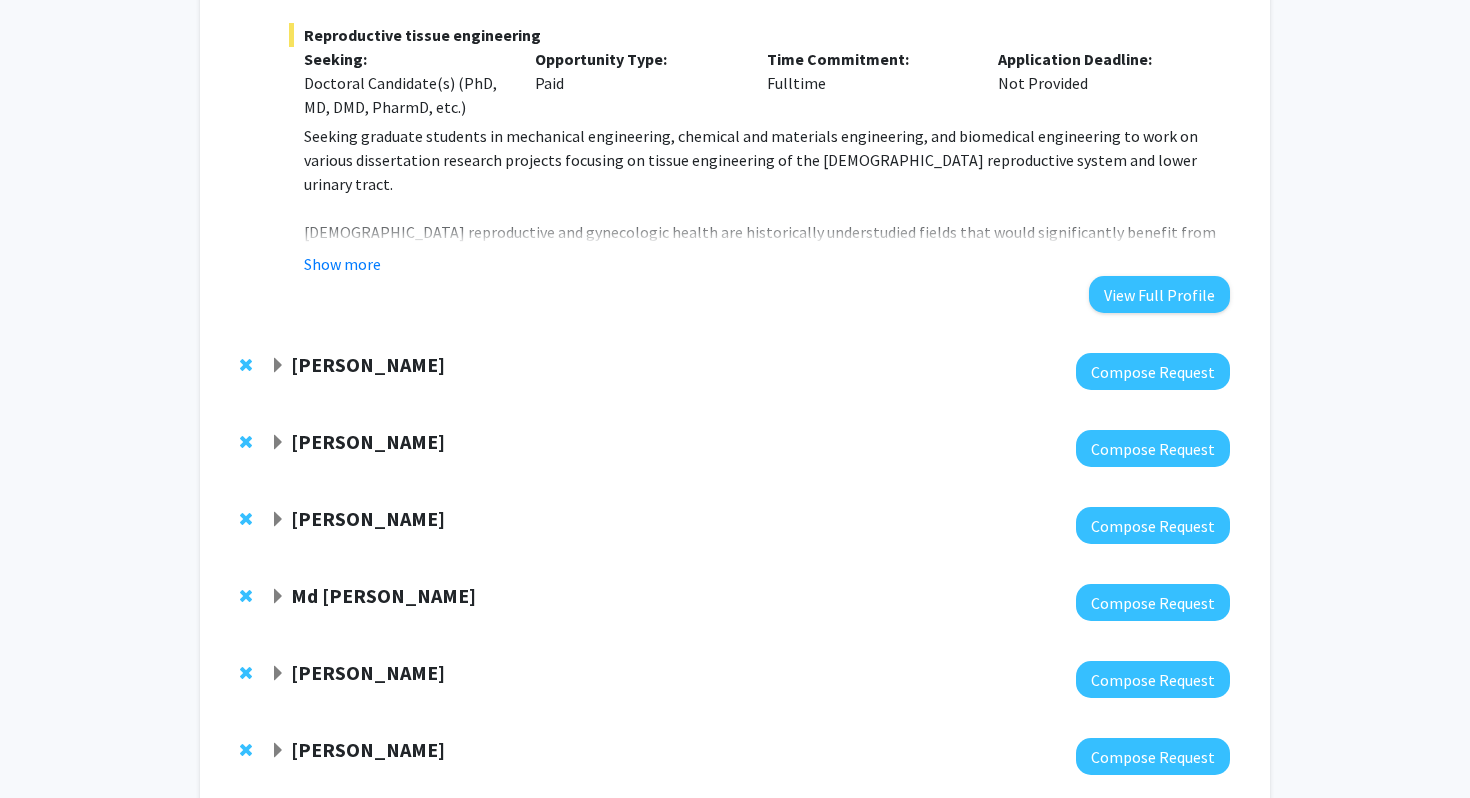 click on "Sybil Gotsch" 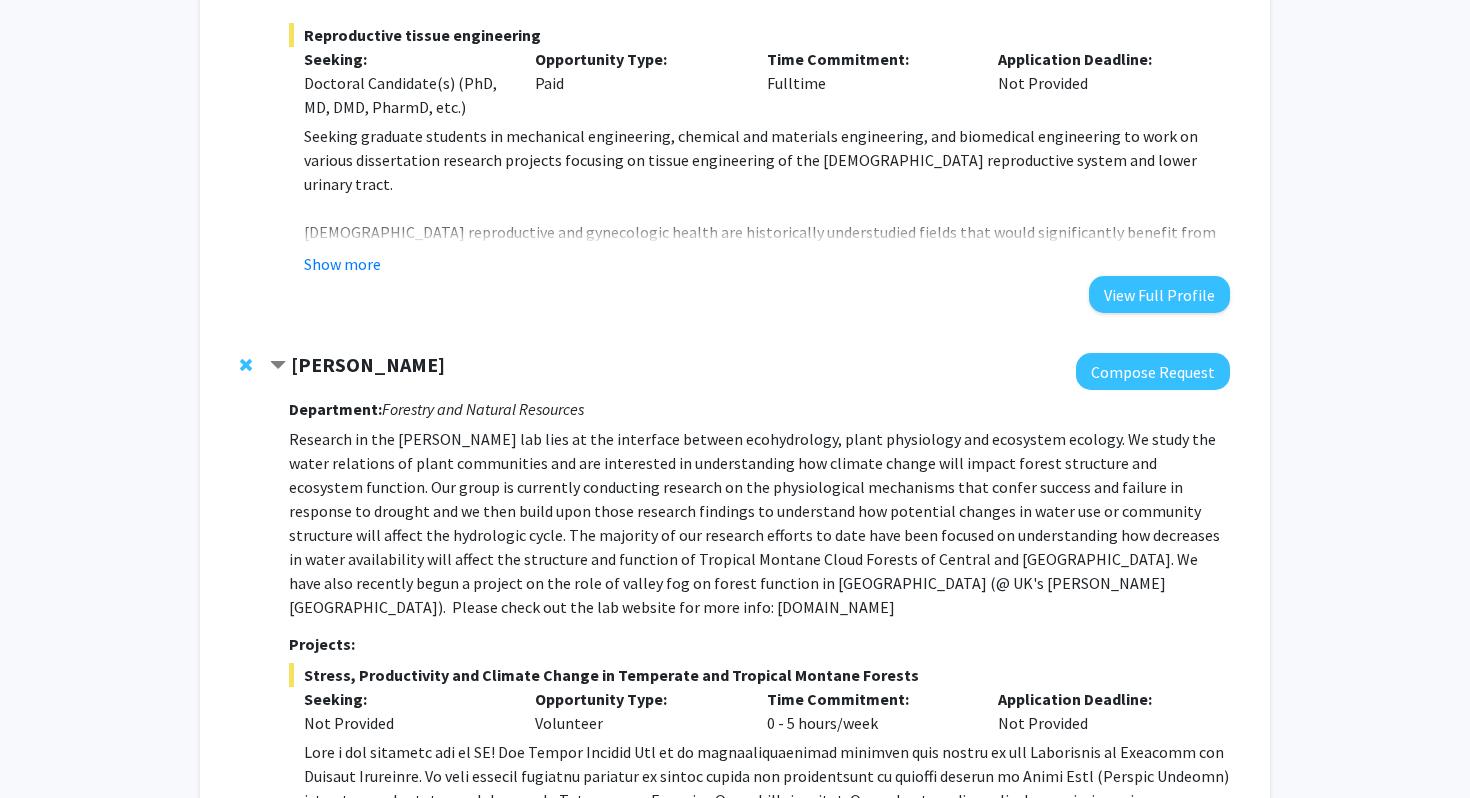 click on "Sybil Gotsch" 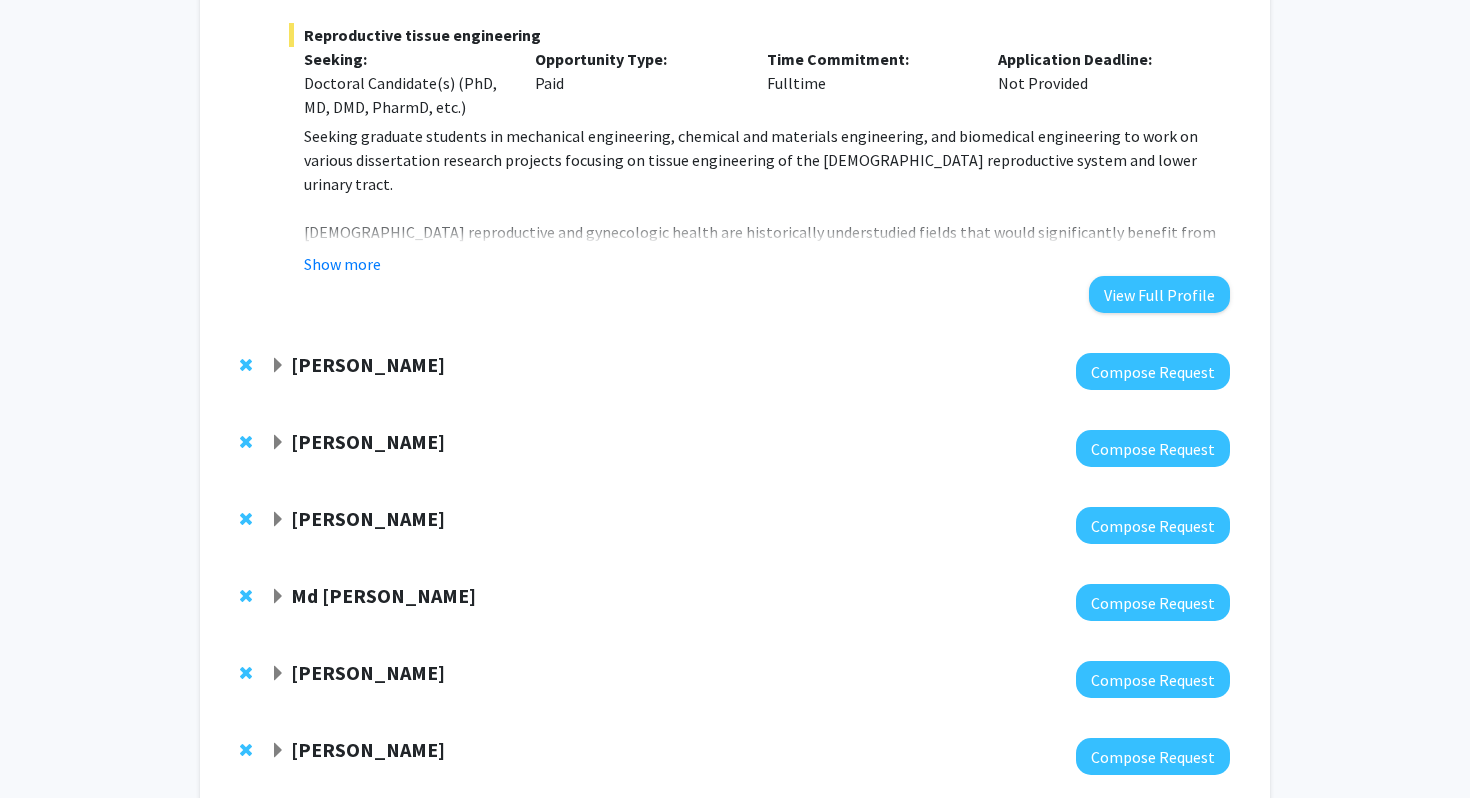 click on "Emilia Galperin" 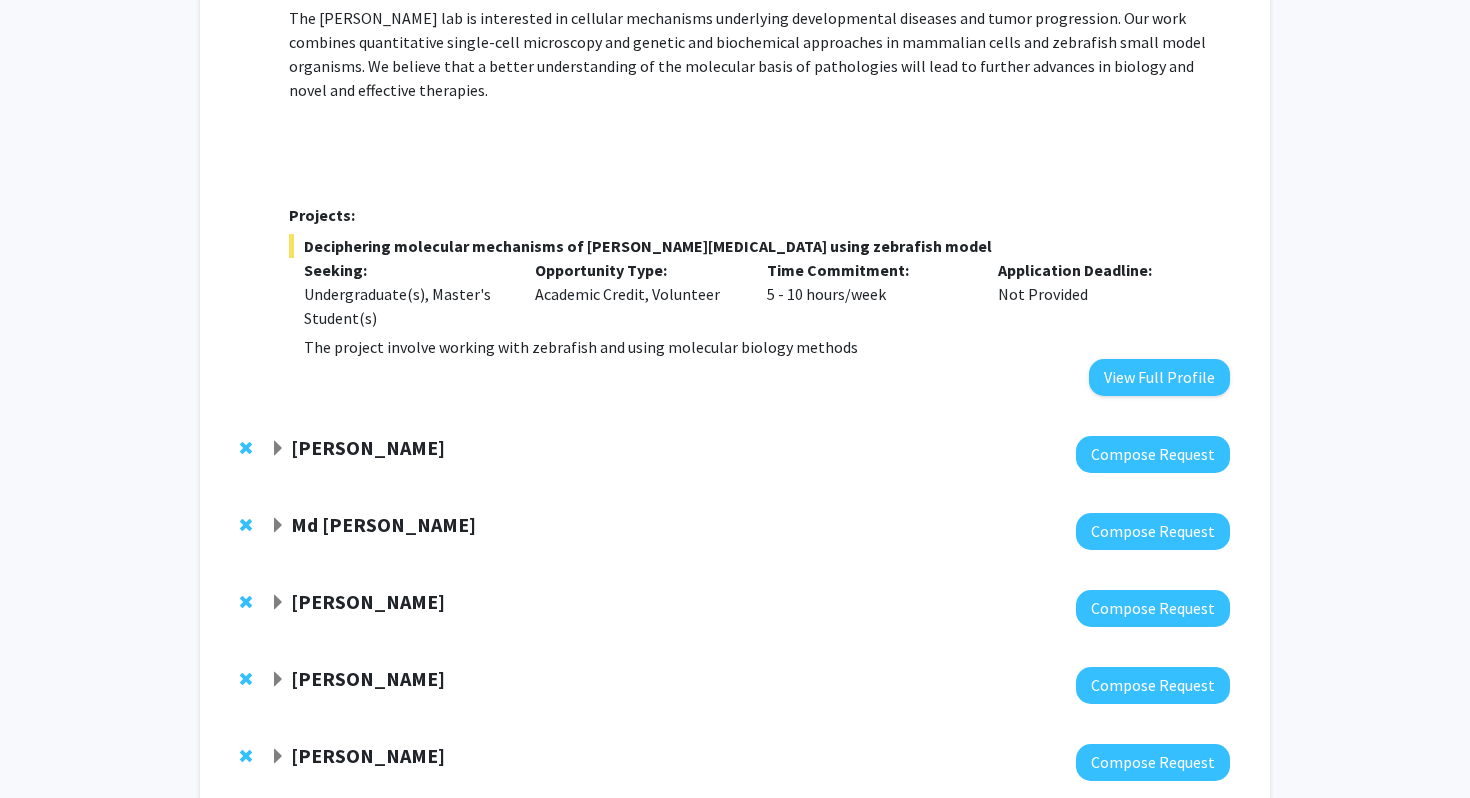 scroll, scrollTop: 1616, scrollLeft: 0, axis: vertical 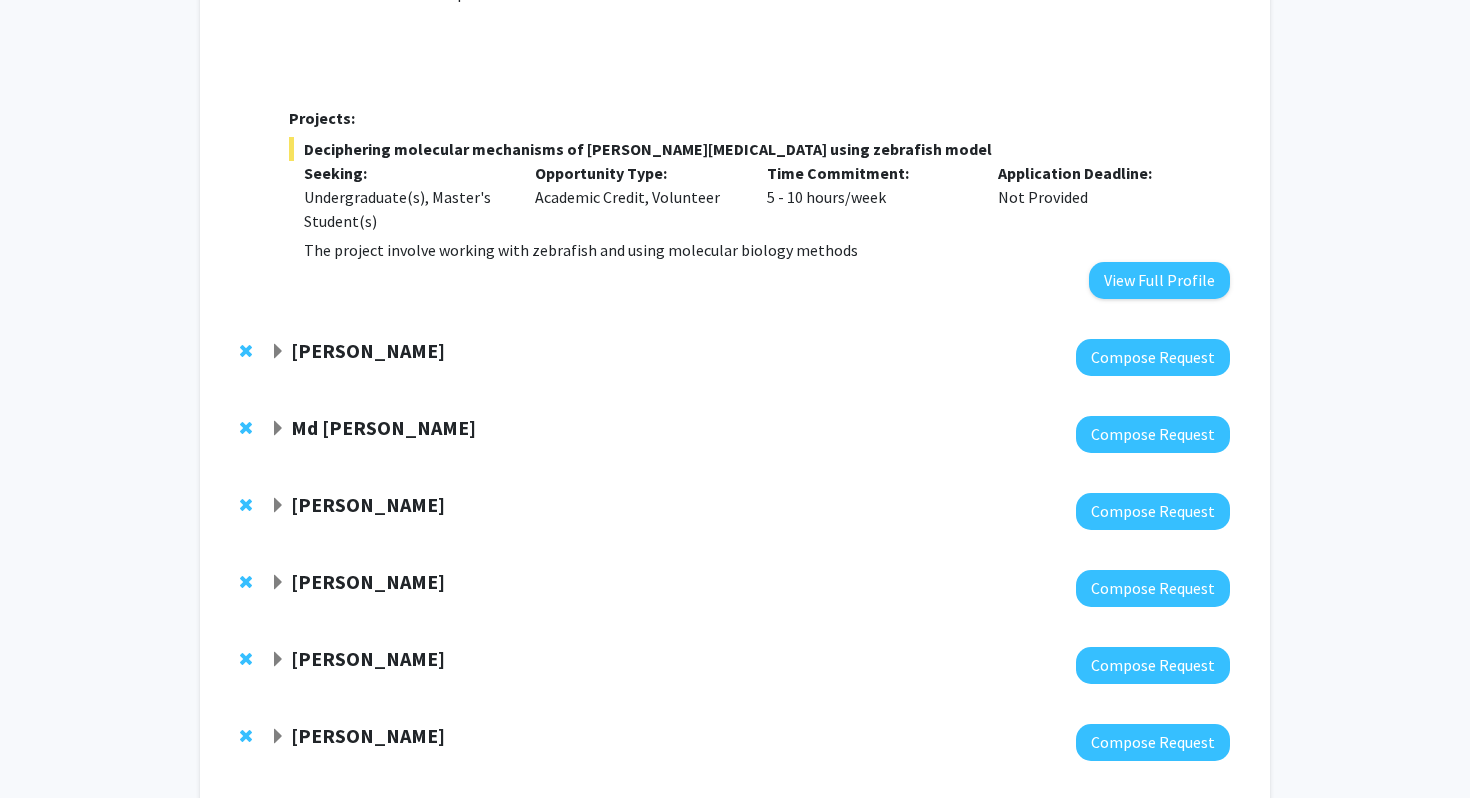 click on "Carlos Rodriguez Lopez" 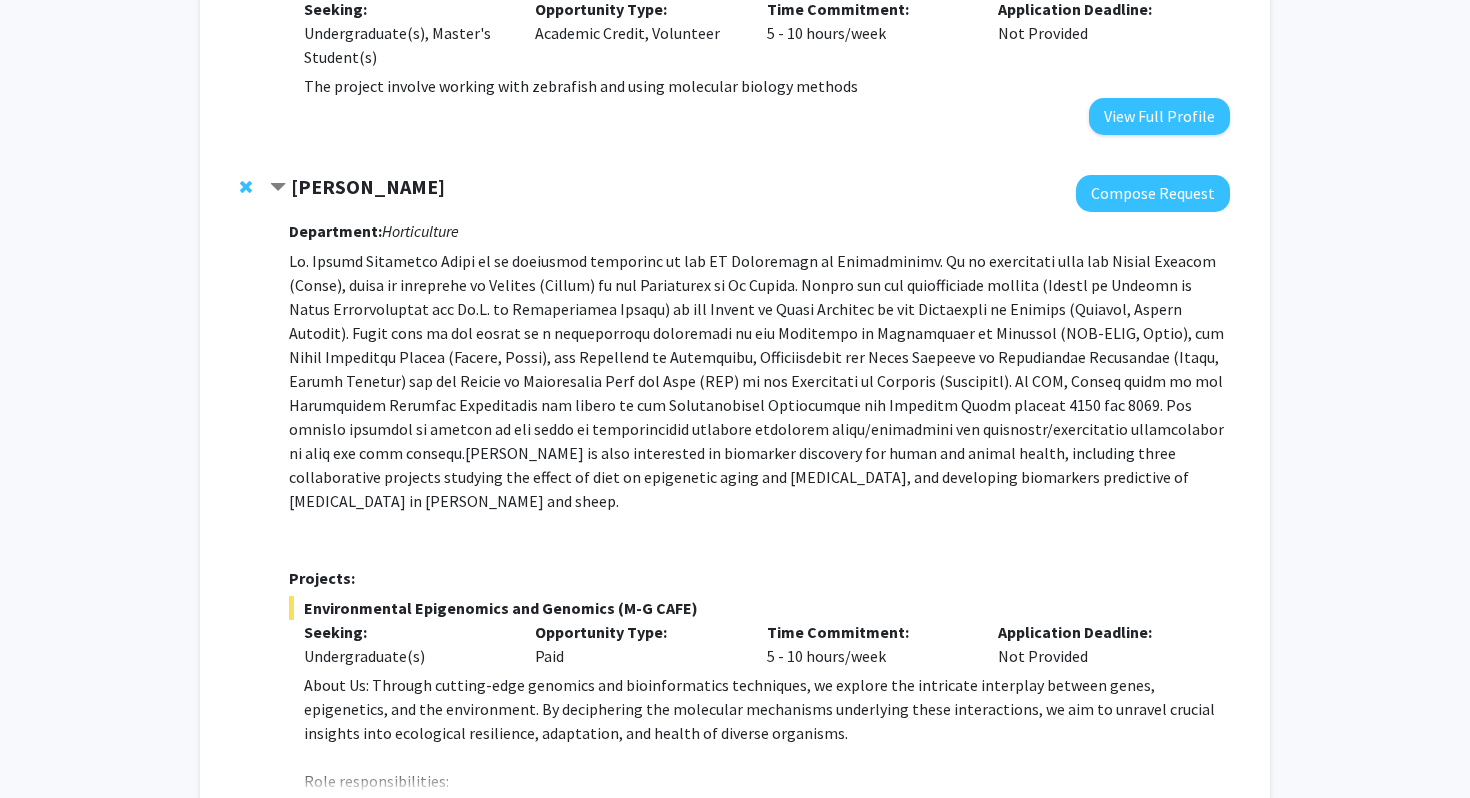 scroll, scrollTop: 1815, scrollLeft: 0, axis: vertical 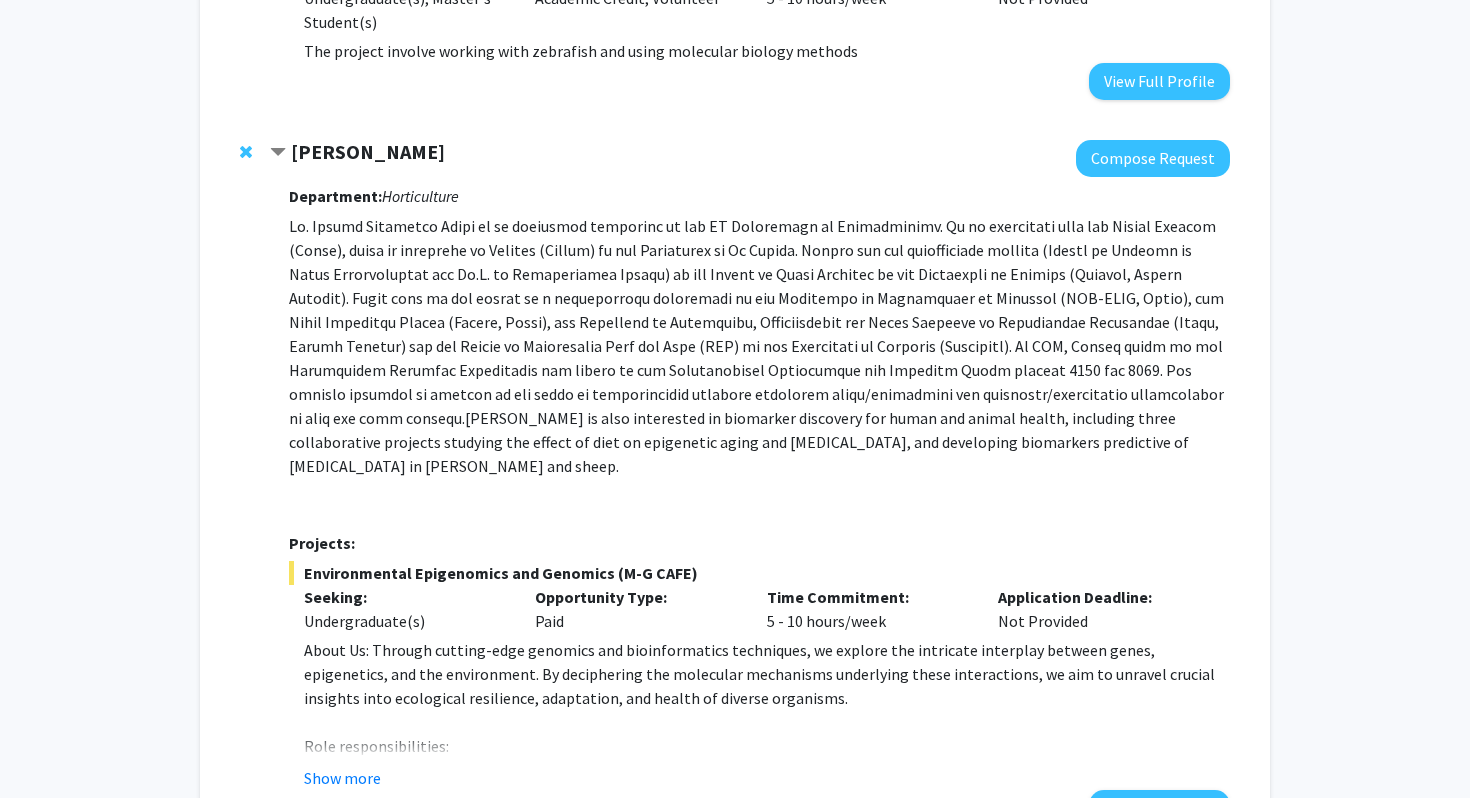 click 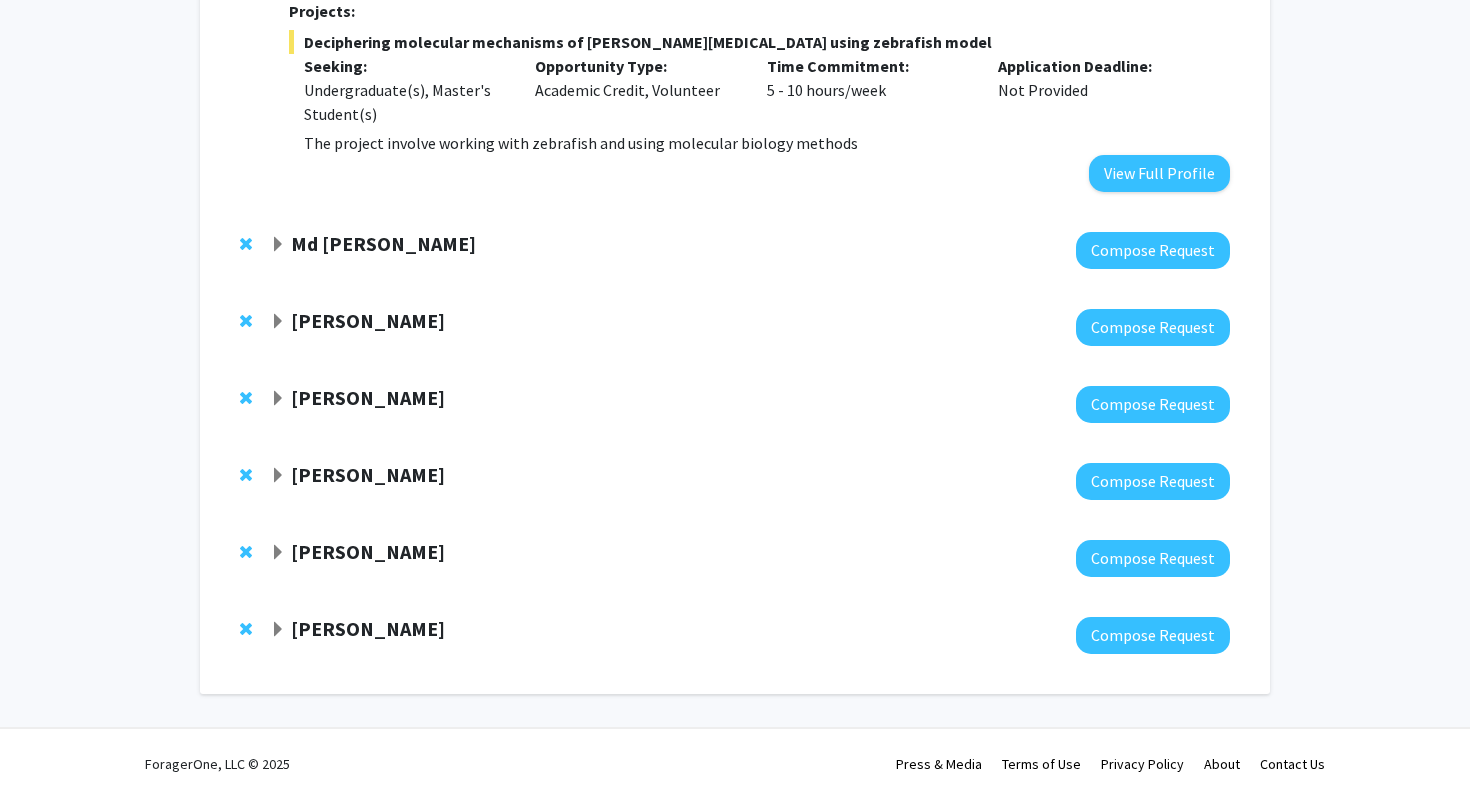 click on "Md Eunus Ali" 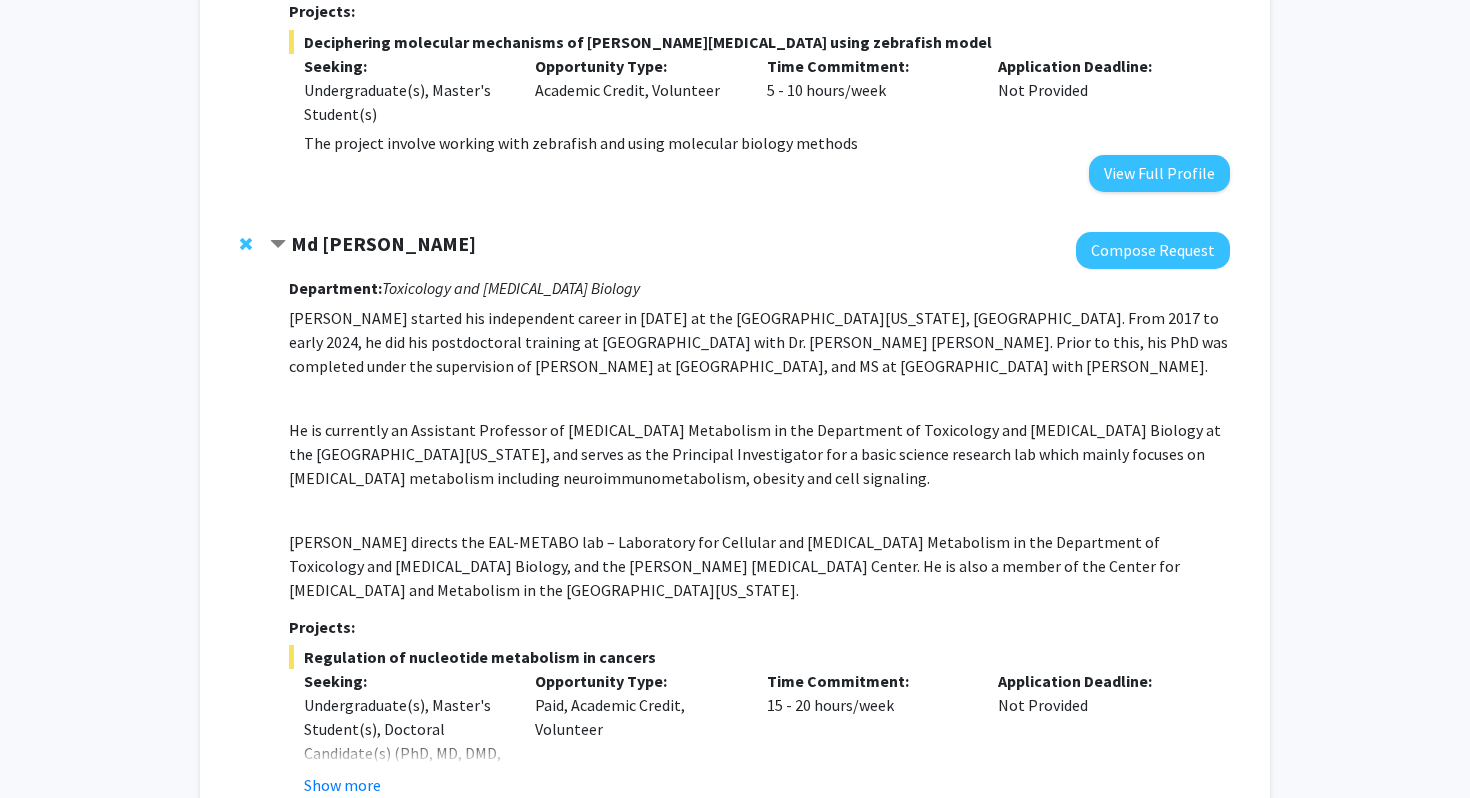 scroll, scrollTop: 1815, scrollLeft: 0, axis: vertical 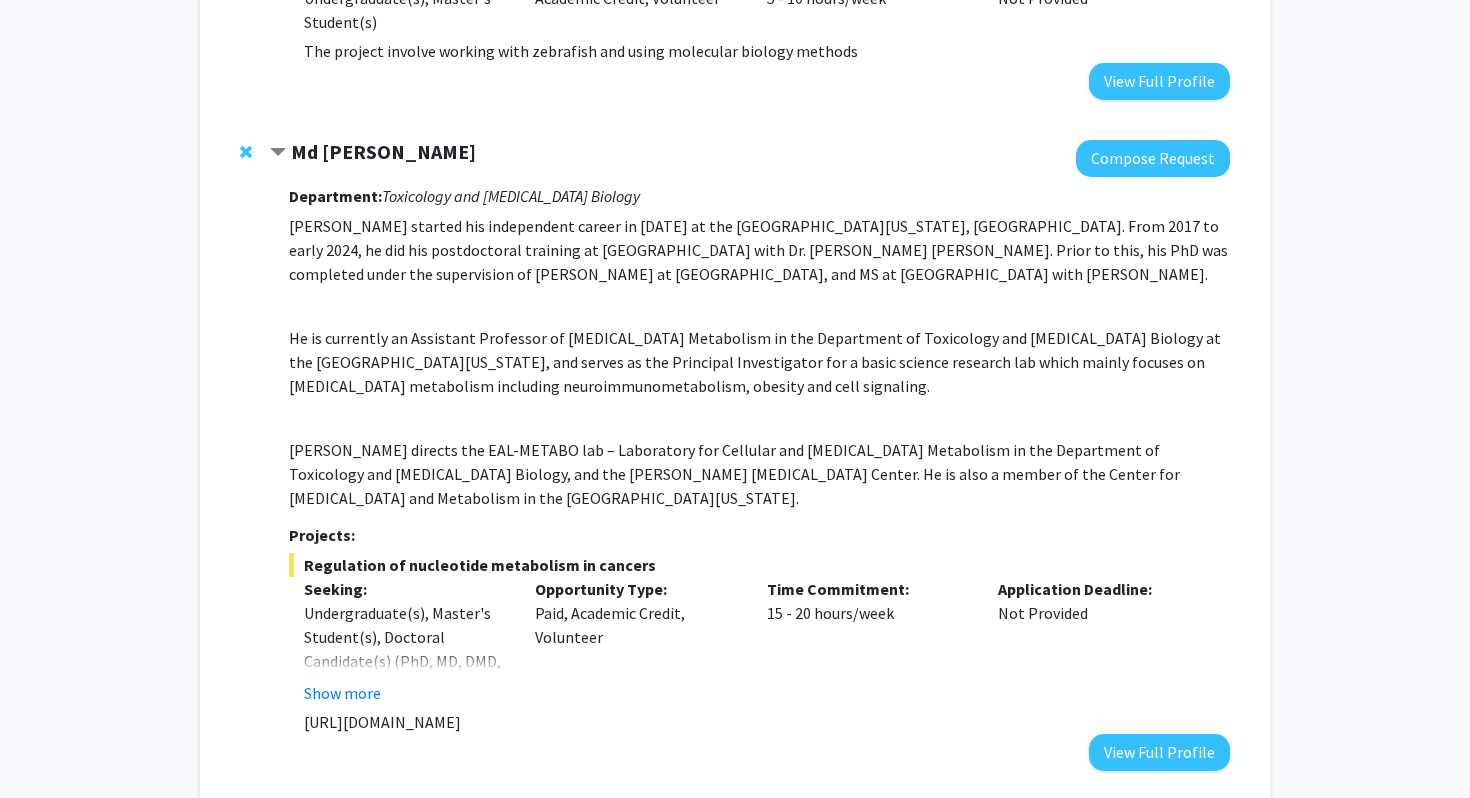 click 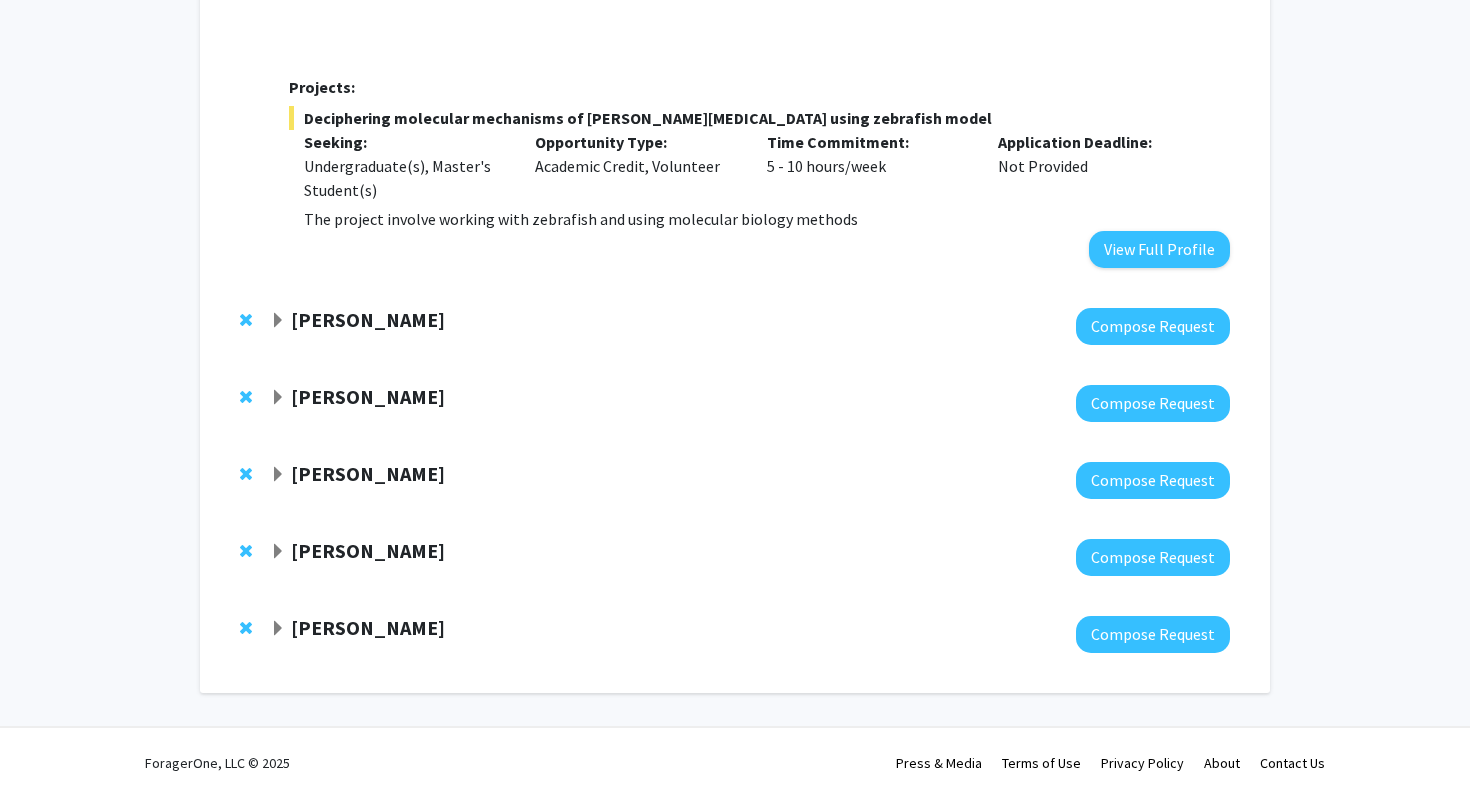 scroll, scrollTop: 1646, scrollLeft: 0, axis: vertical 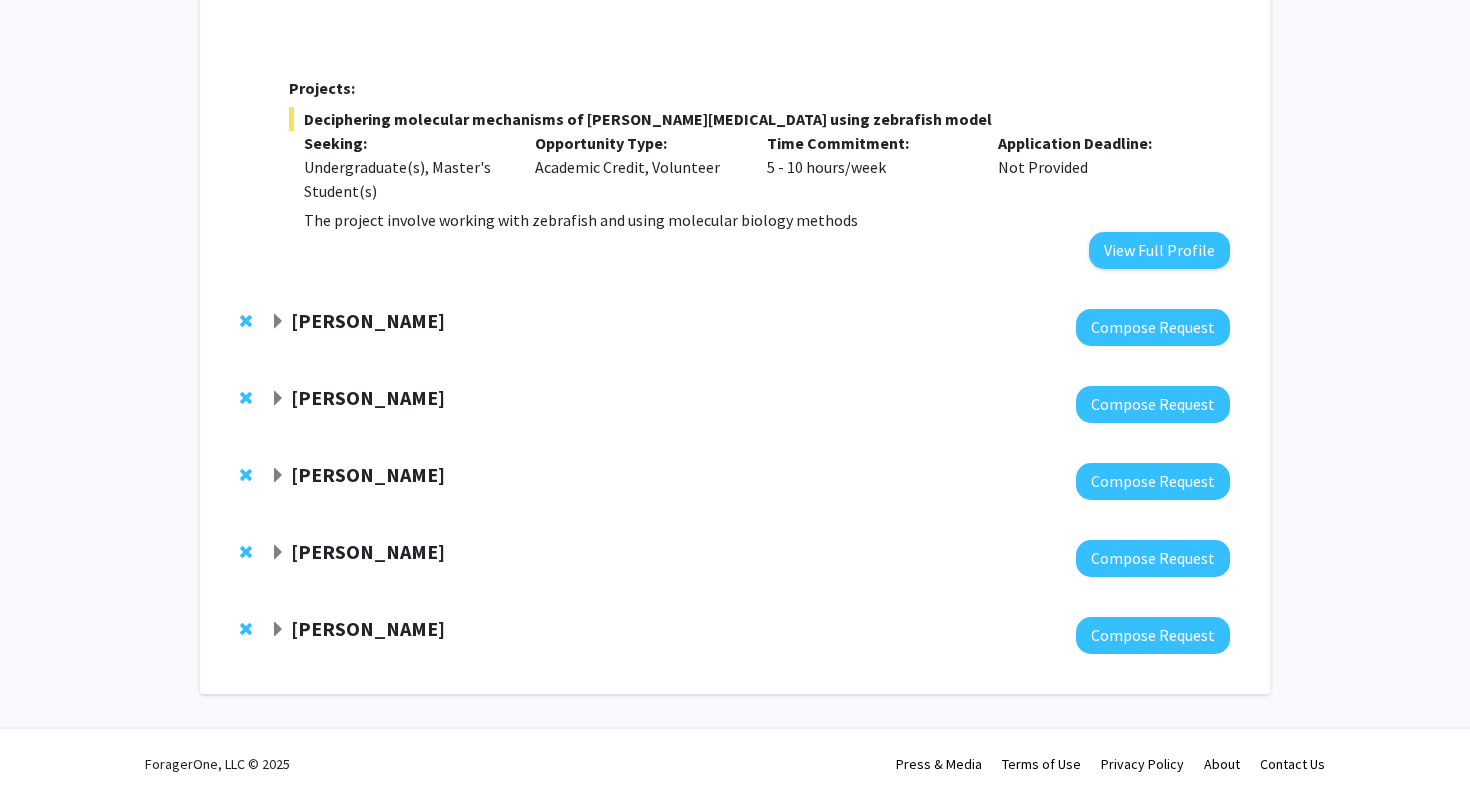 click on "Manoj Sapkota" 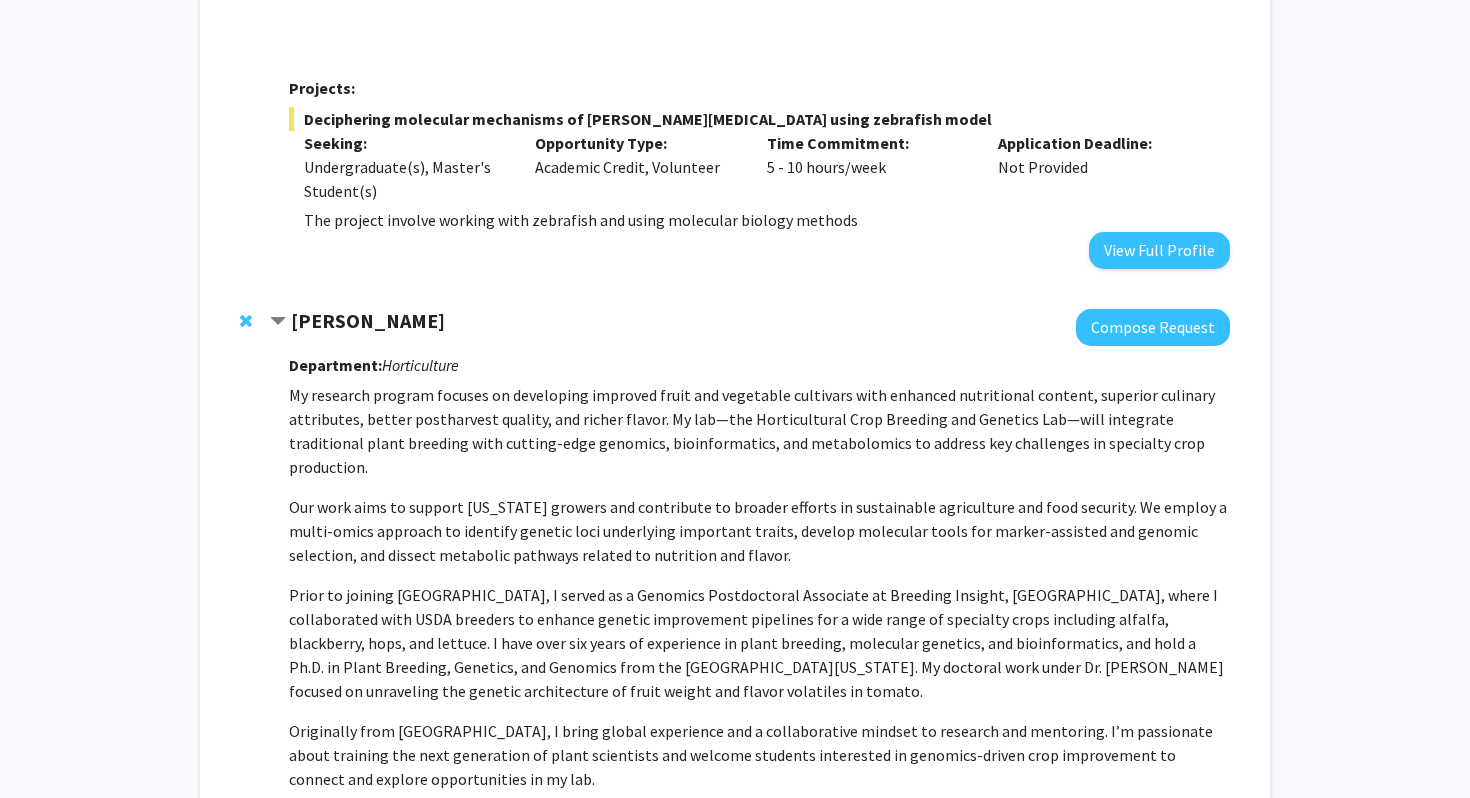 scroll, scrollTop: 1815, scrollLeft: 0, axis: vertical 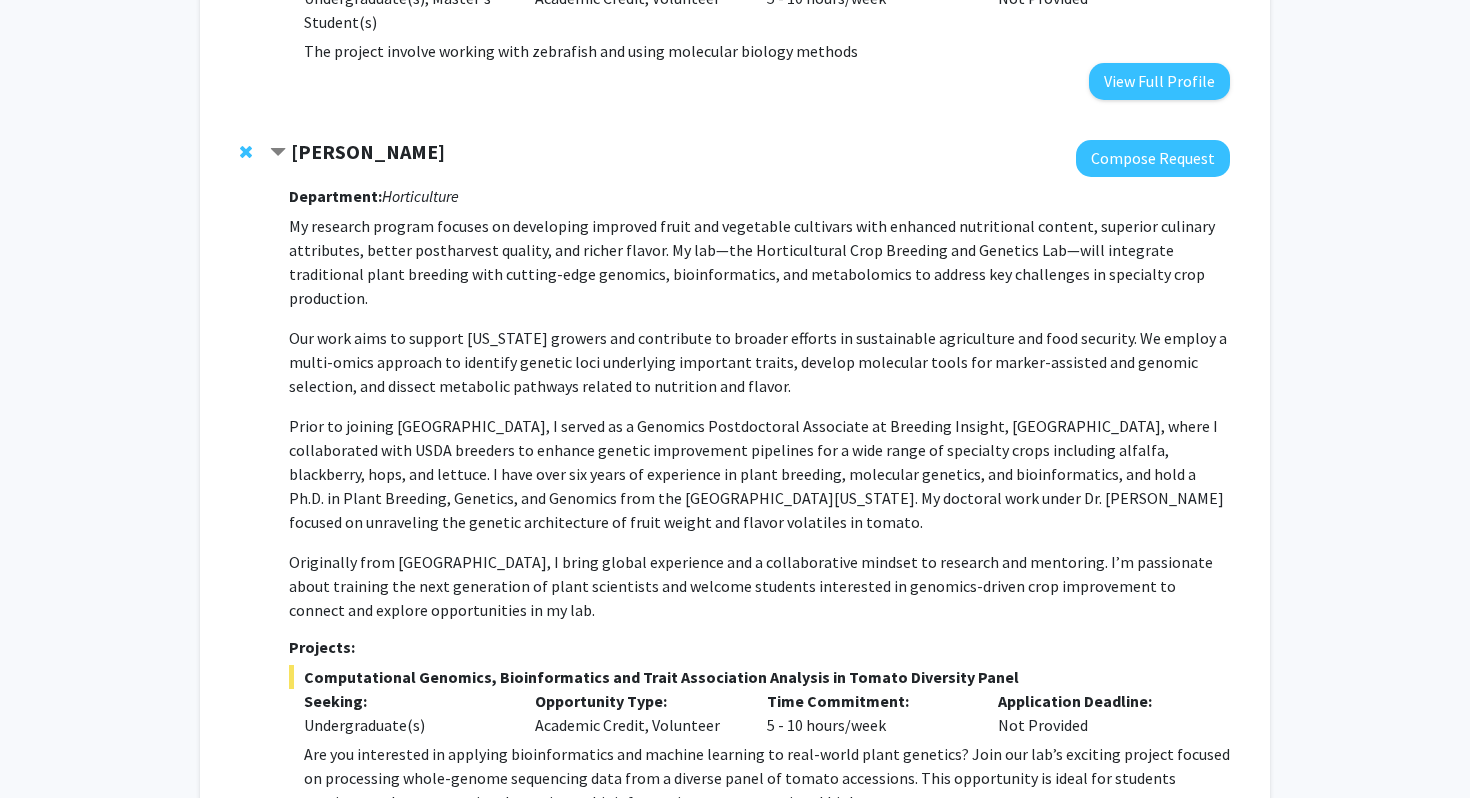 click 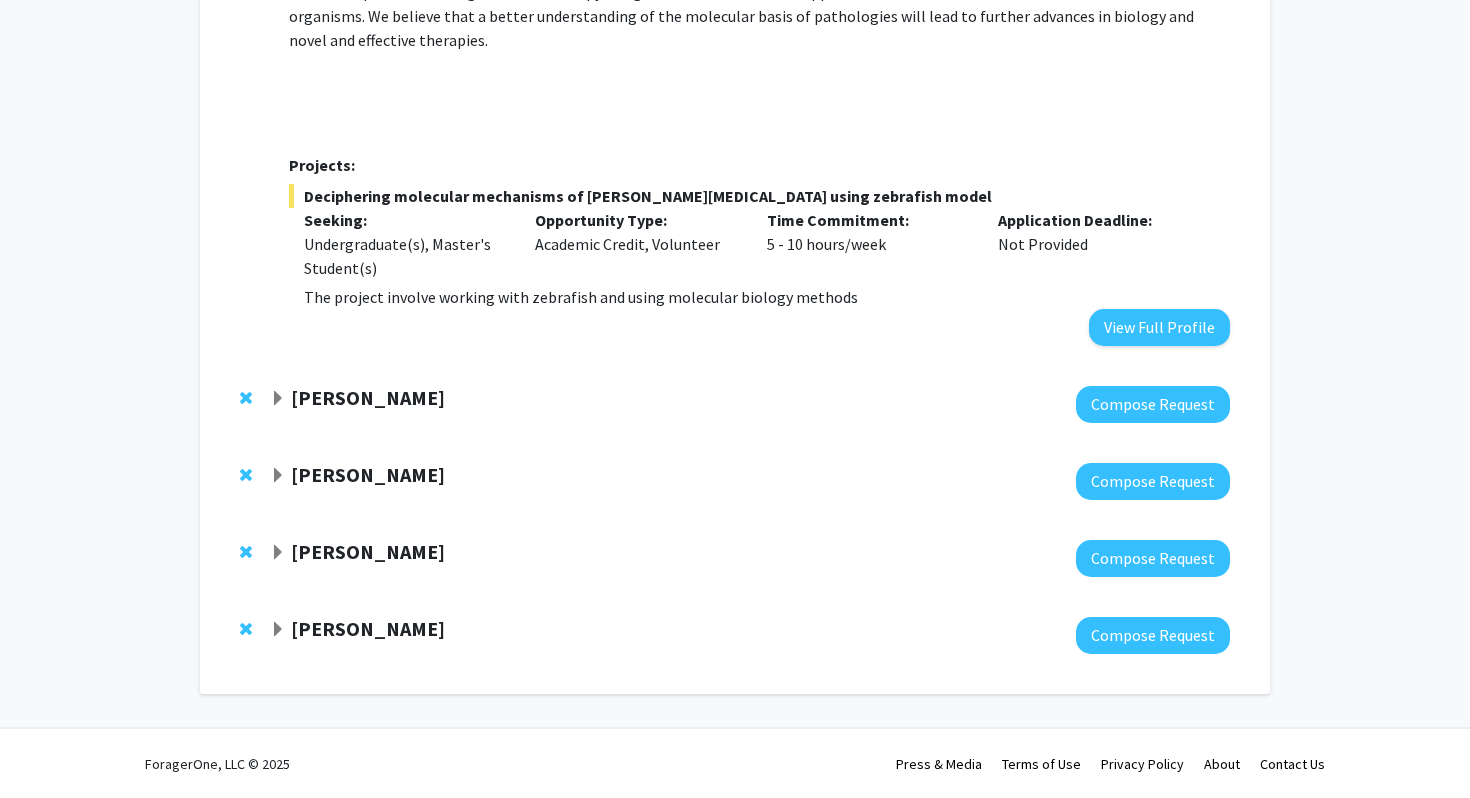 click on "Samuel Revolinski" 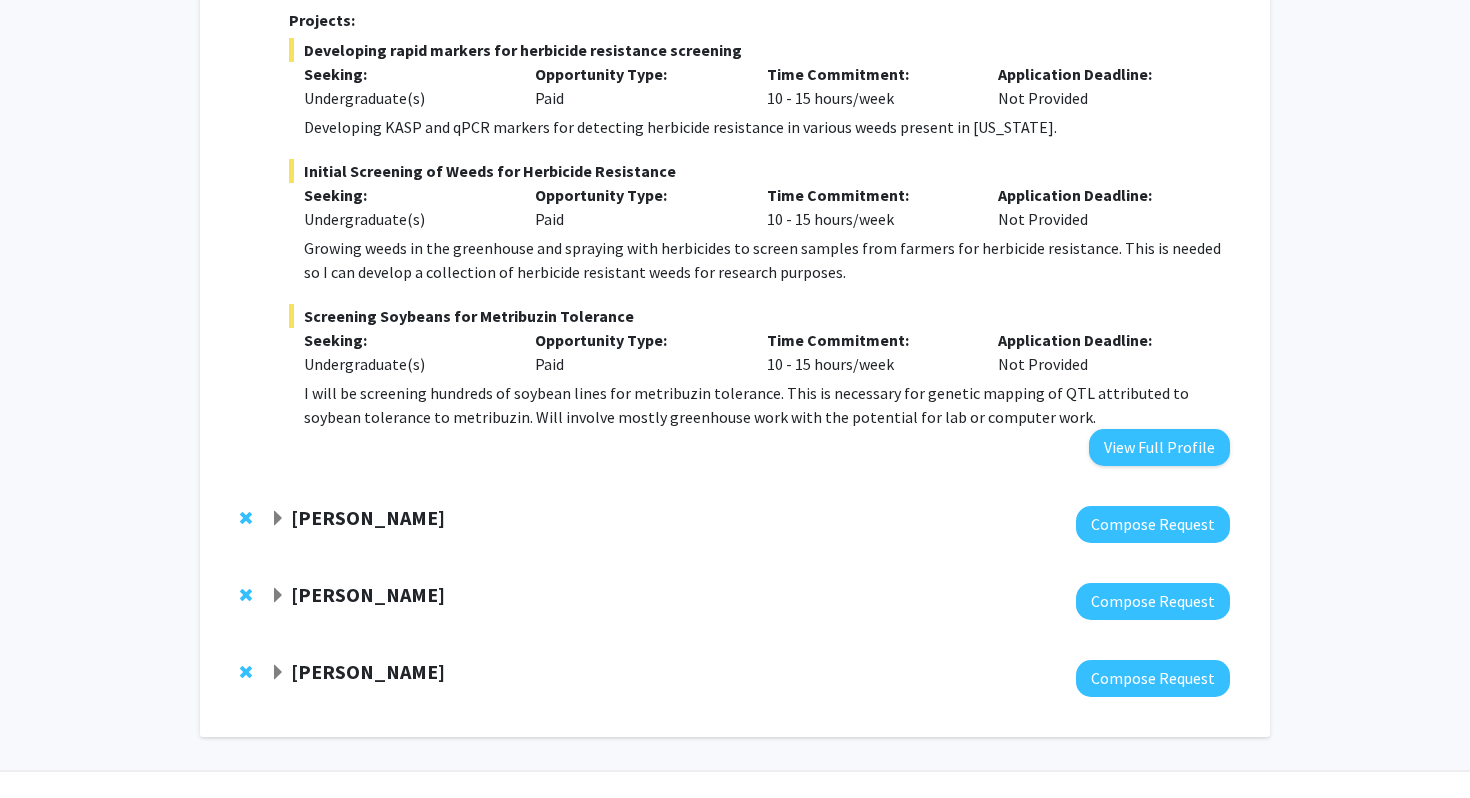 scroll, scrollTop: 2342, scrollLeft: 0, axis: vertical 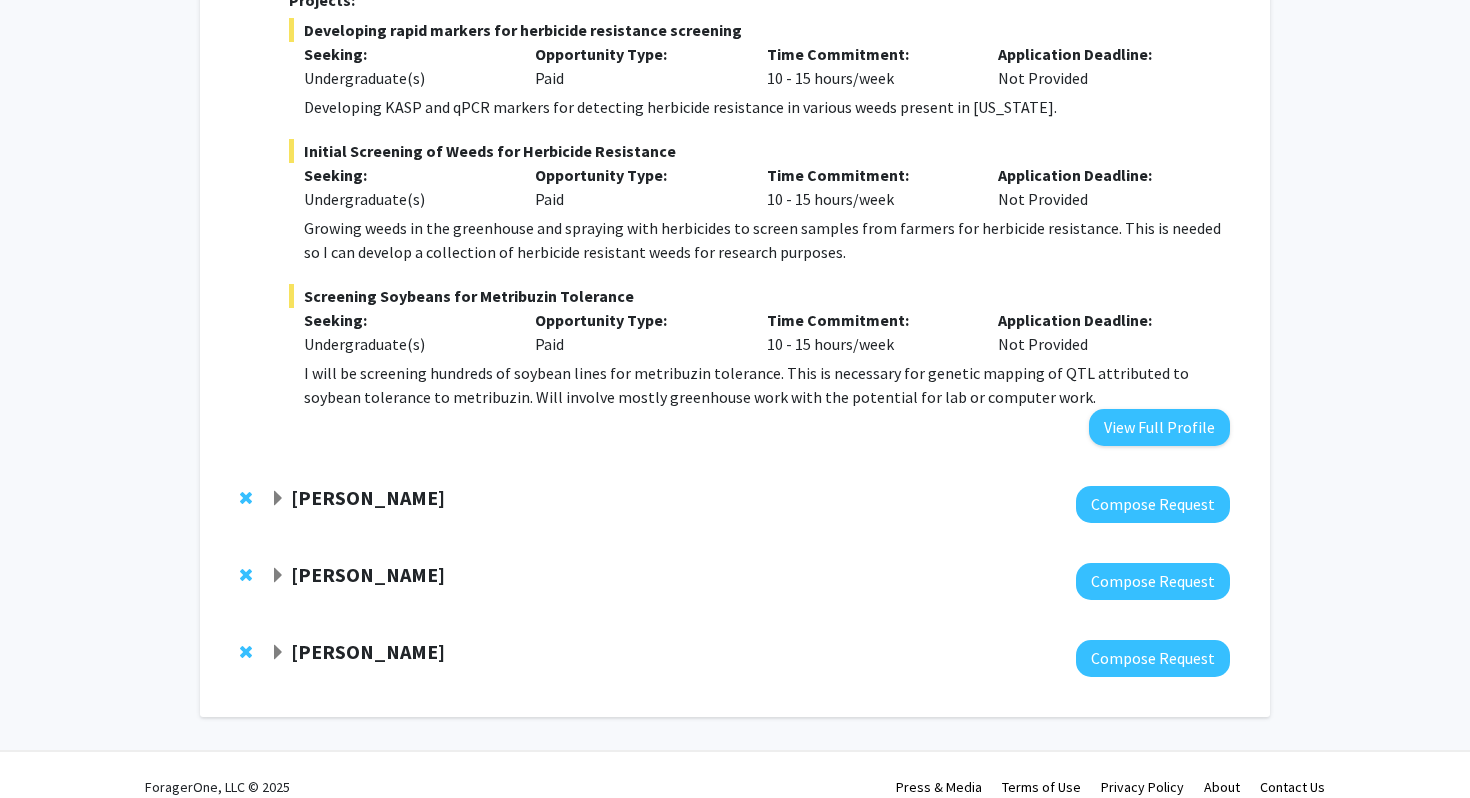 click on "John Cox" 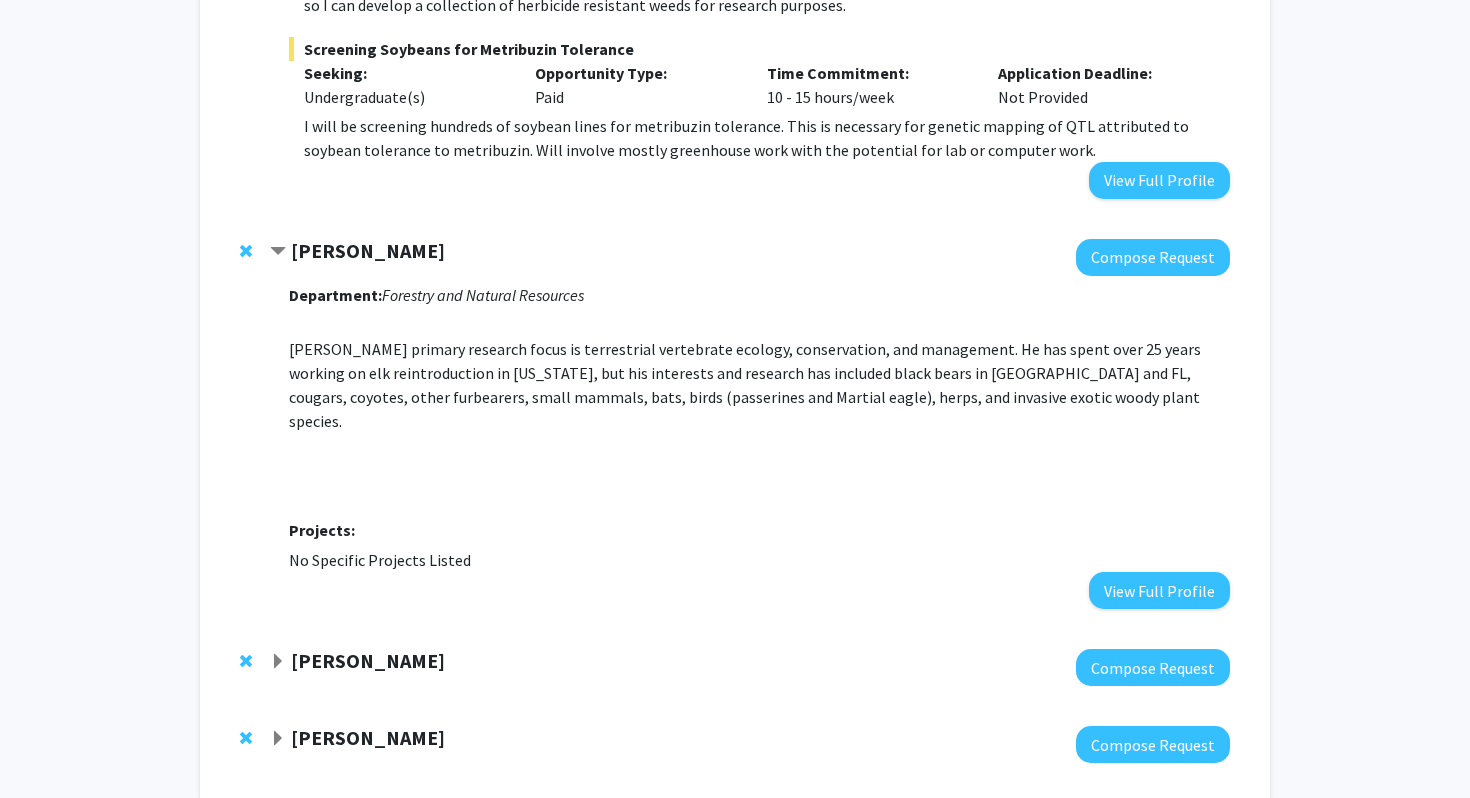 scroll, scrollTop: 2591, scrollLeft: 0, axis: vertical 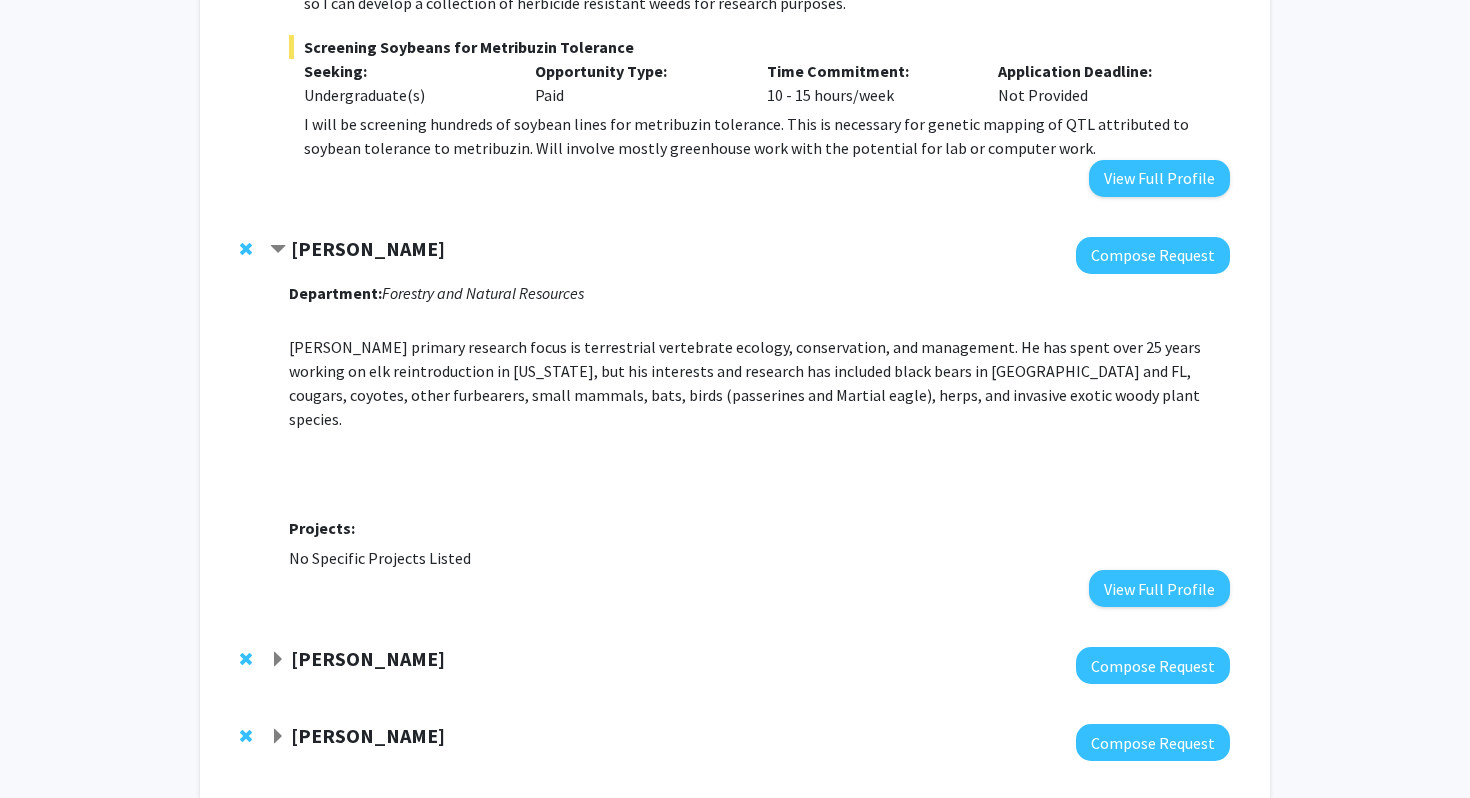 click on "Catherine Linnen" 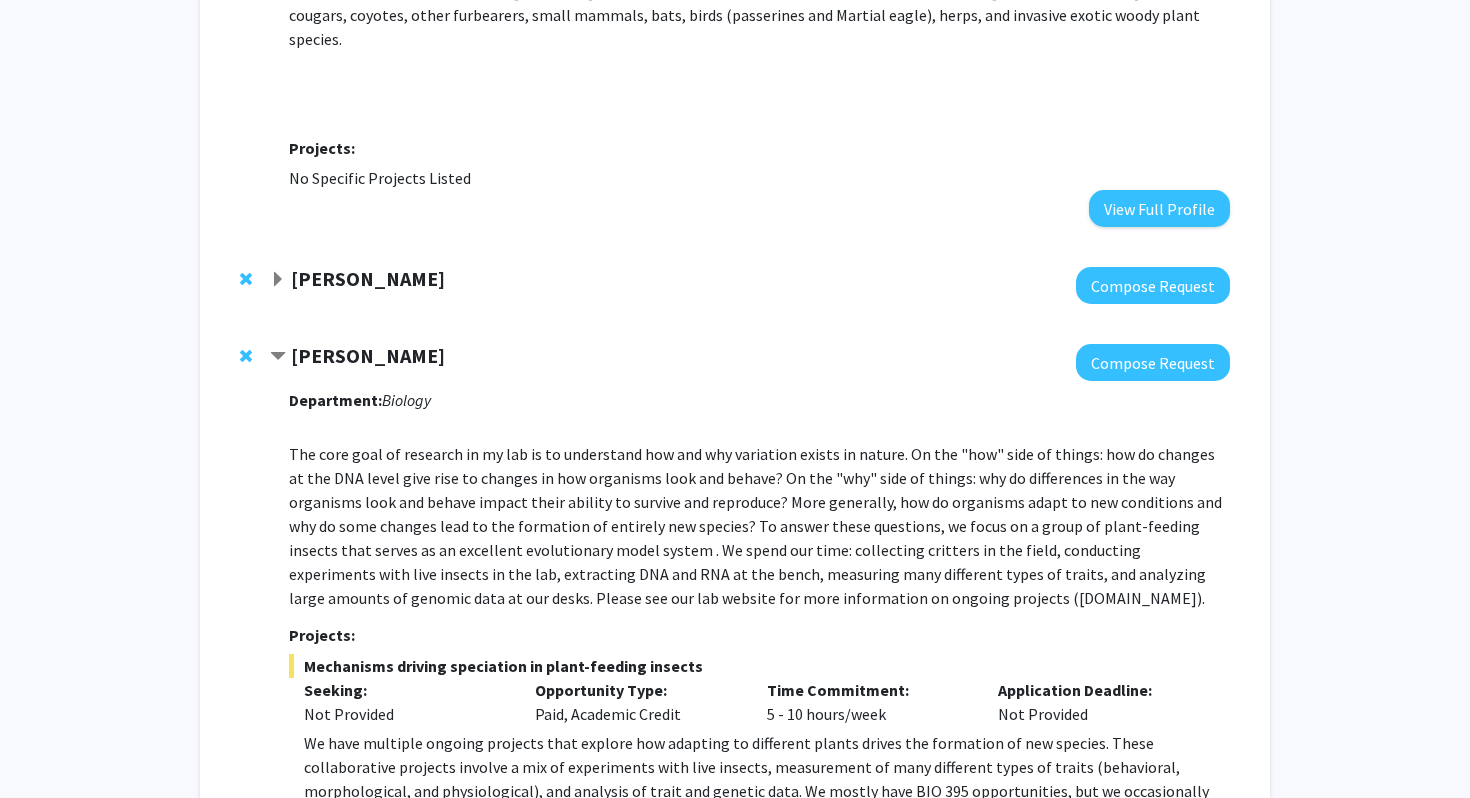scroll, scrollTop: 3158, scrollLeft: 0, axis: vertical 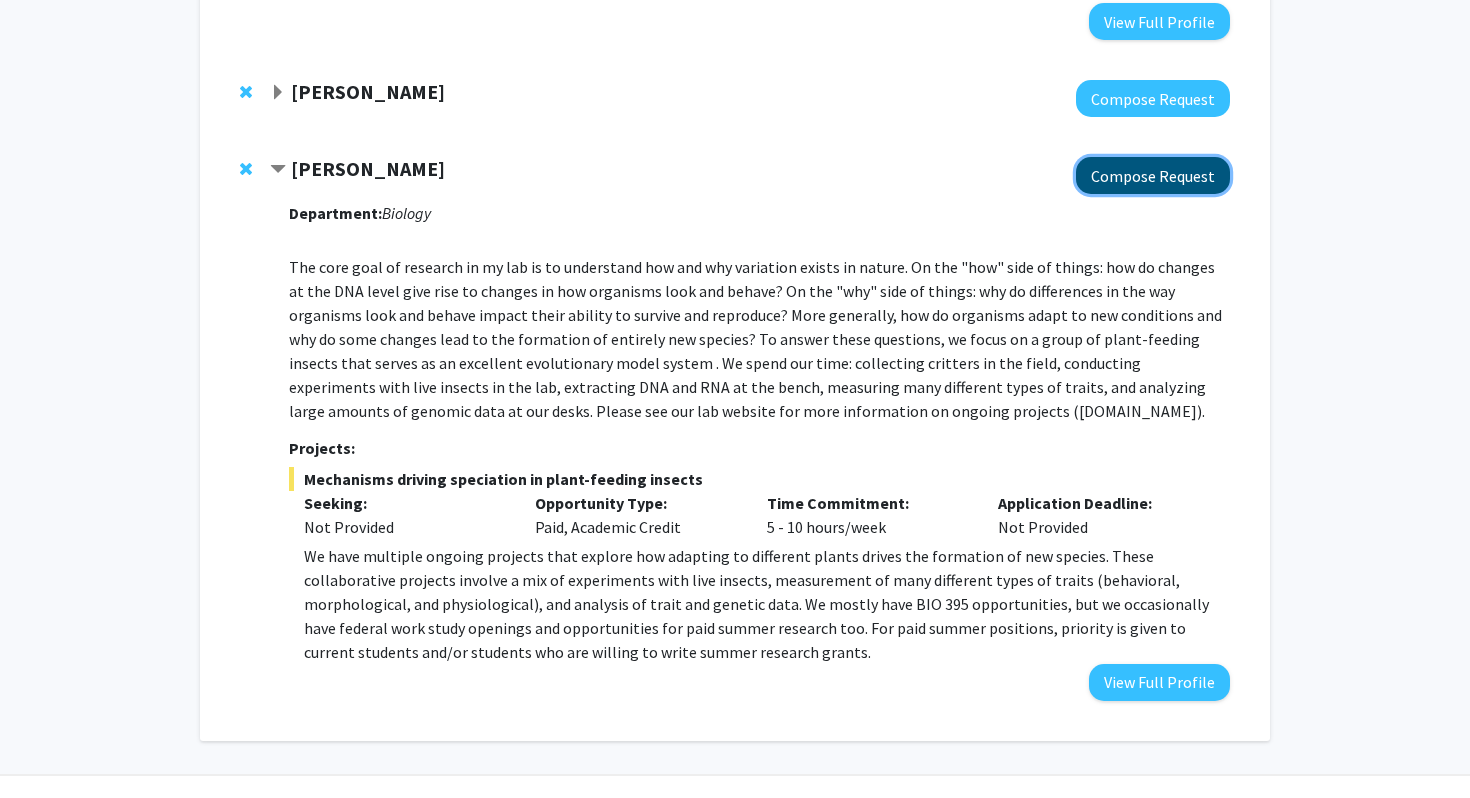 click on "Compose Request" 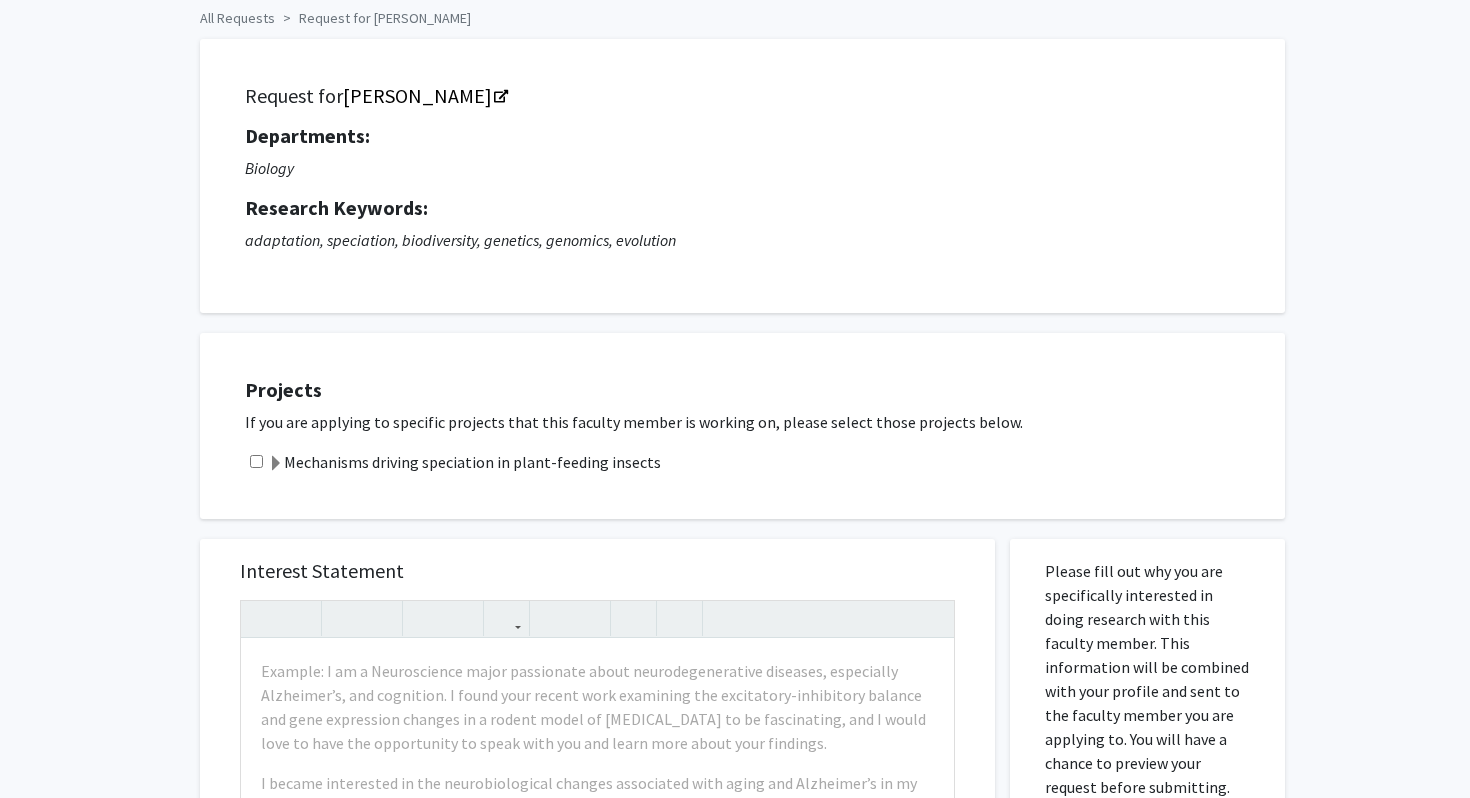 scroll, scrollTop: 217, scrollLeft: 0, axis: vertical 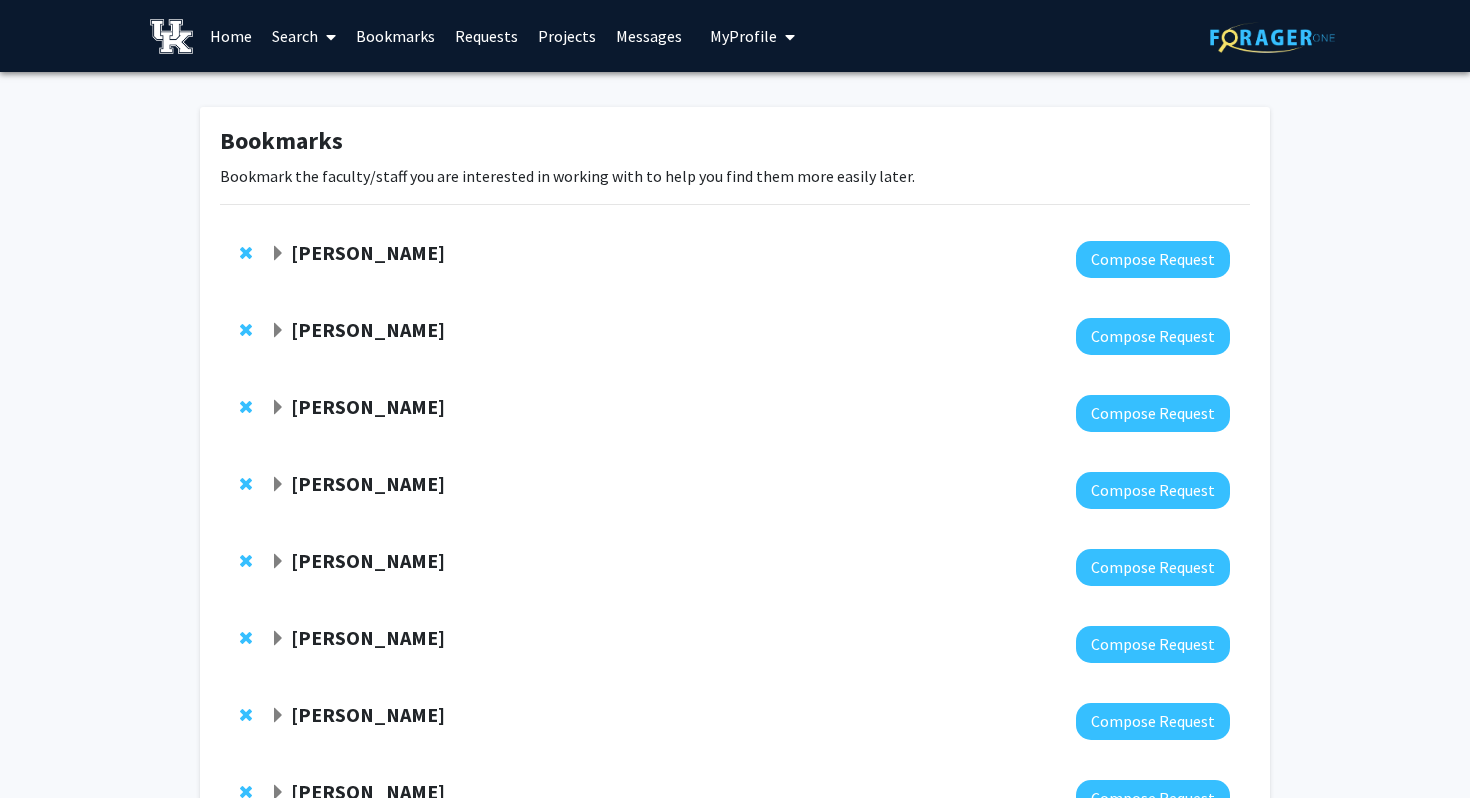 click on "Samantha Zambuto" 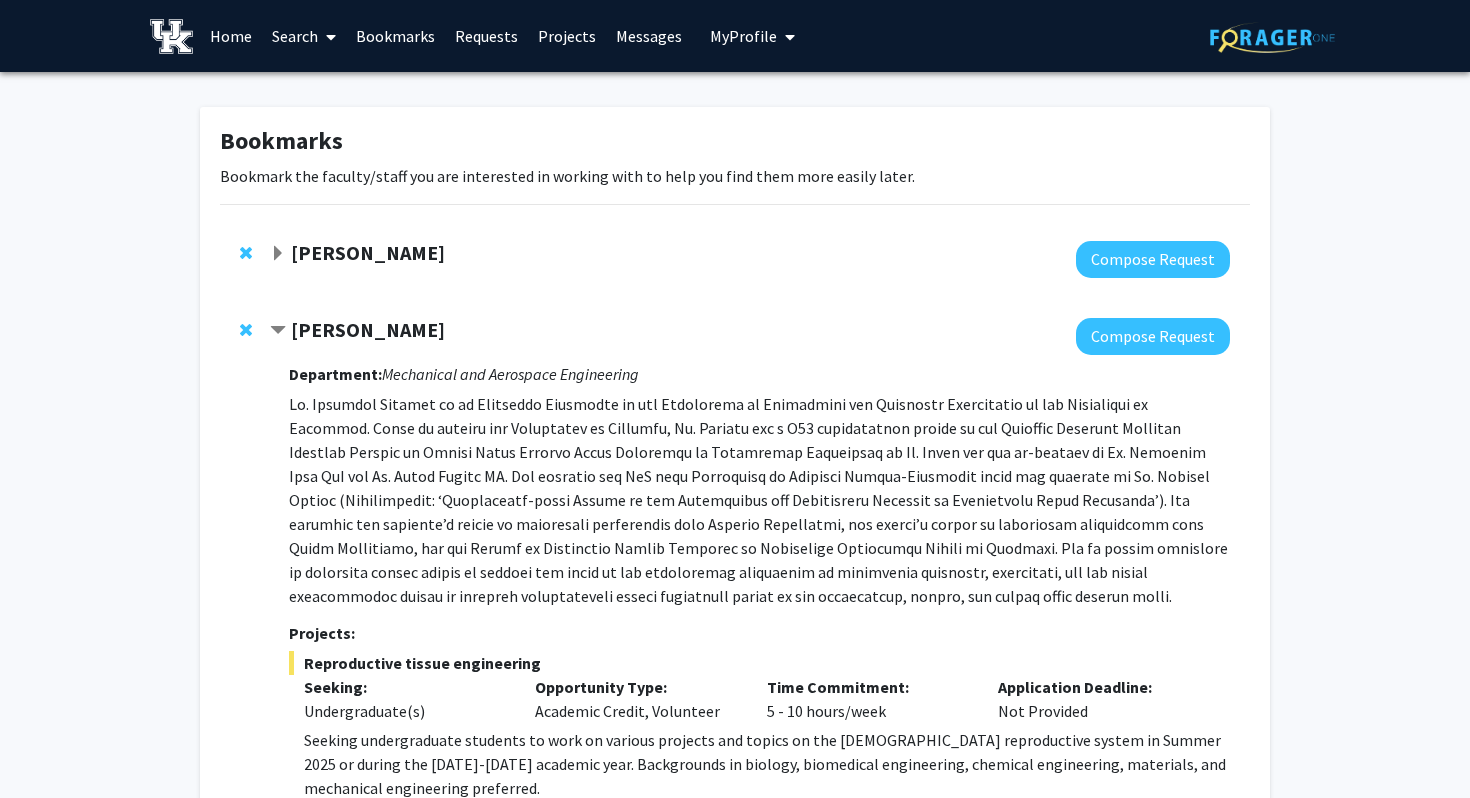 scroll, scrollTop: 222, scrollLeft: 0, axis: vertical 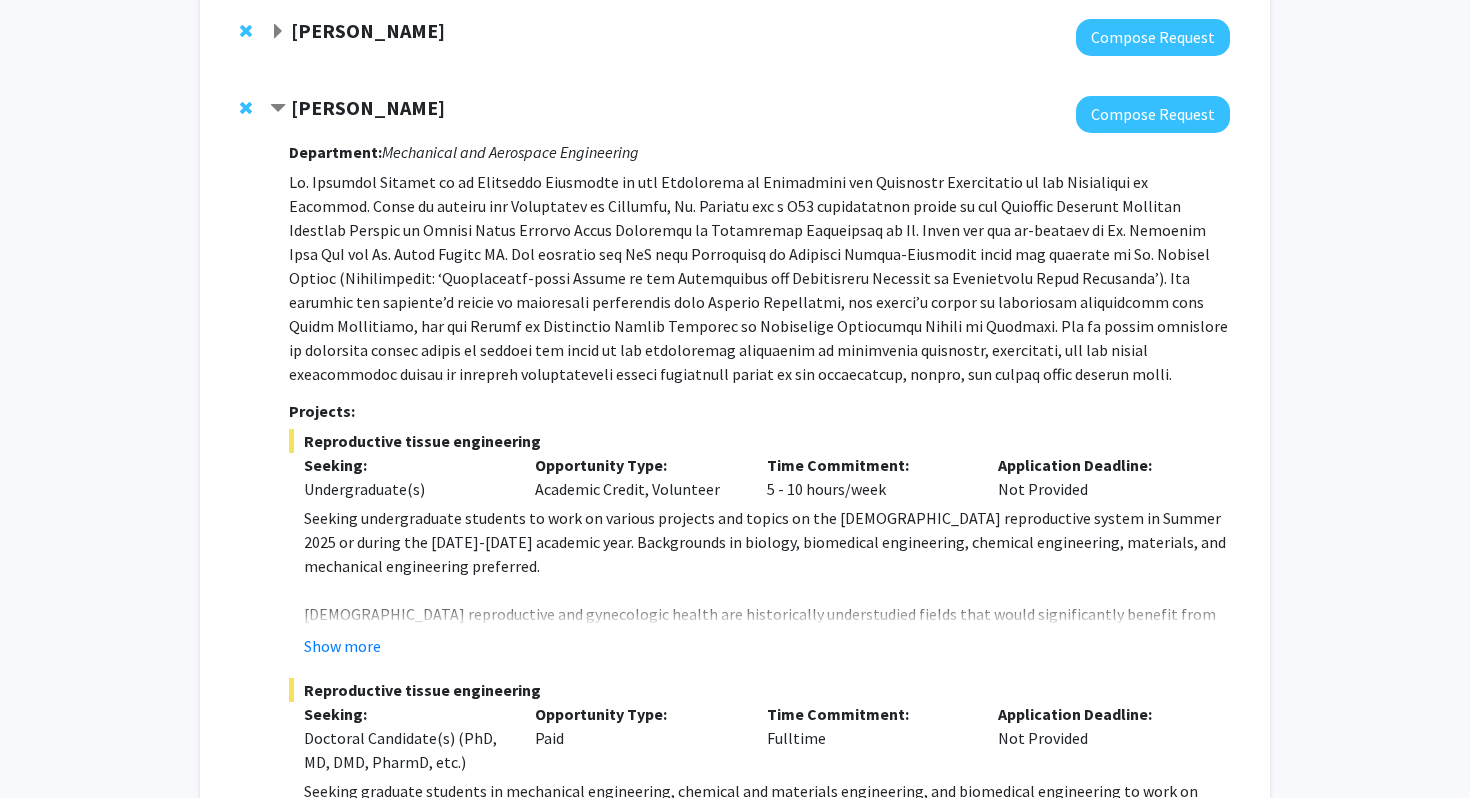 click on "Reproductive tissue engineering  Seeking: Undergraduate(s) Opportunity Type:  Academic Credit, Volunteer  Time Commitment:  5 - 10 hours/week  Application Deadline:  Not Provided  Seeking undergraduate students to work on various projects and topics on the female reproductive system in Summer 2025 or during the 2025-2026 academic year. Backgrounds in biology, biomedical engineering, chemical engineering, materials, and mechanical engineering preferred.  Female reproductive and gynecologic health are historically understudied fields that would significantly benefit from engineering expertise due to the unique biomechanical environment in the female reproductive tract and the dynamic tissue changes orchestrated throughout the menstrual cycle by sex hormones. With the synergistic techniques of tissue engineering, biomaterials science, biomechanics, and reproductive biology, we engineer models of the female reproductive system and female lower urinary tract to study a variety of topics related Show more Seeking:" at bounding box center [759, 680] 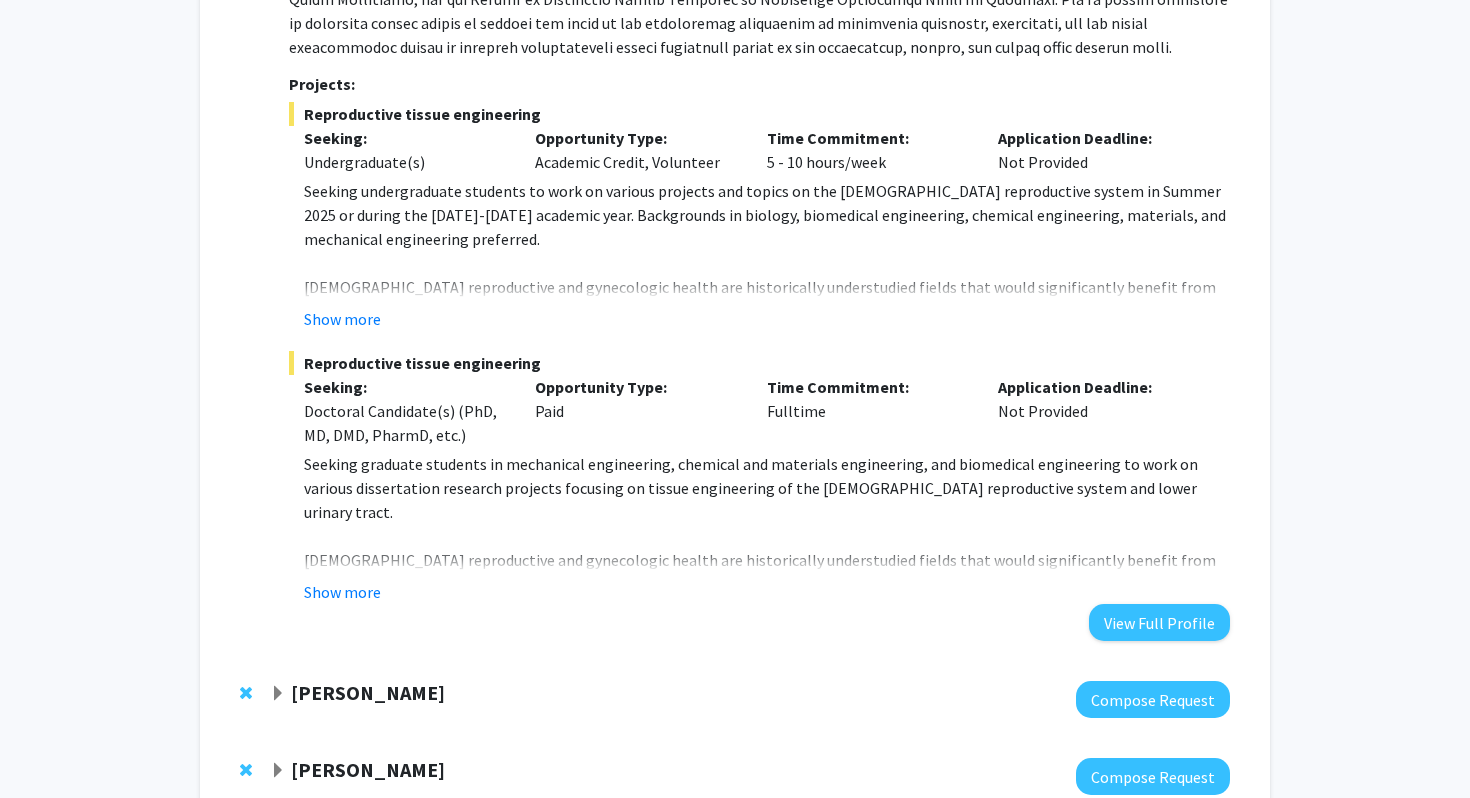 scroll, scrollTop: 620, scrollLeft: 0, axis: vertical 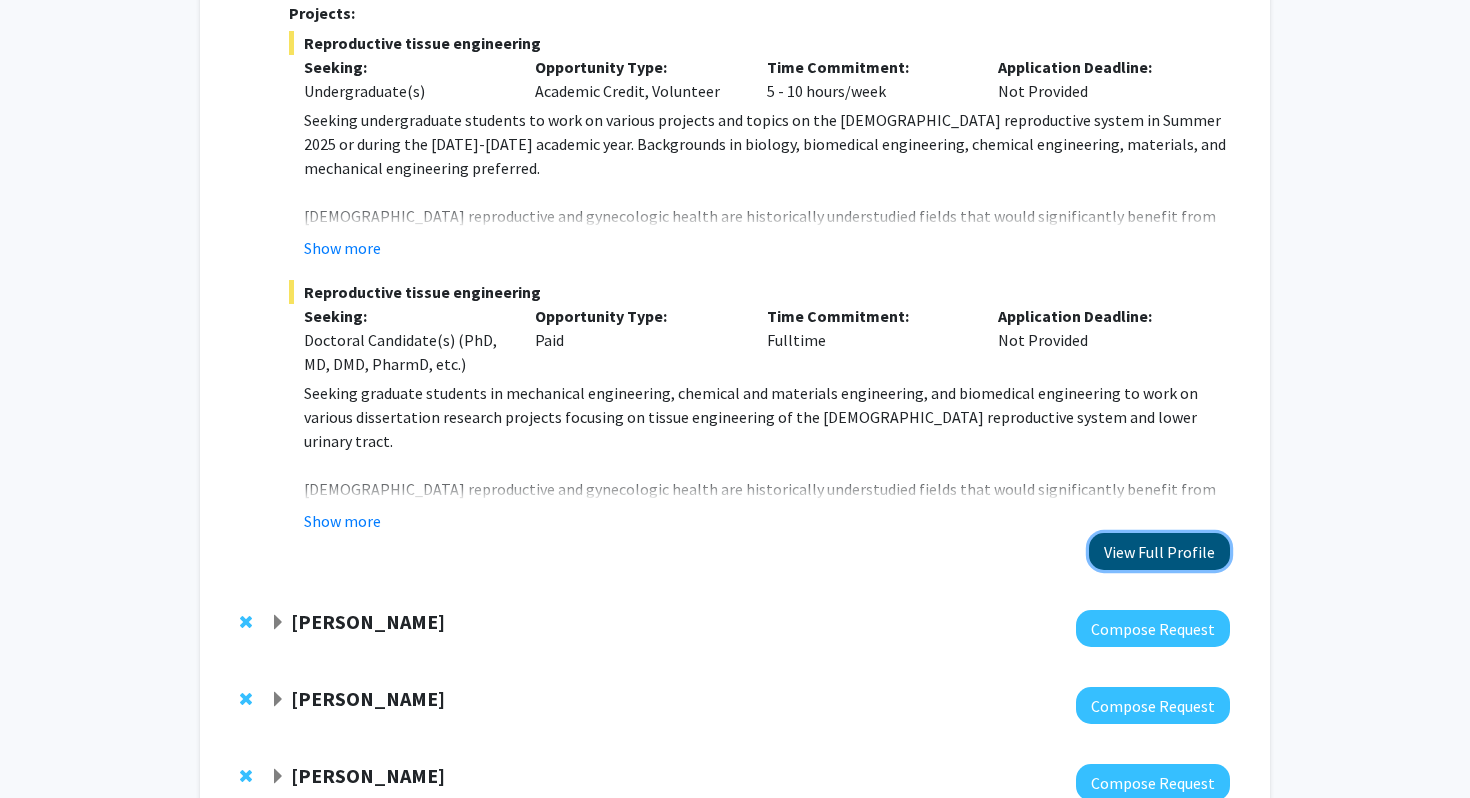 click on "View Full Profile" at bounding box center (1159, 551) 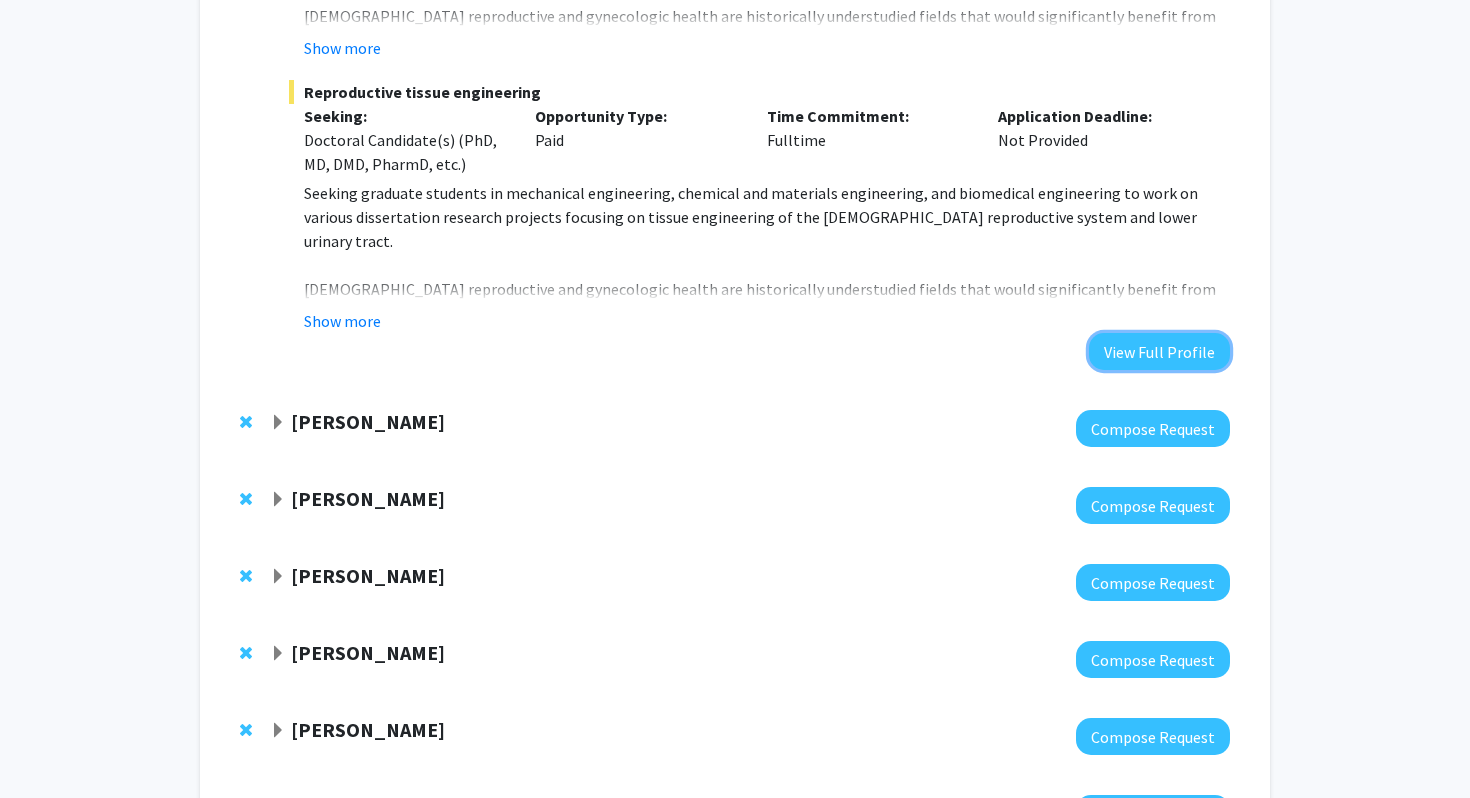 scroll, scrollTop: 953, scrollLeft: 0, axis: vertical 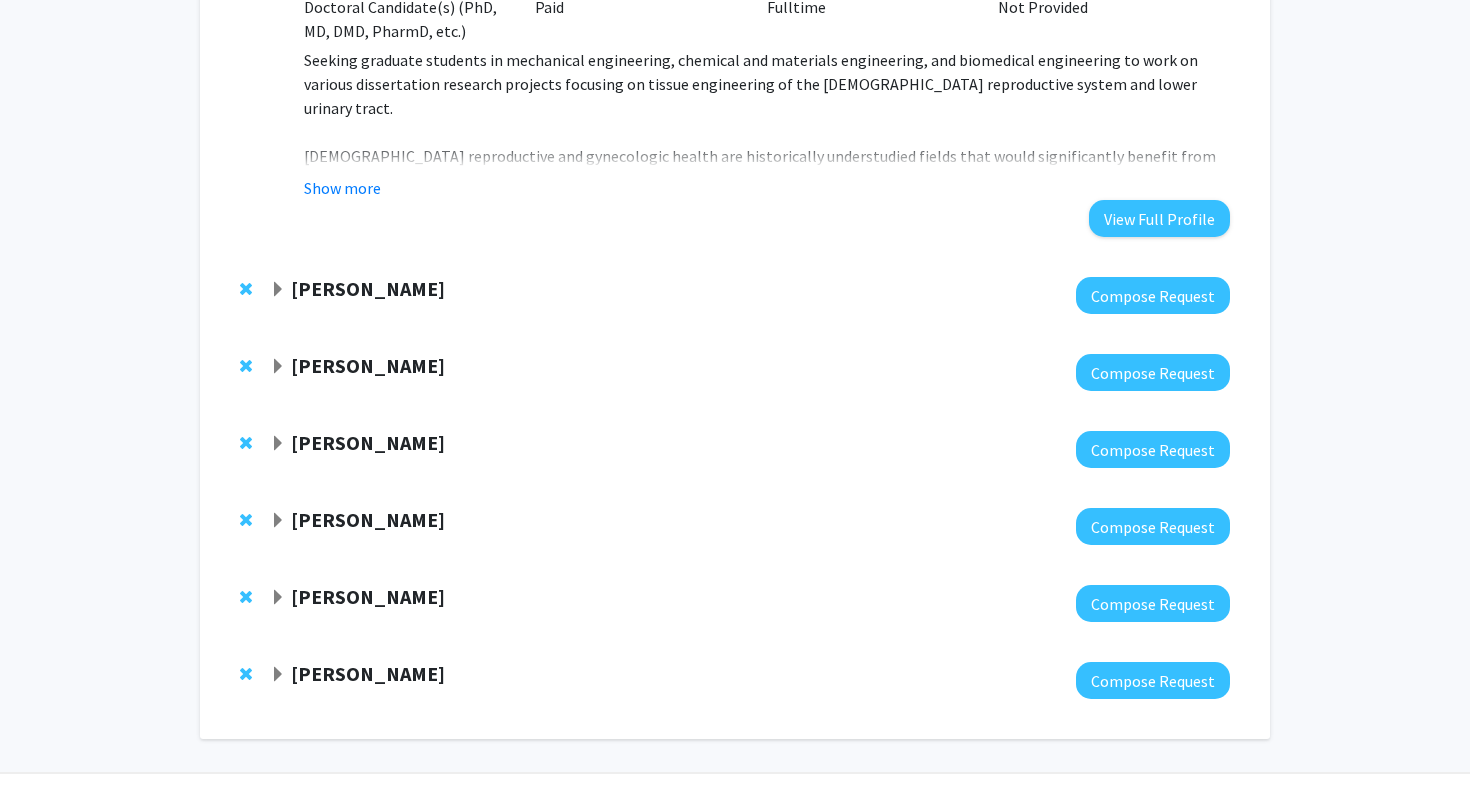 click on "Sybil Gotsch" 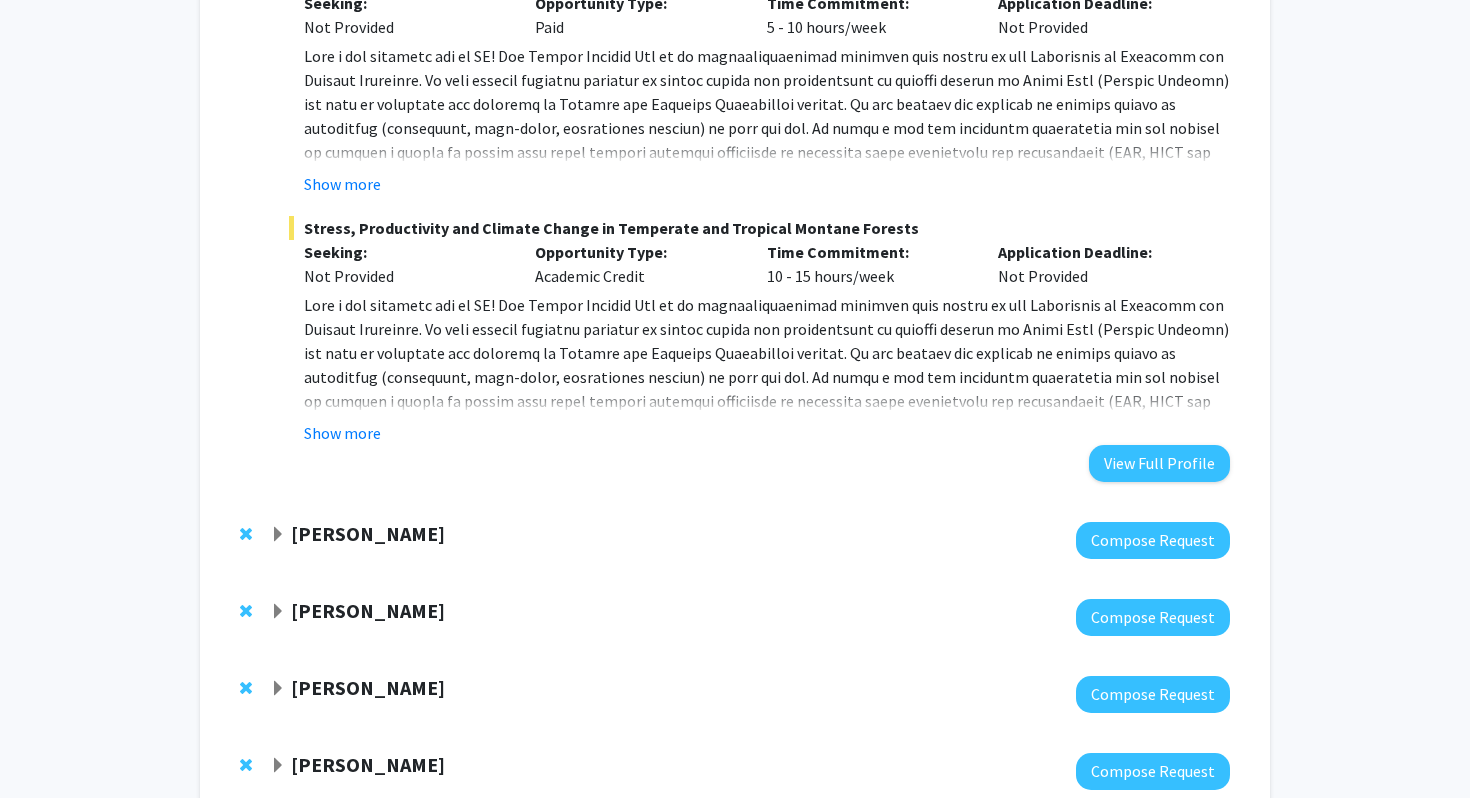 scroll, scrollTop: 1826, scrollLeft: 0, axis: vertical 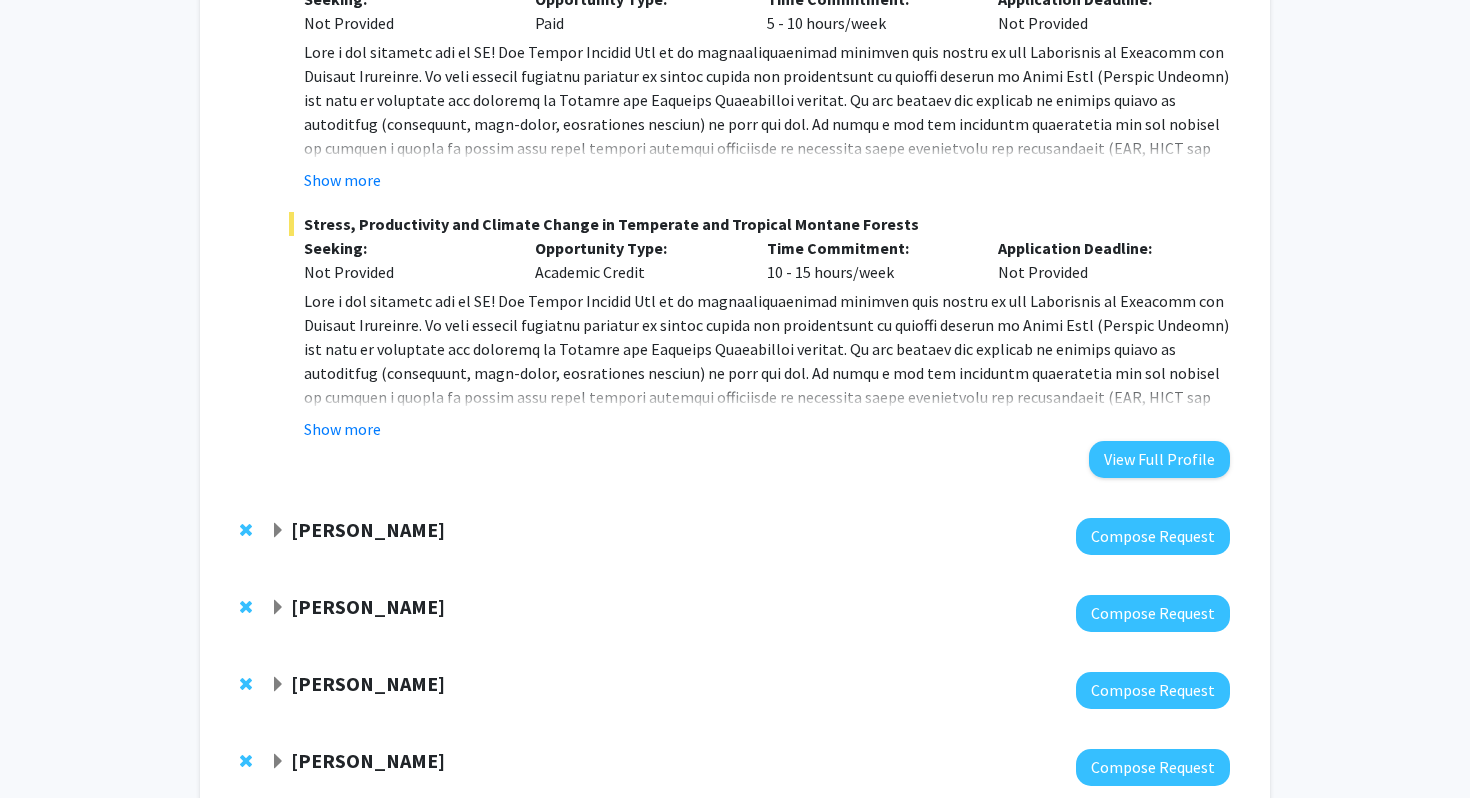 click on "Emilia Galperin" 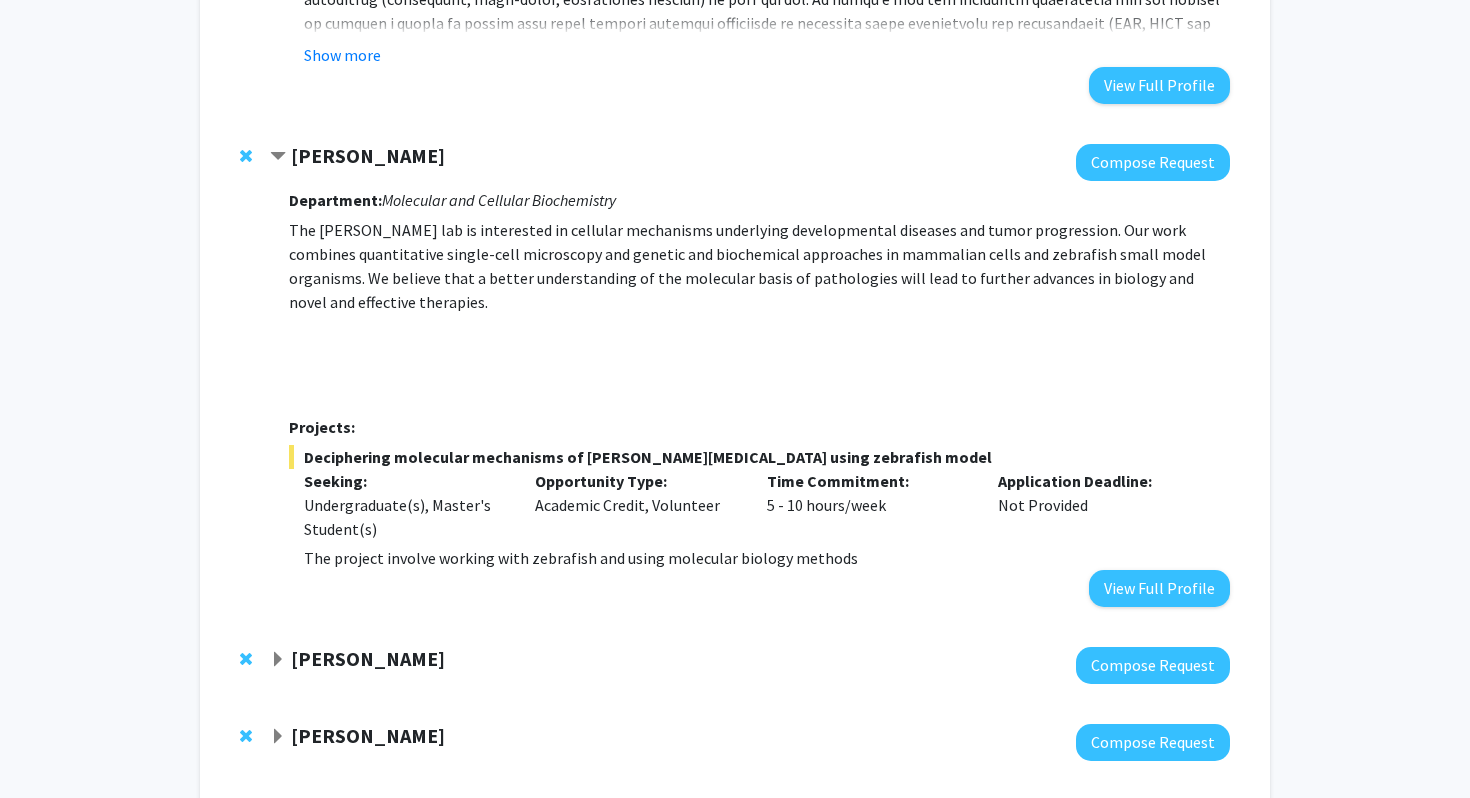 scroll, scrollTop: 2201, scrollLeft: 0, axis: vertical 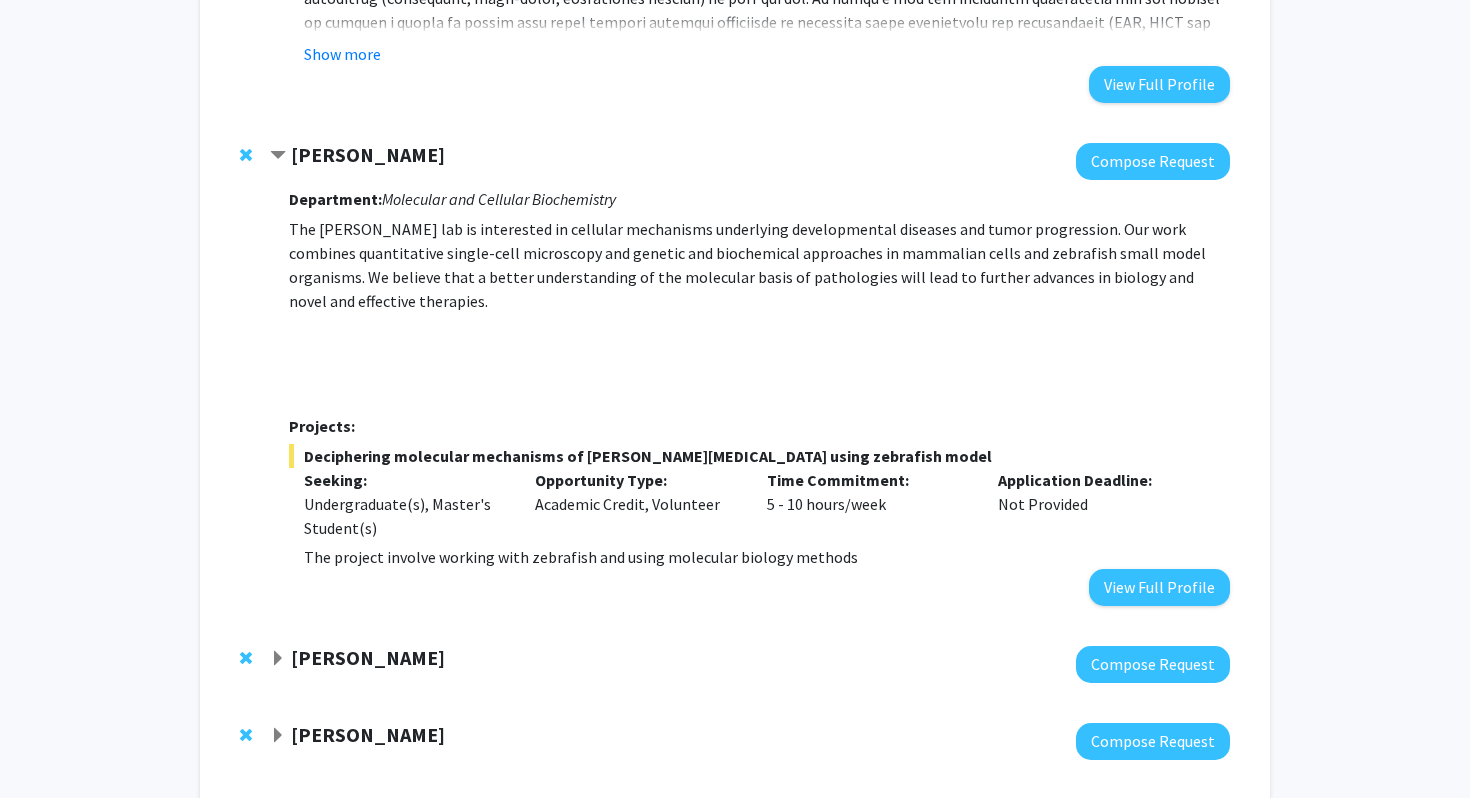 click 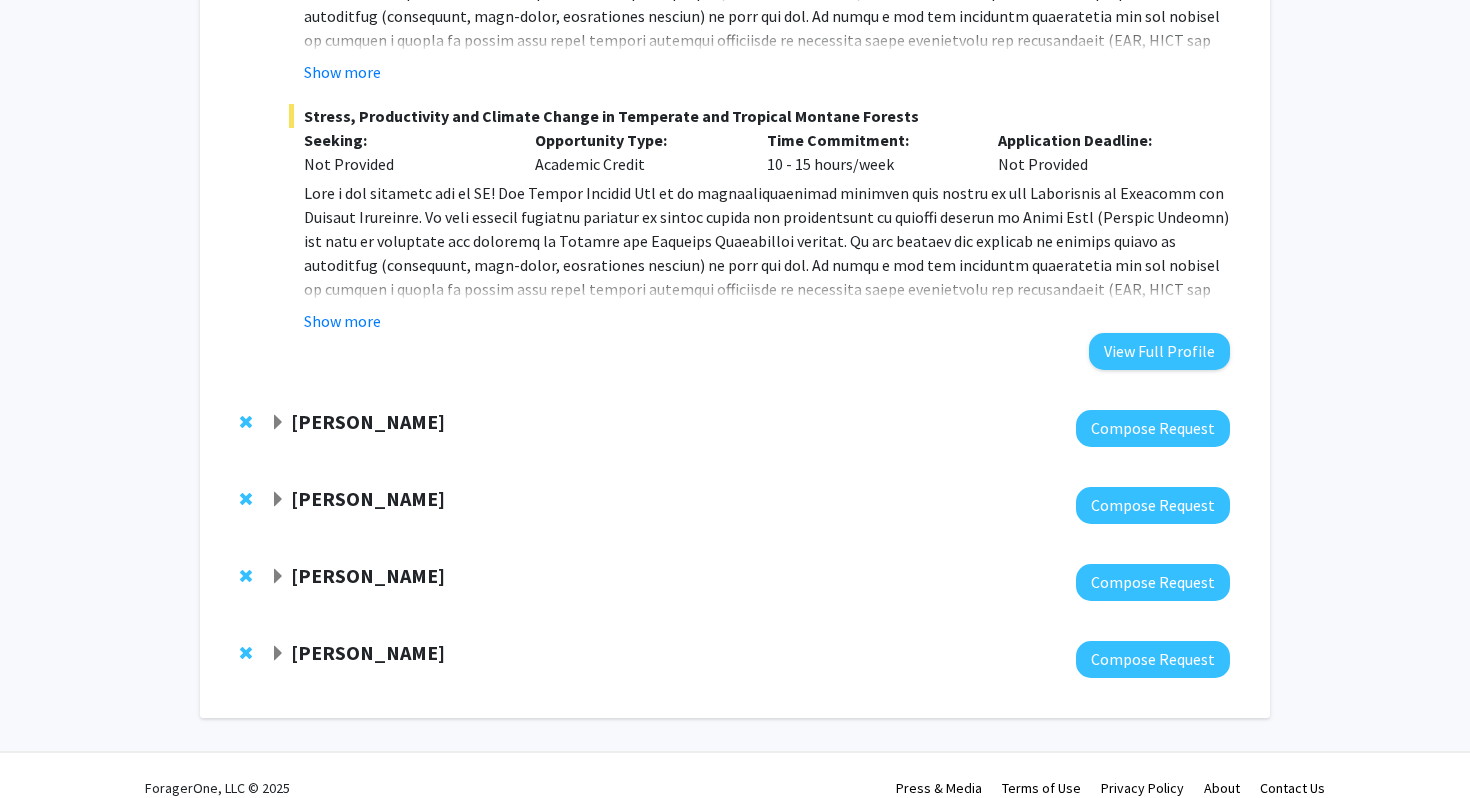 click on "Samuel Revolinski" 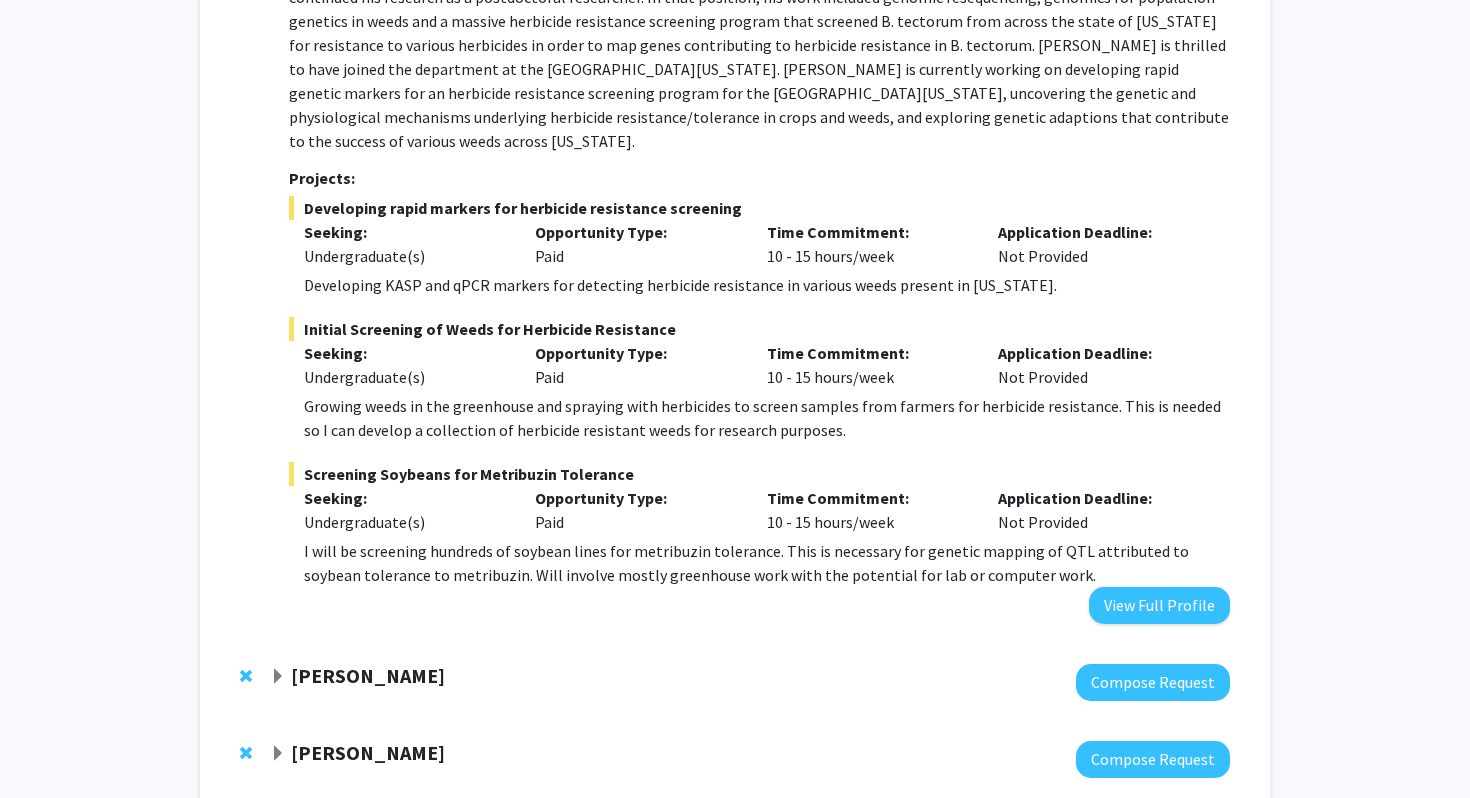 scroll, scrollTop: 2707, scrollLeft: 0, axis: vertical 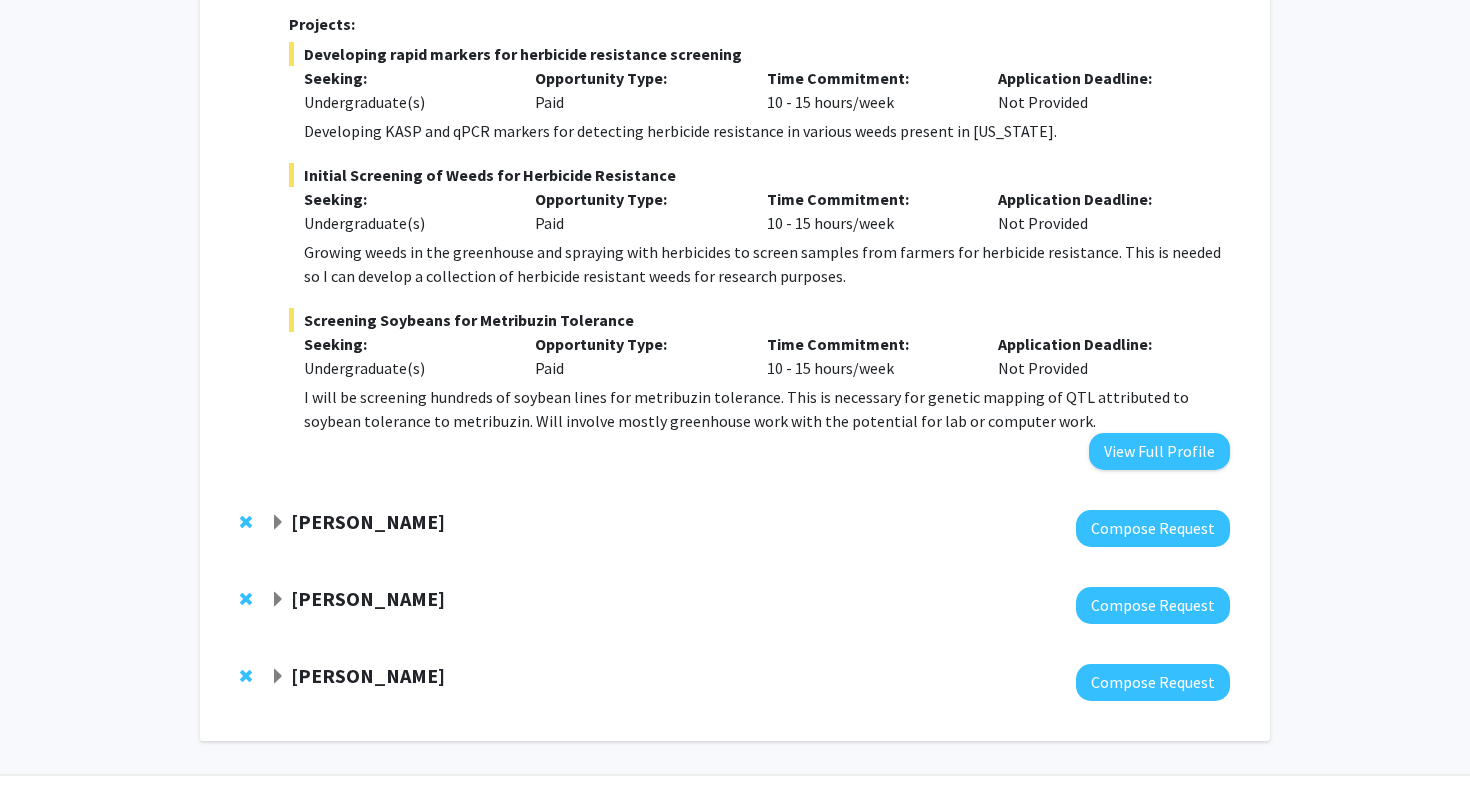 click on "Catherine Linnen" 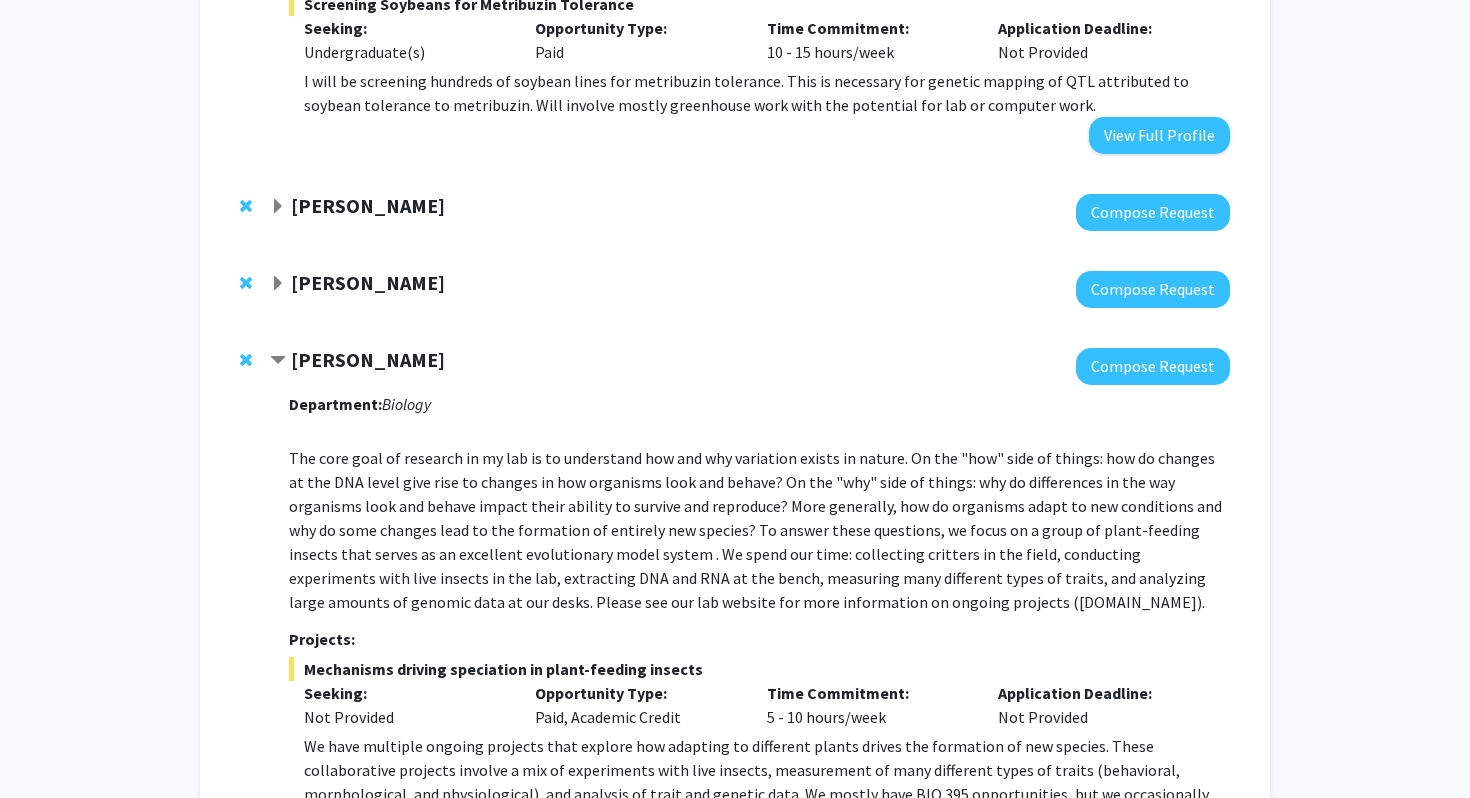 scroll, scrollTop: 2972, scrollLeft: 0, axis: vertical 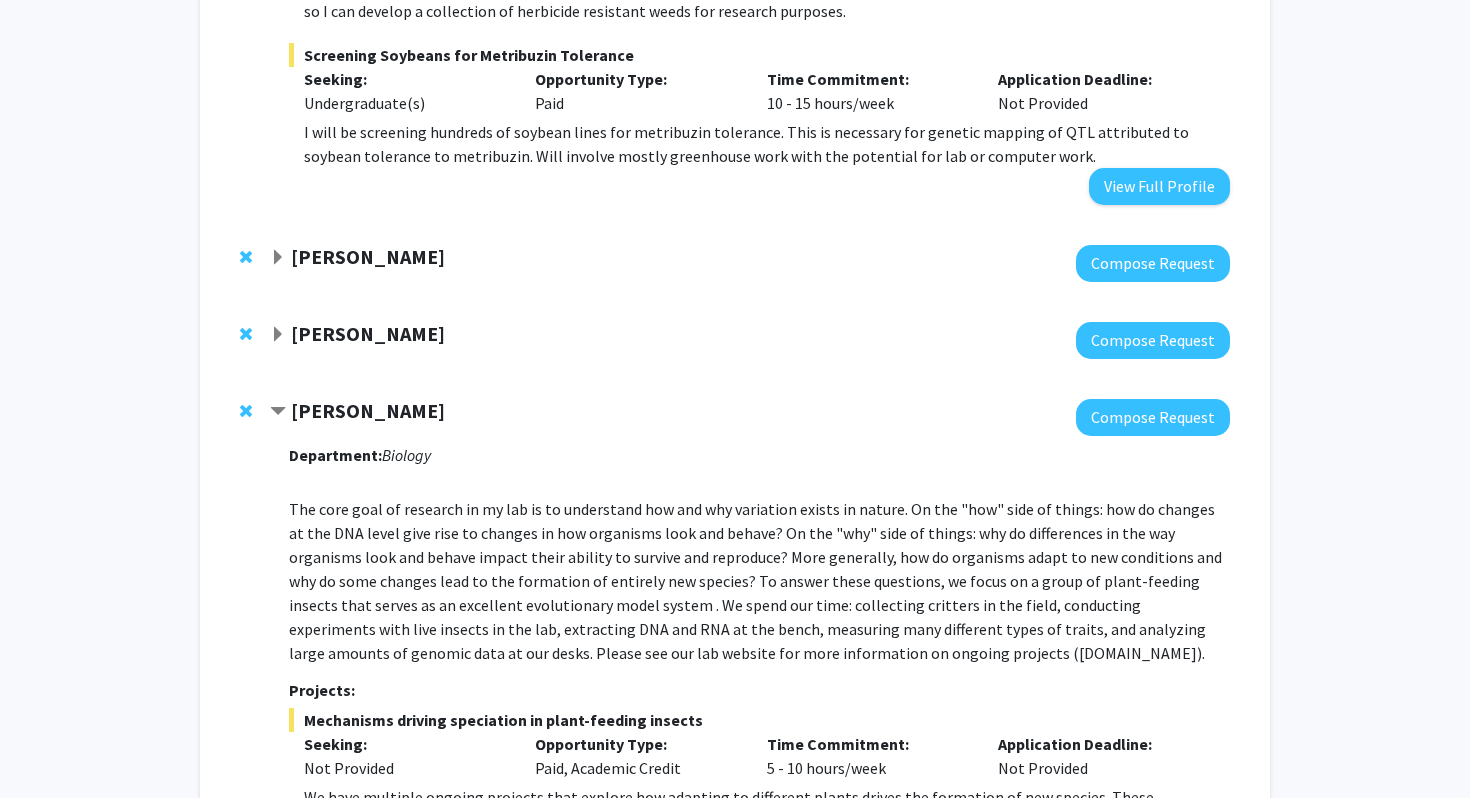 click on "Jian Yang" 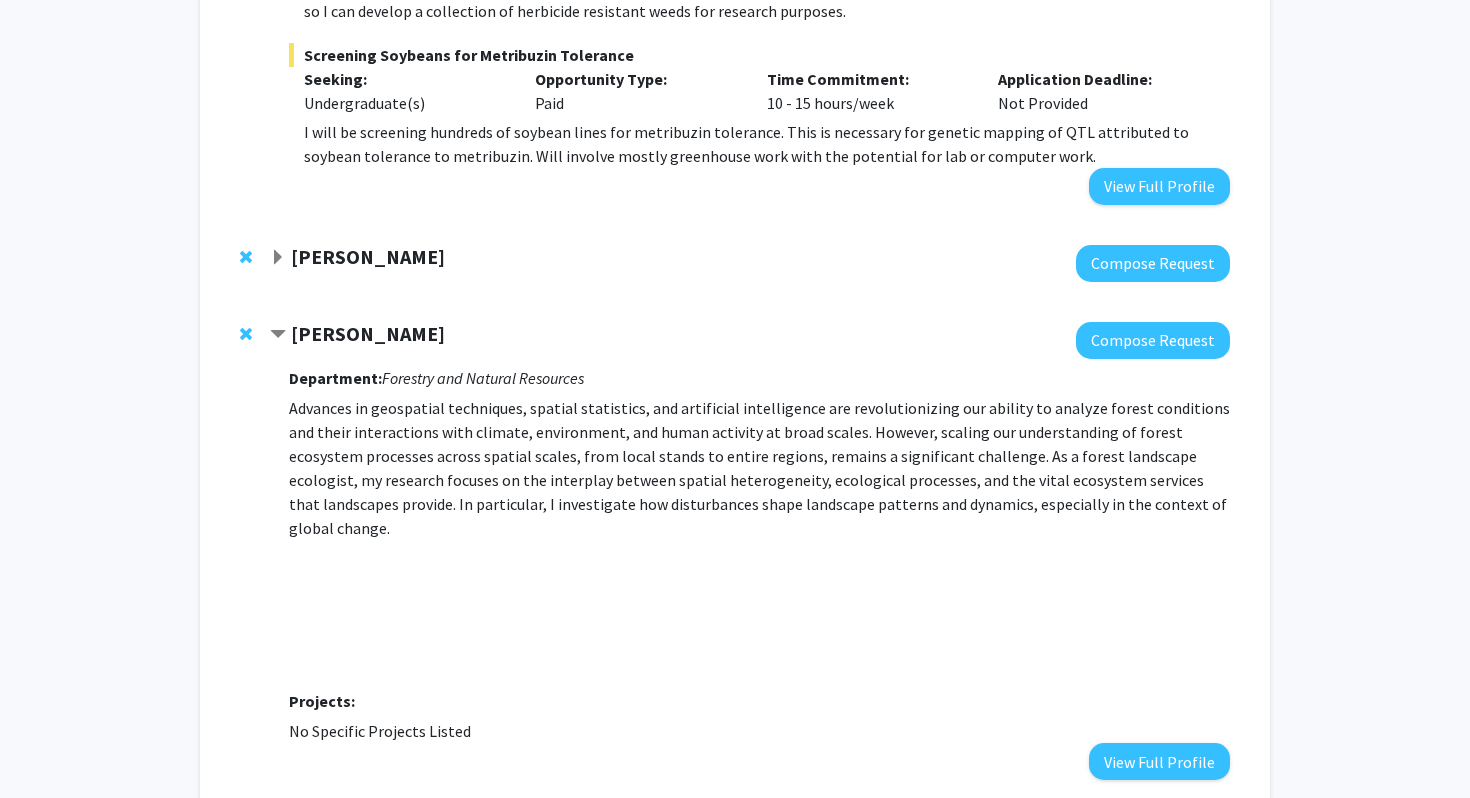 click on "Jian Yang" 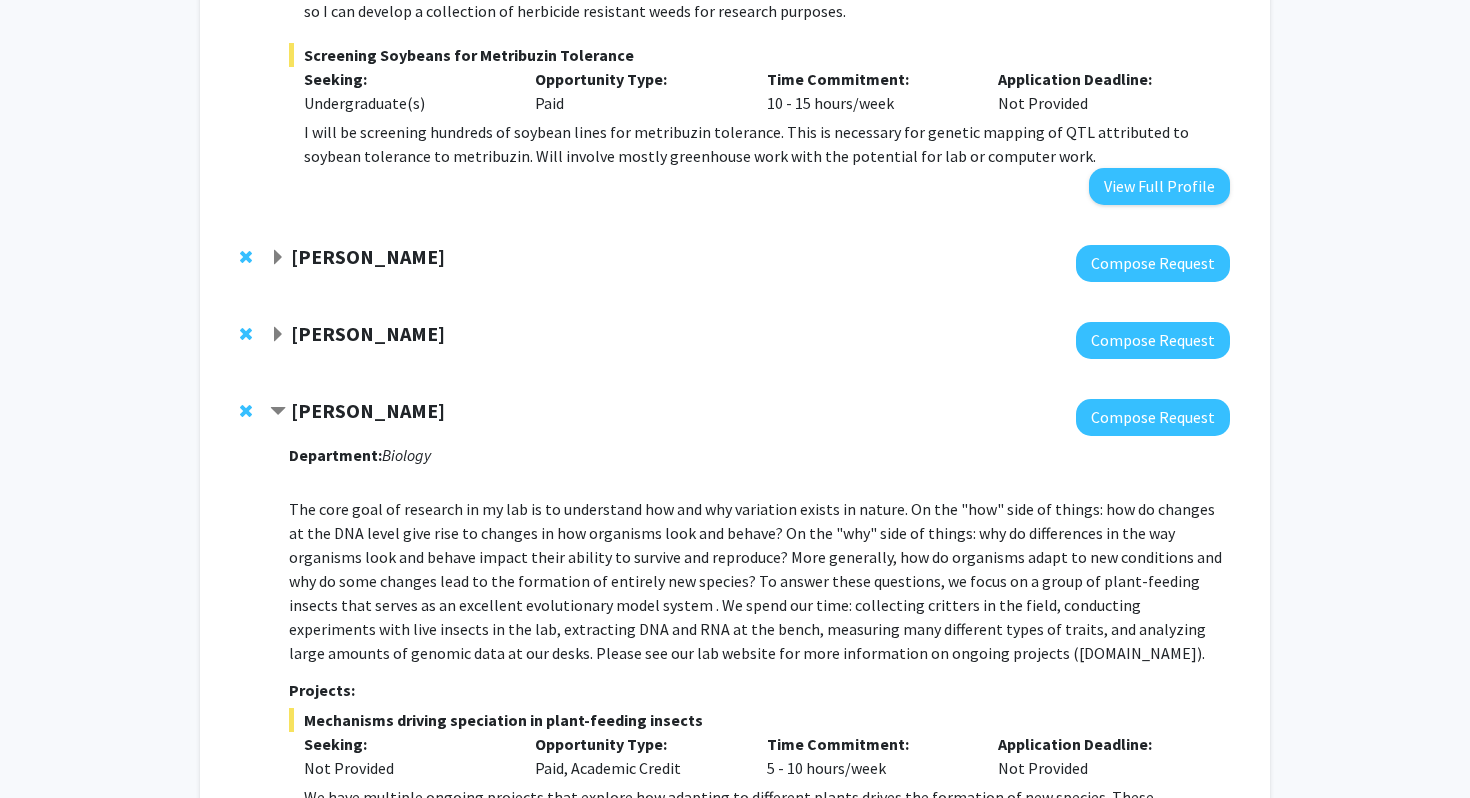 click on "John Cox" 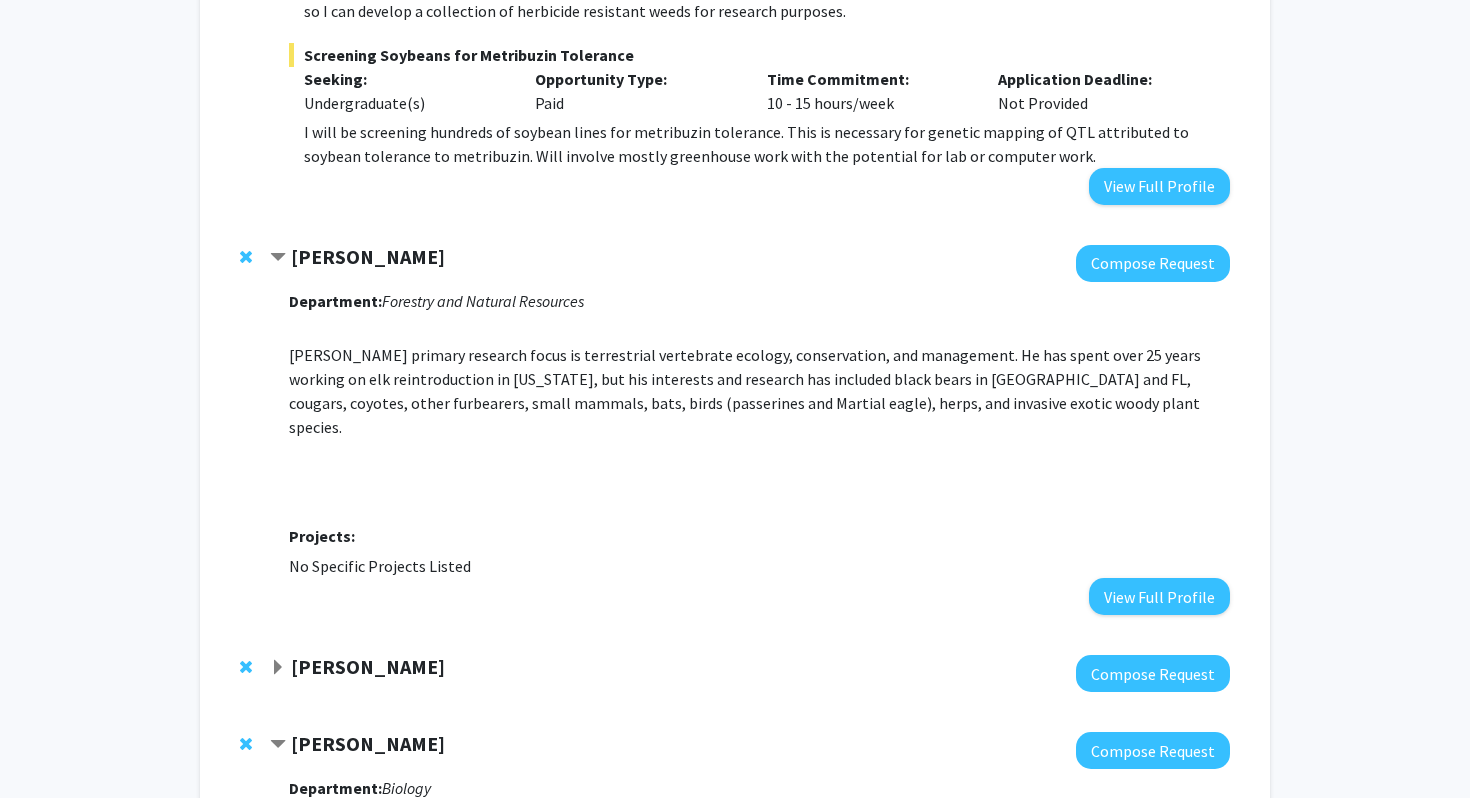 click on "John Cox" 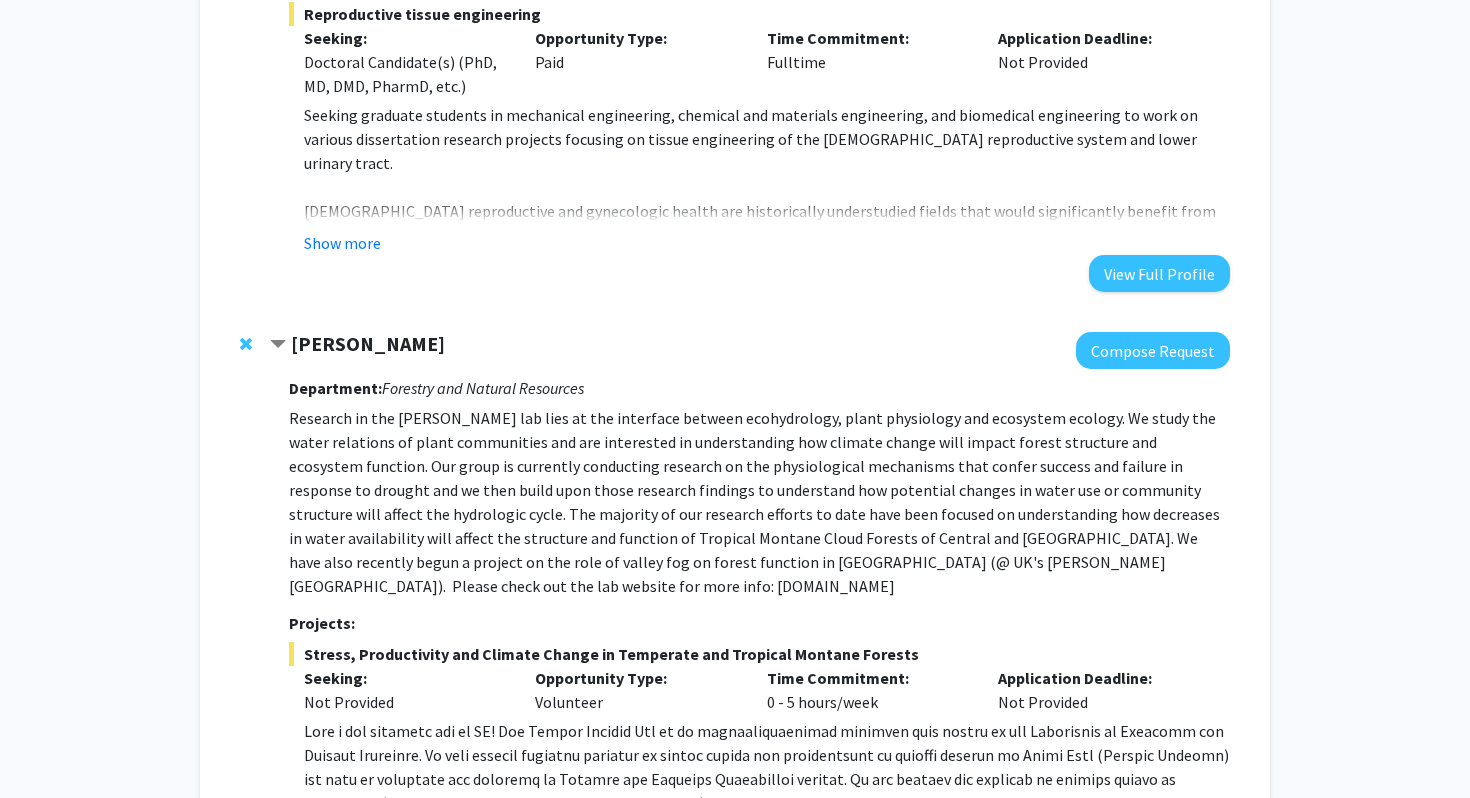 scroll, scrollTop: 872, scrollLeft: 0, axis: vertical 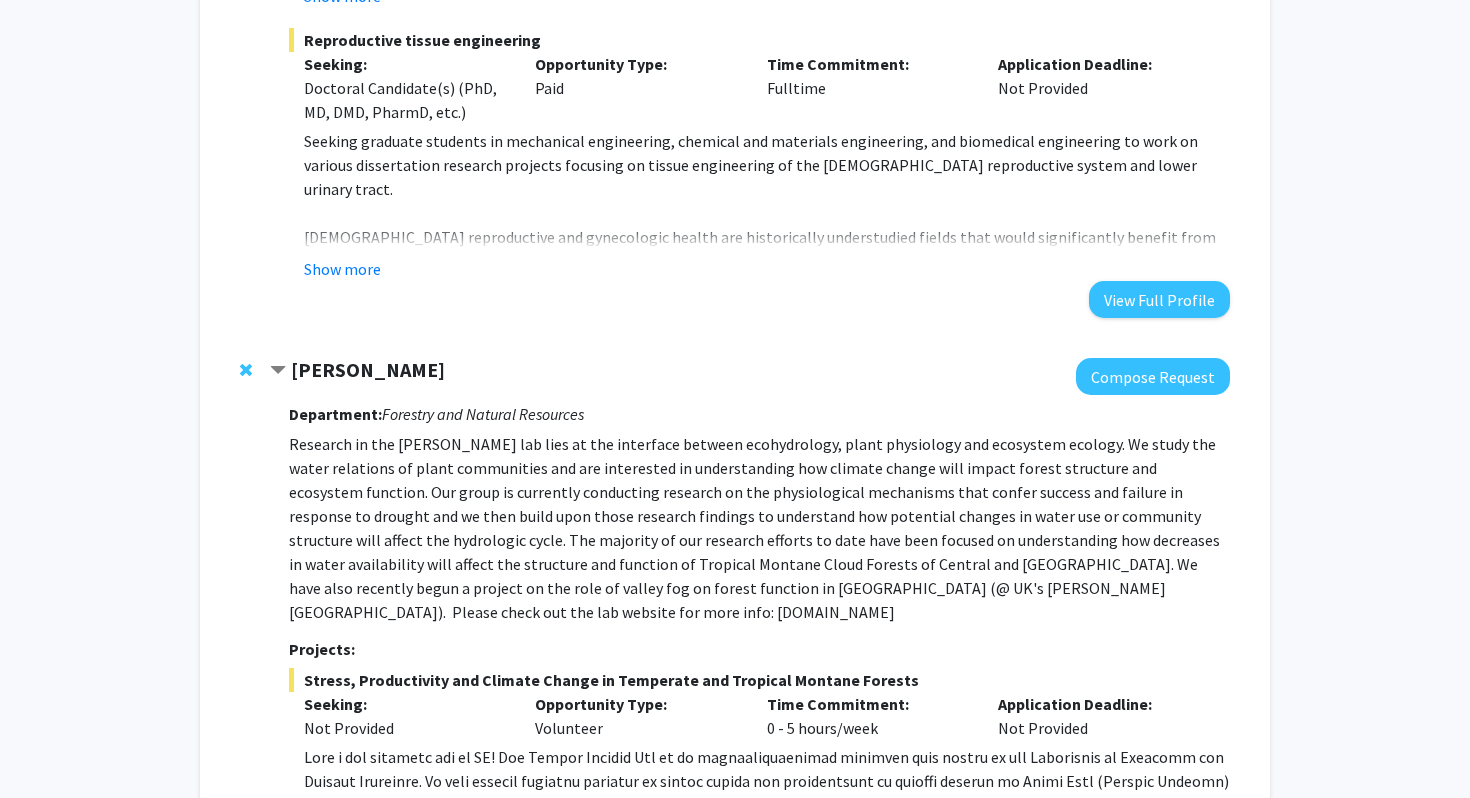 click on "Sybil Gotsch" 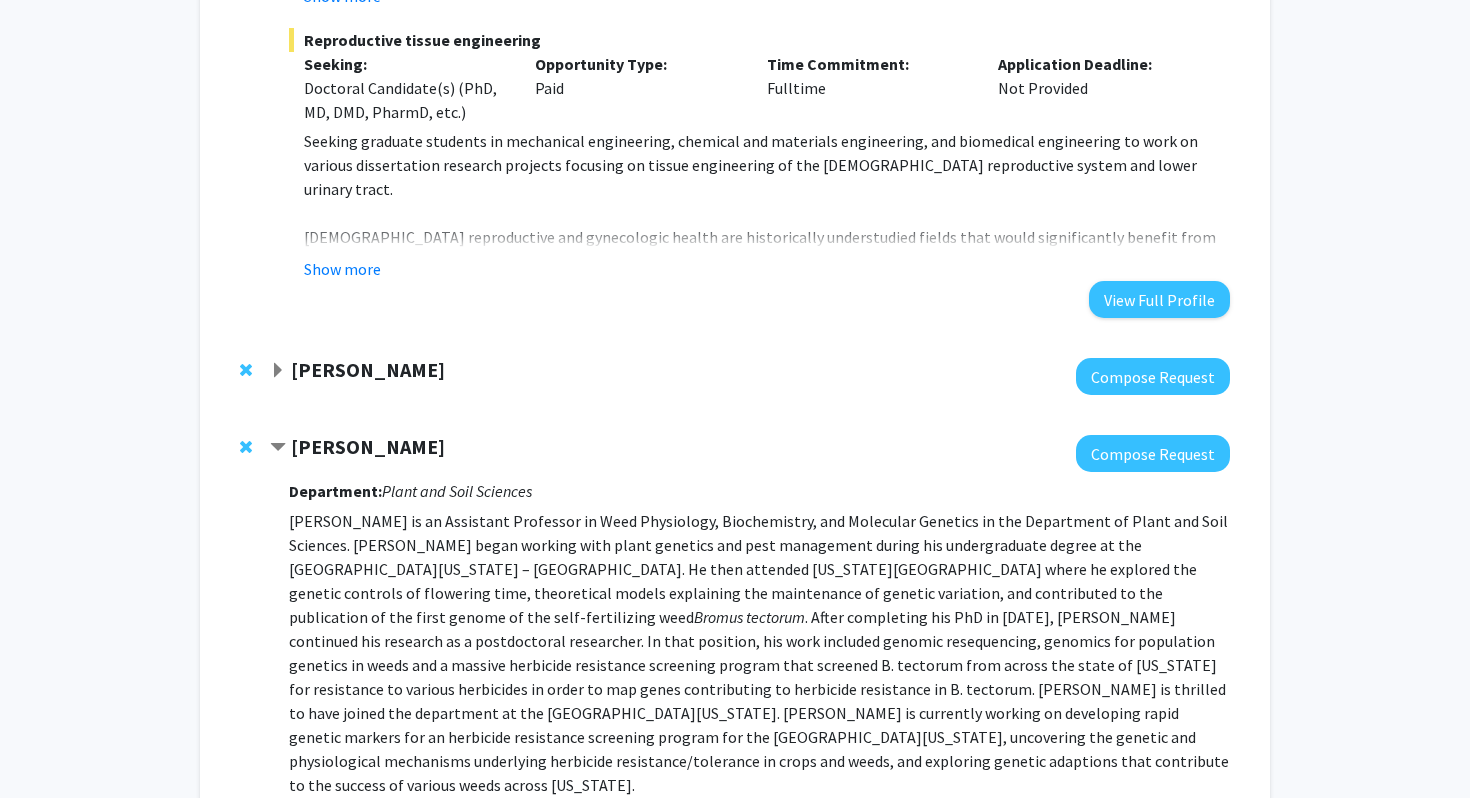 click on "Samuel Revolinski  Compose Request  Department:  Plant and Soil Sciences  Dr. Samuel Revolinski is an Assistant Professor in Weed Physiology, Biochemistry, and Molecular Genetics in the Department of Plant and Soil Sciences. Samuel began working with plant genetics and pest management during his undergraduate degree at the University of Minnesota – Twin Cities. He then attended Washington State University where he explored the genetic controls of flowering time, theoretical models explaining the maintenance of genetic variation, and contributed to the publication of the first genome of the self-fertilizing weed  Bromus tectorum Projects:  Developing rapid markers for herbicide resistance screening  Seeking: Undergraduate(s) Opportunity Type:  Paid  Time Commitment:  10 - 15 hours/week  Application Deadline:  Not Provided  Developing KASP and qPCR markers for detecting herbicide resistance in various weeds present in Kentucky.   Initial Screening of Weeds for Herbicide Resistance  Seeking: Undergraduate(s)" 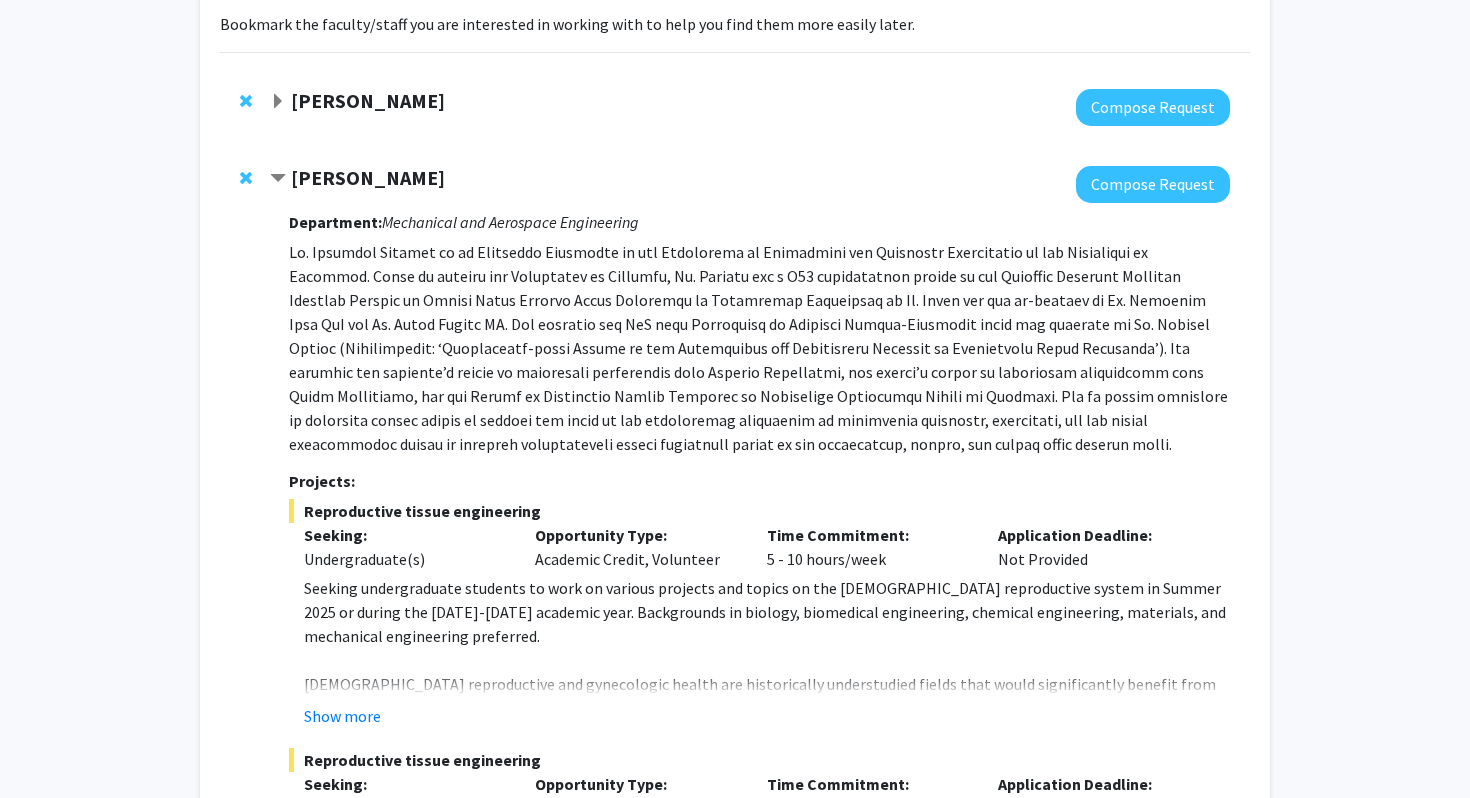 scroll, scrollTop: 127, scrollLeft: 0, axis: vertical 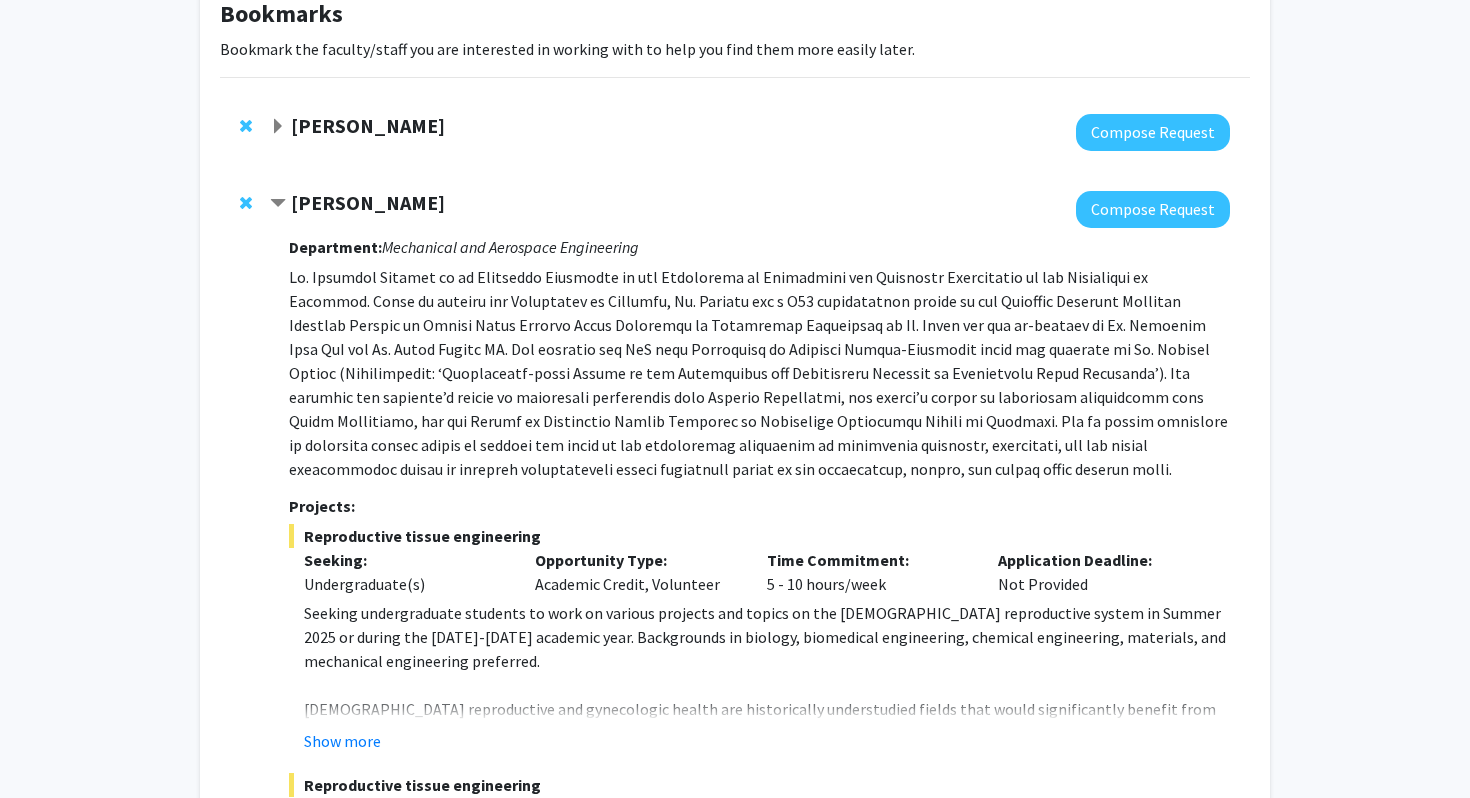 click on "Samantha Zambuto" 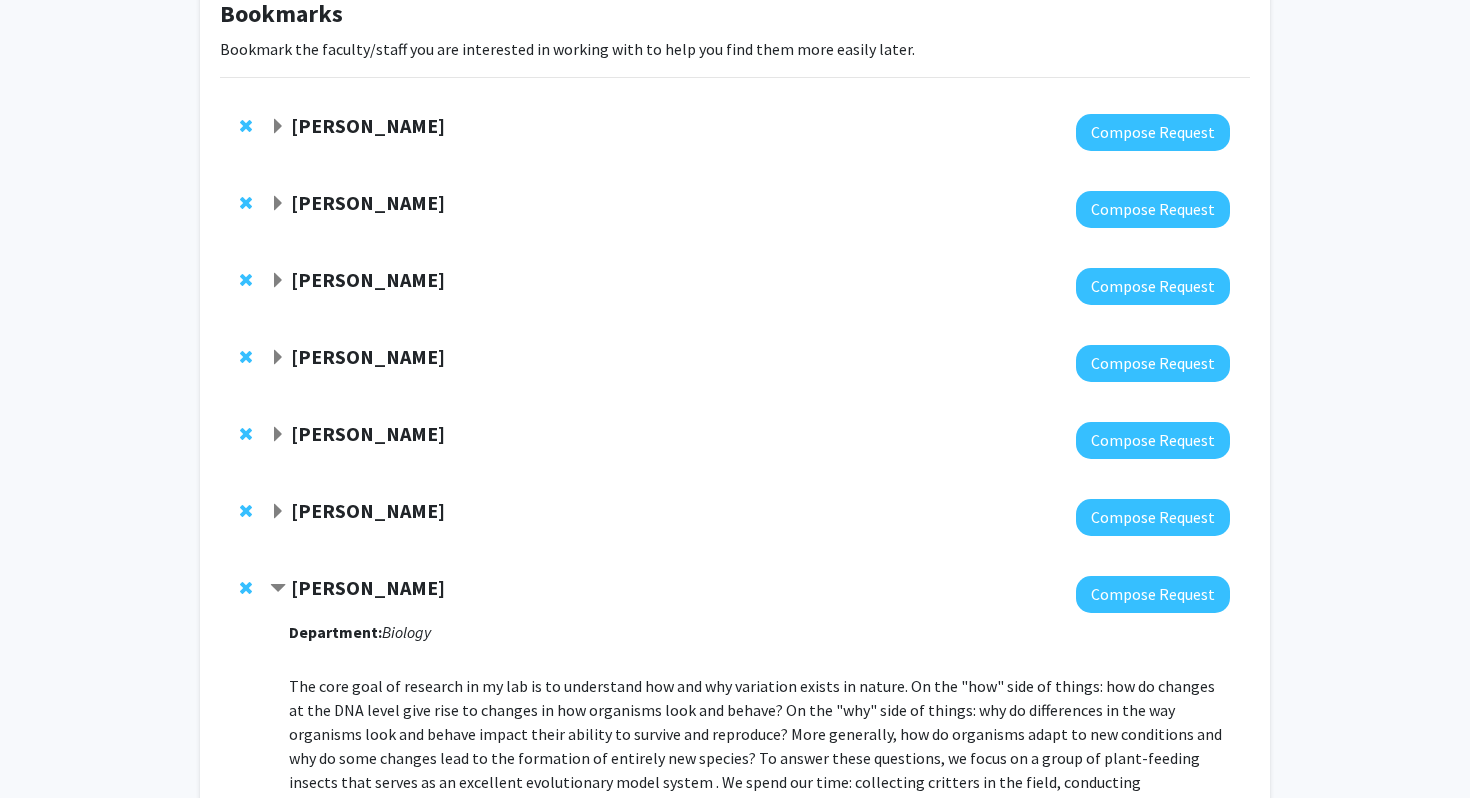 click on "[PERSON_NAME]" 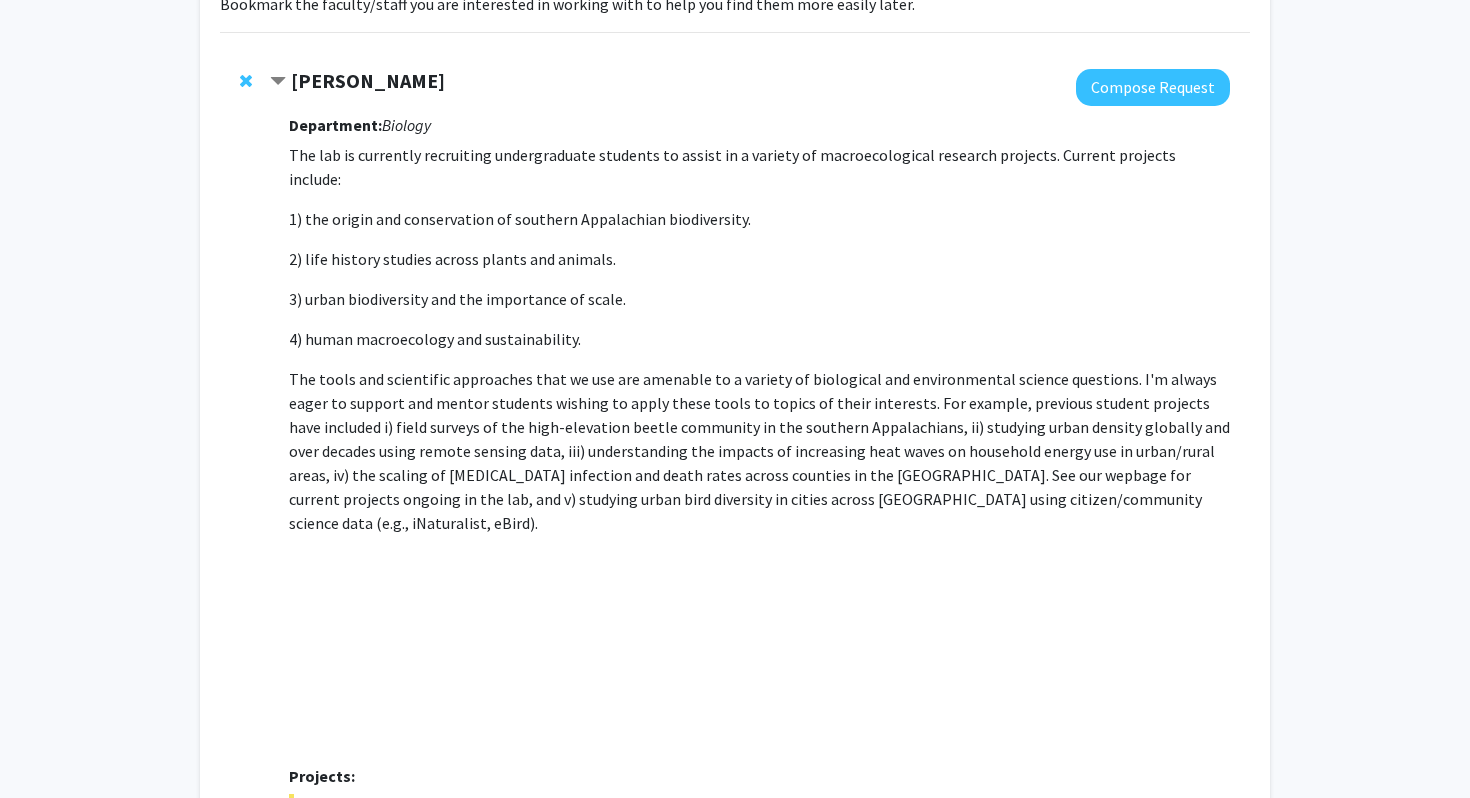 scroll, scrollTop: 0, scrollLeft: 0, axis: both 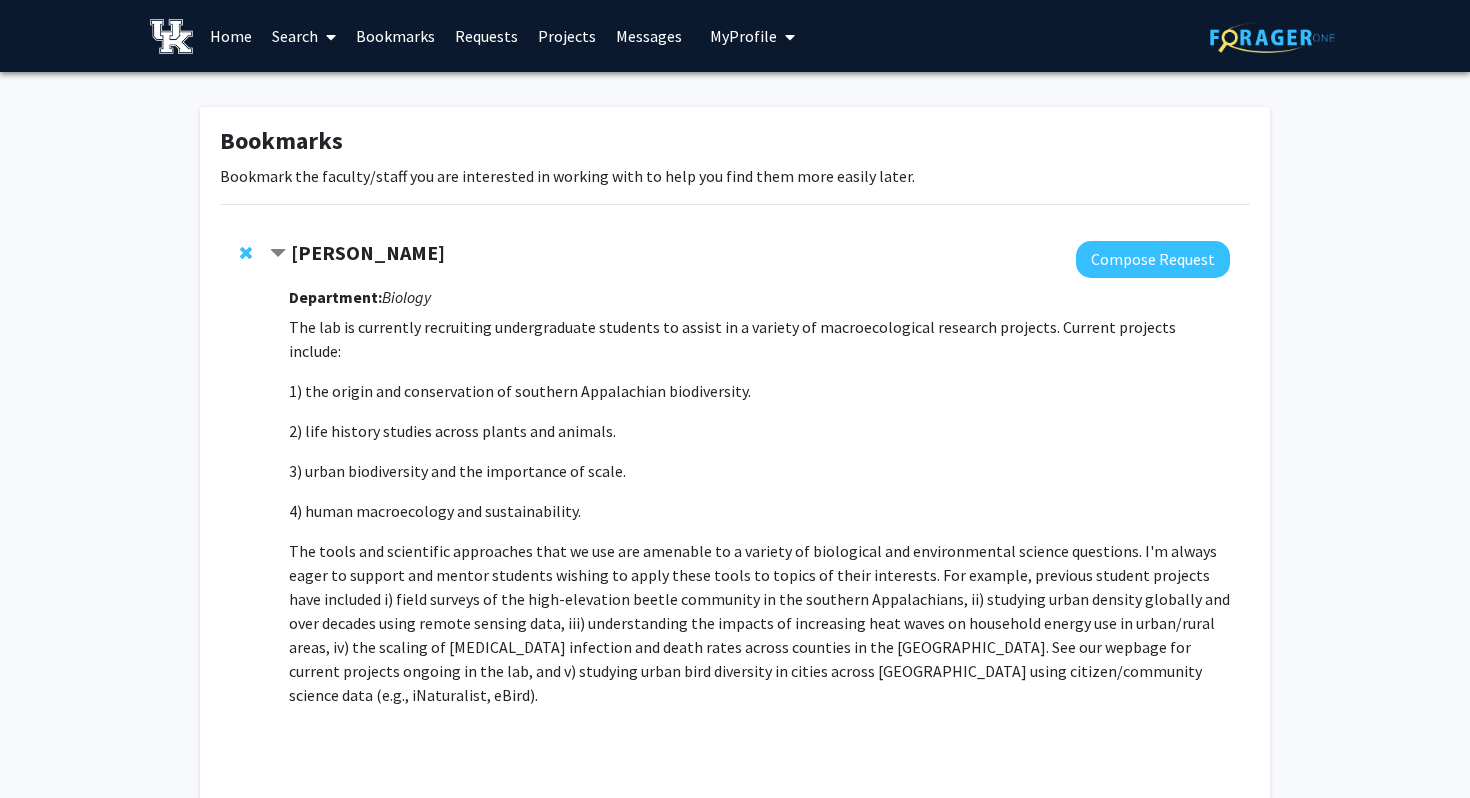 click 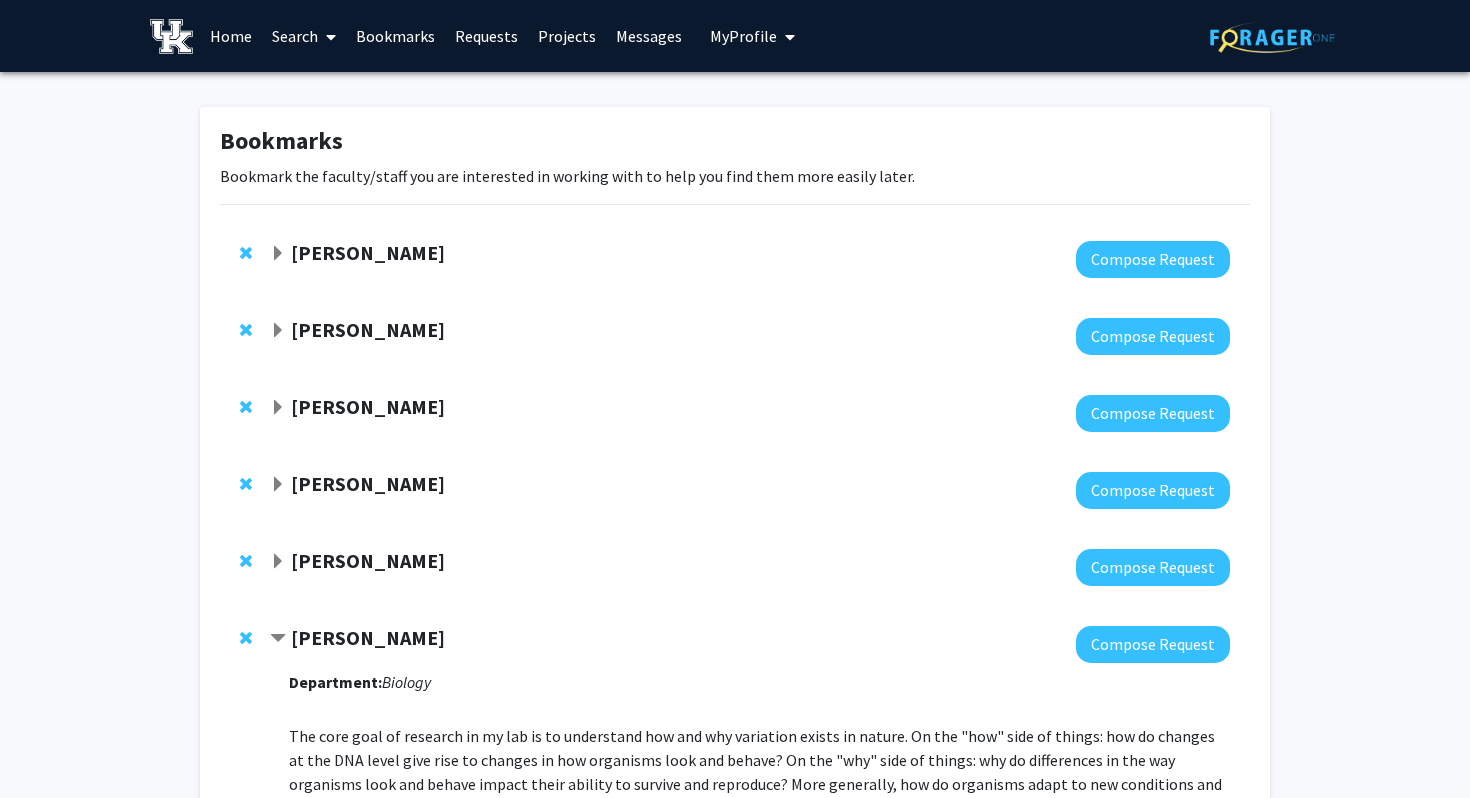 click on "Sybil Gotsch" 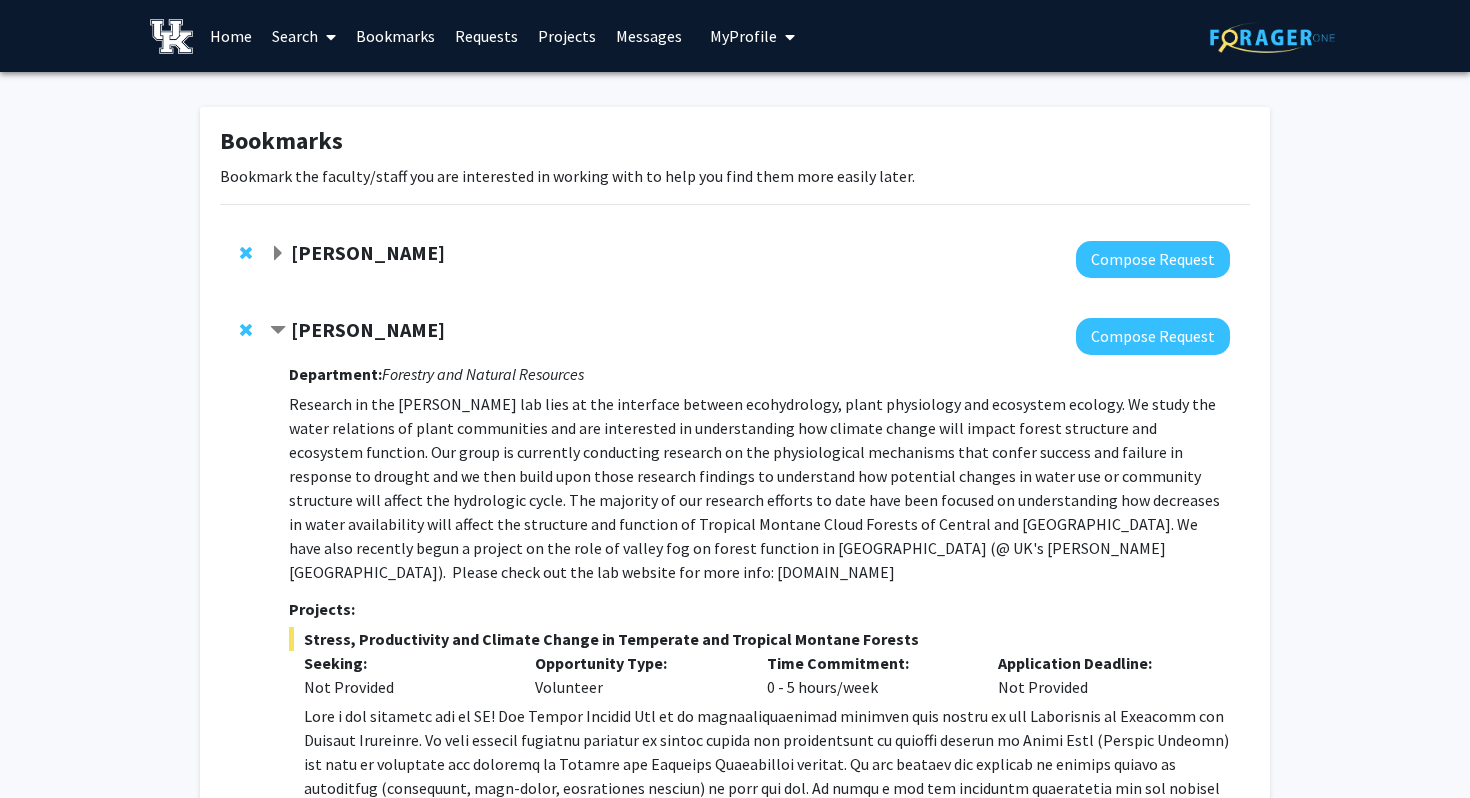 click on "Samantha Zambuto" 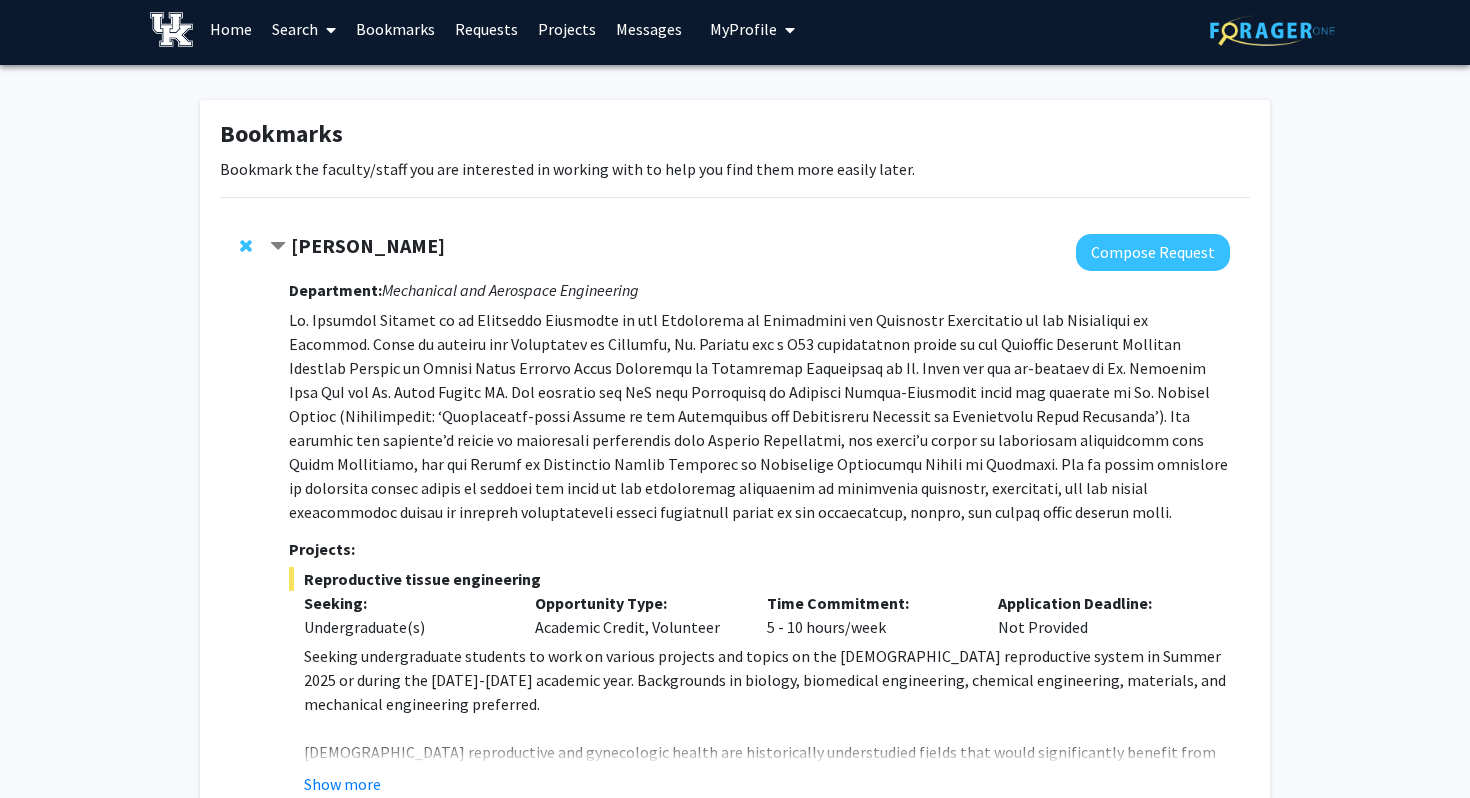 scroll, scrollTop: 0, scrollLeft: 0, axis: both 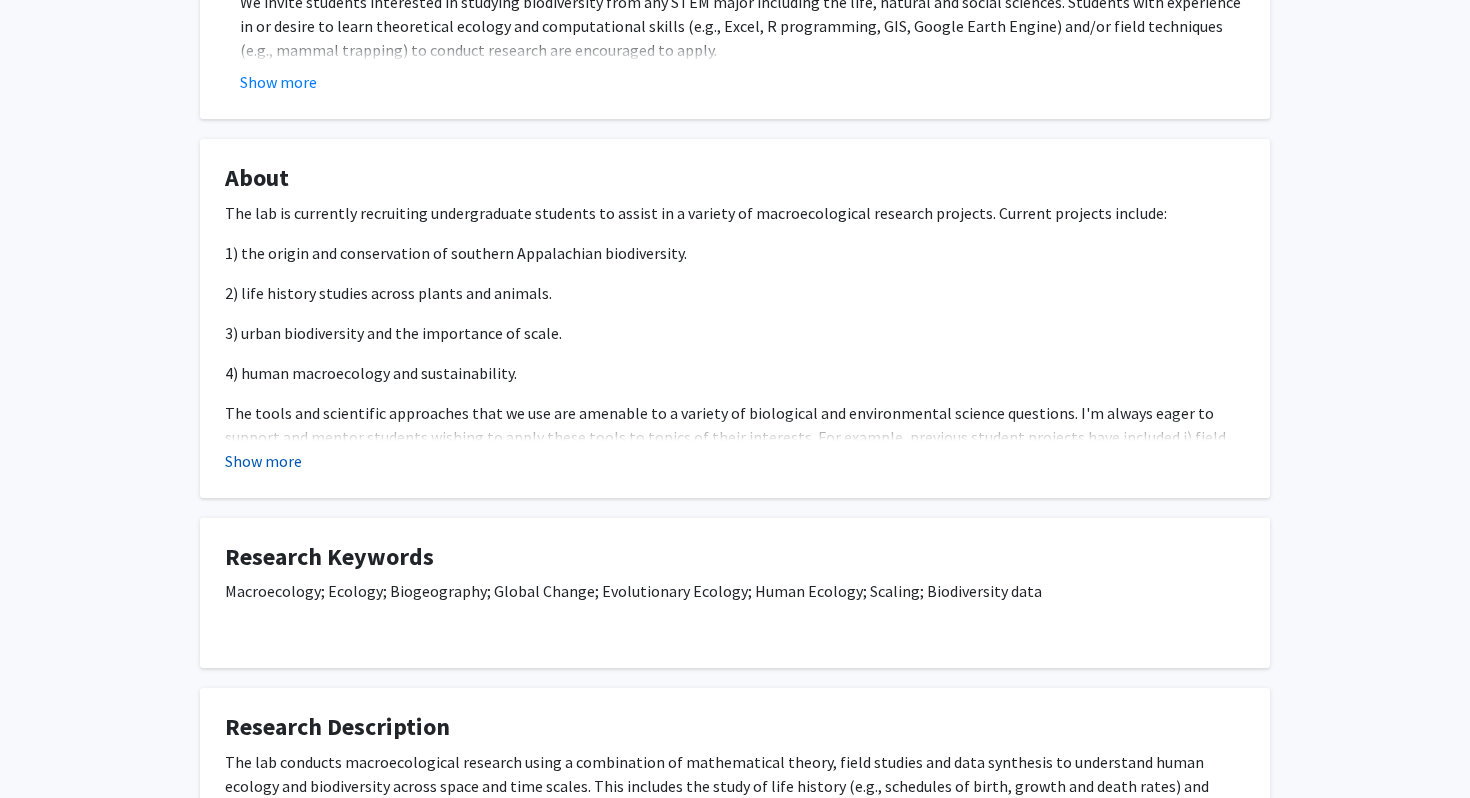click on "Show more" 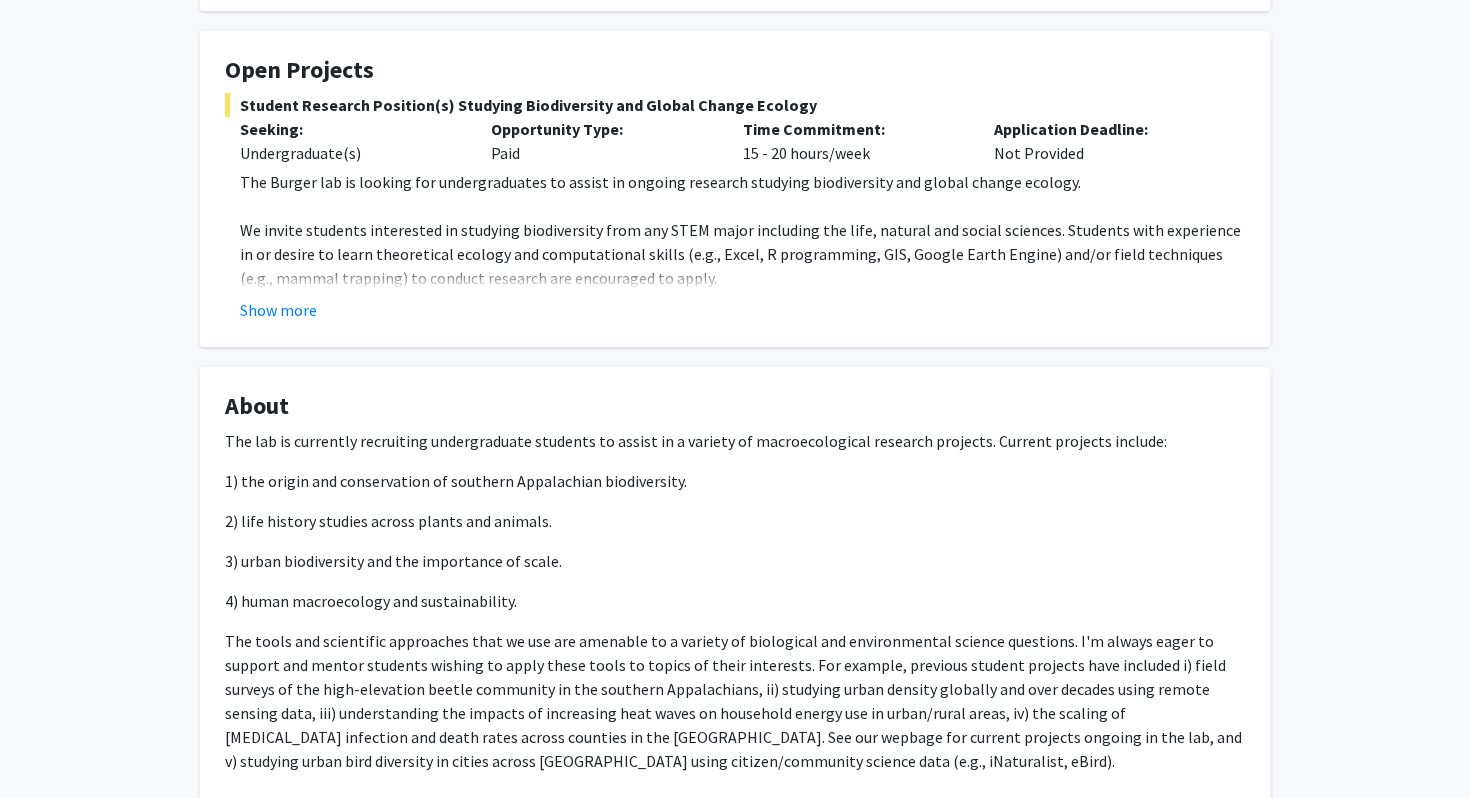 scroll, scrollTop: 0, scrollLeft: 0, axis: both 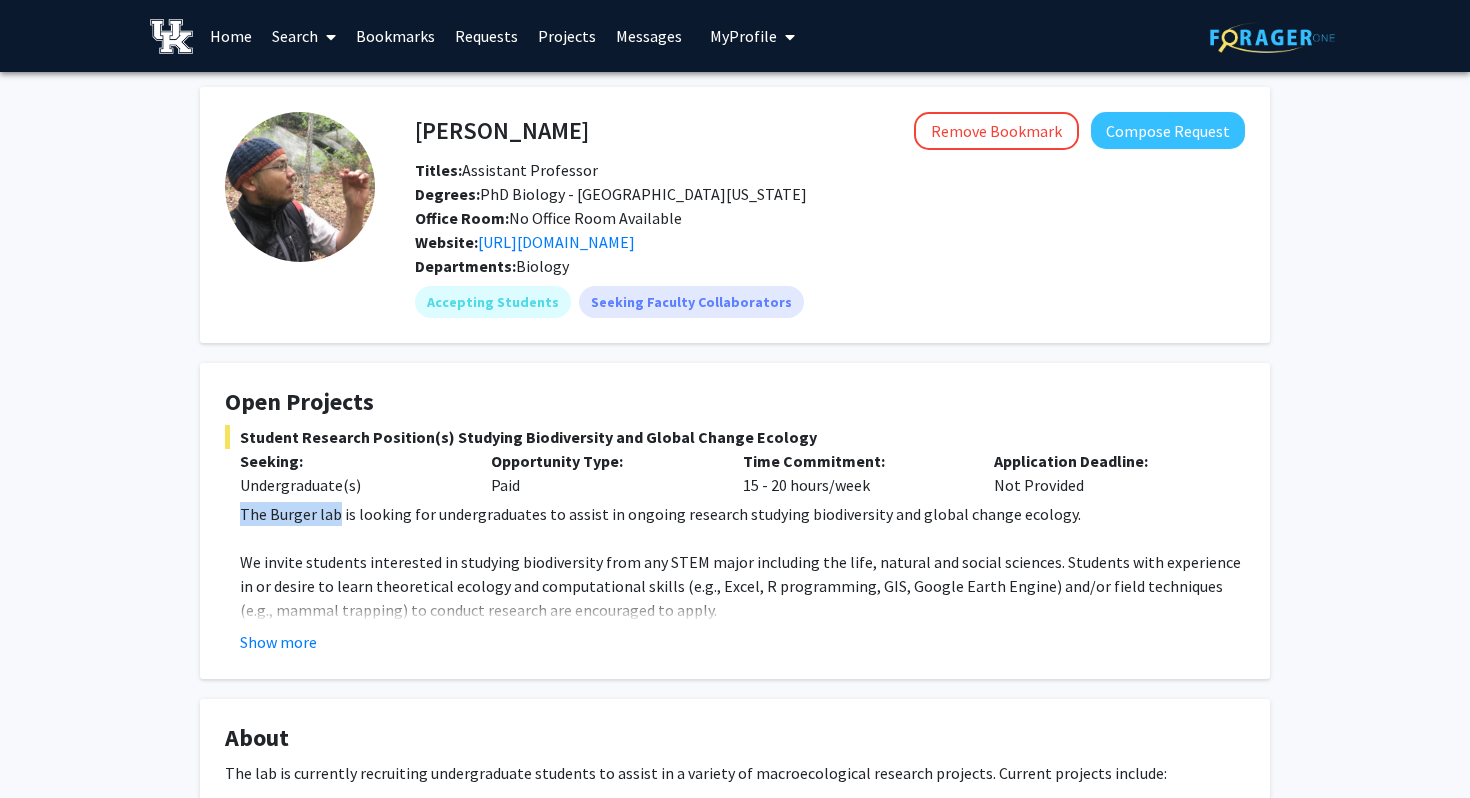 drag, startPoint x: 239, startPoint y: 511, endPoint x: 337, endPoint y: 522, distance: 98.61542 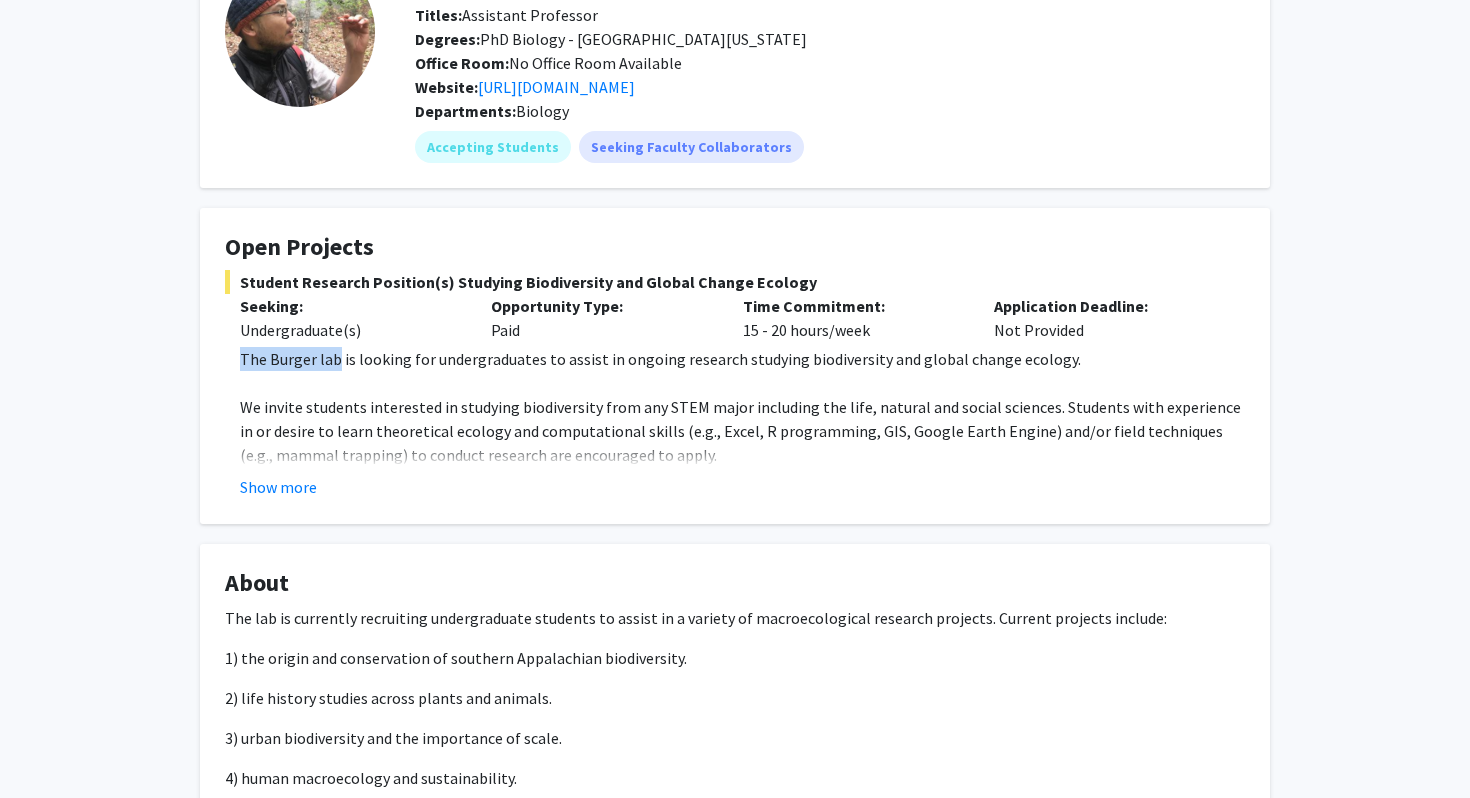 scroll, scrollTop: 0, scrollLeft: 0, axis: both 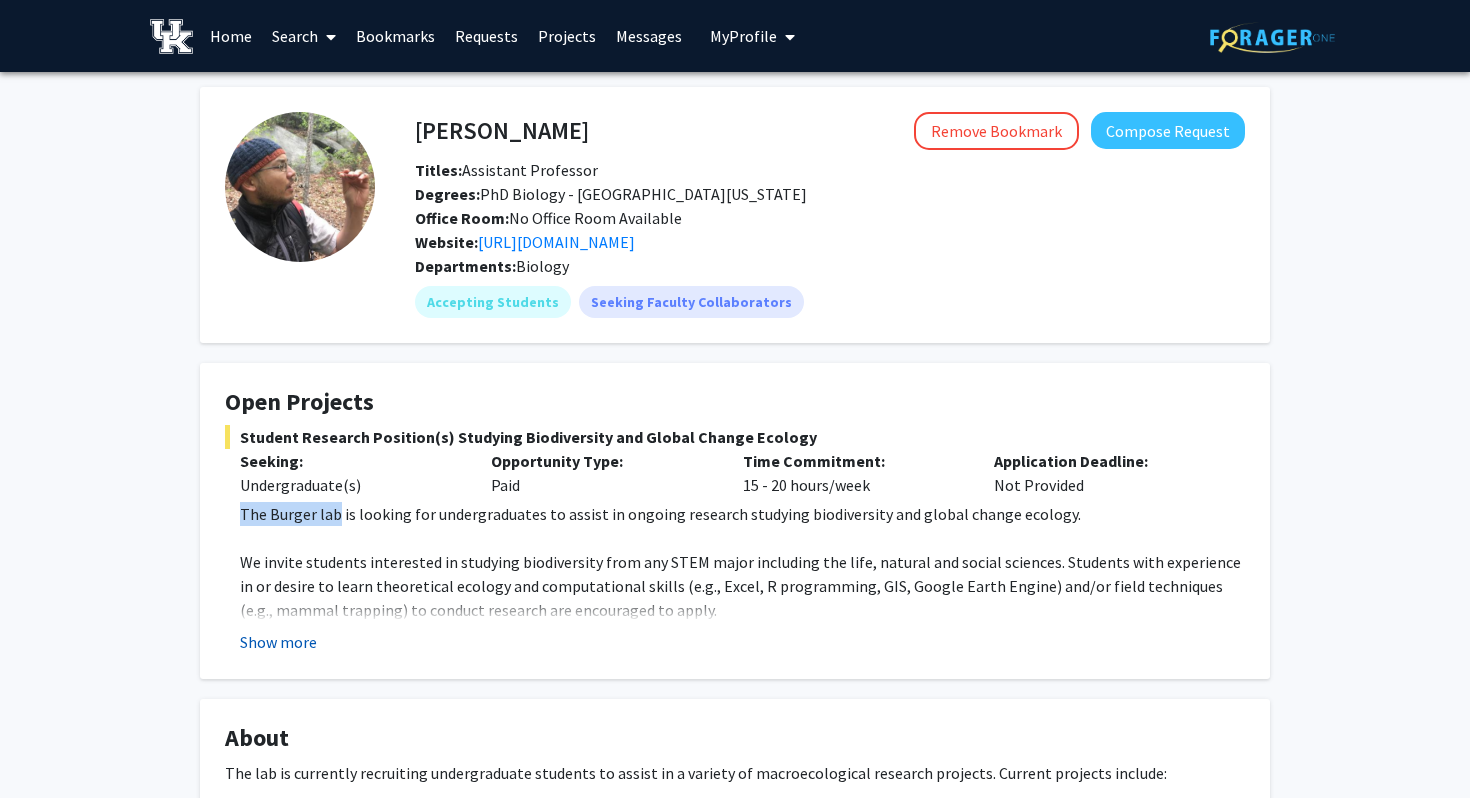 click on "Show more" 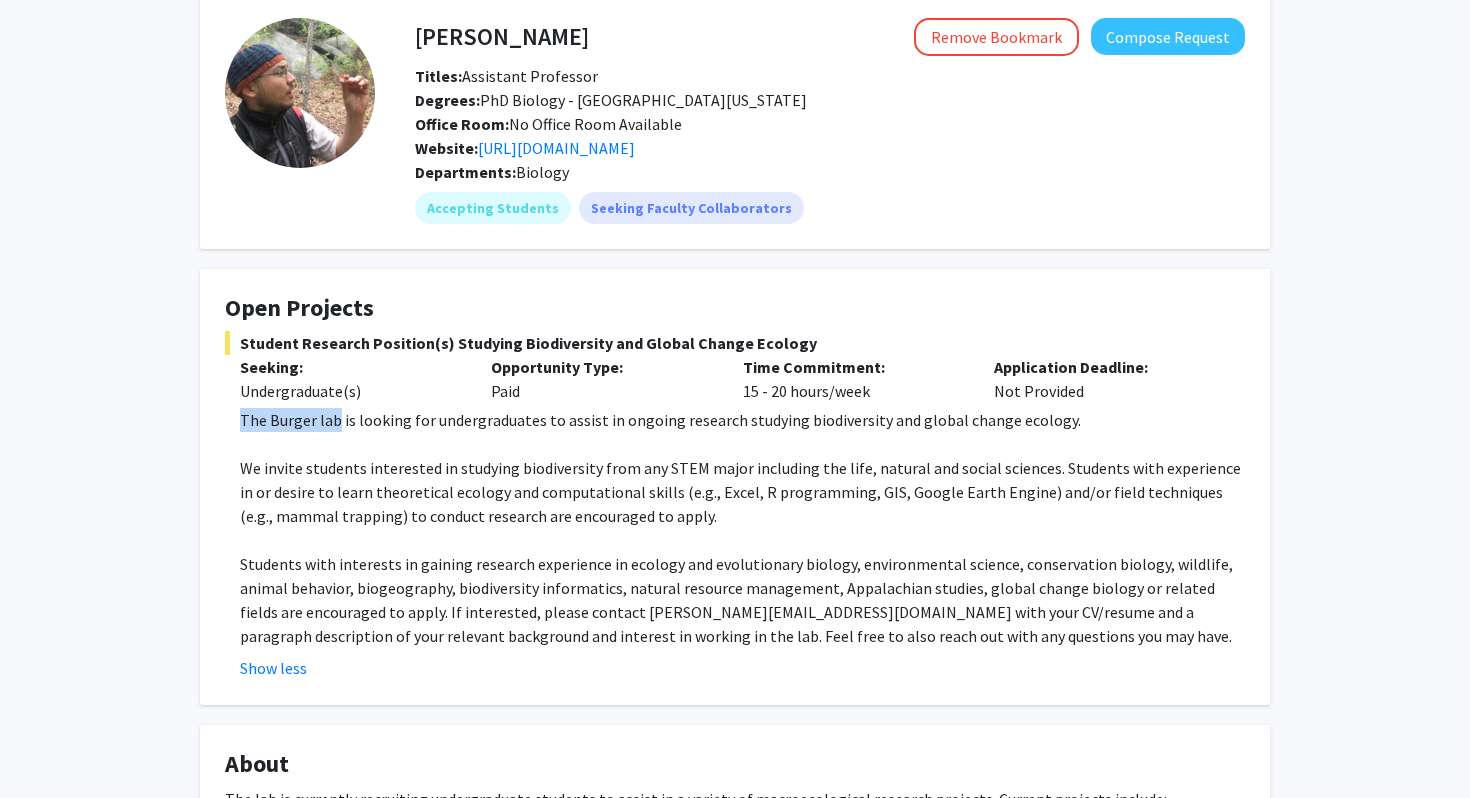 scroll, scrollTop: 253, scrollLeft: 0, axis: vertical 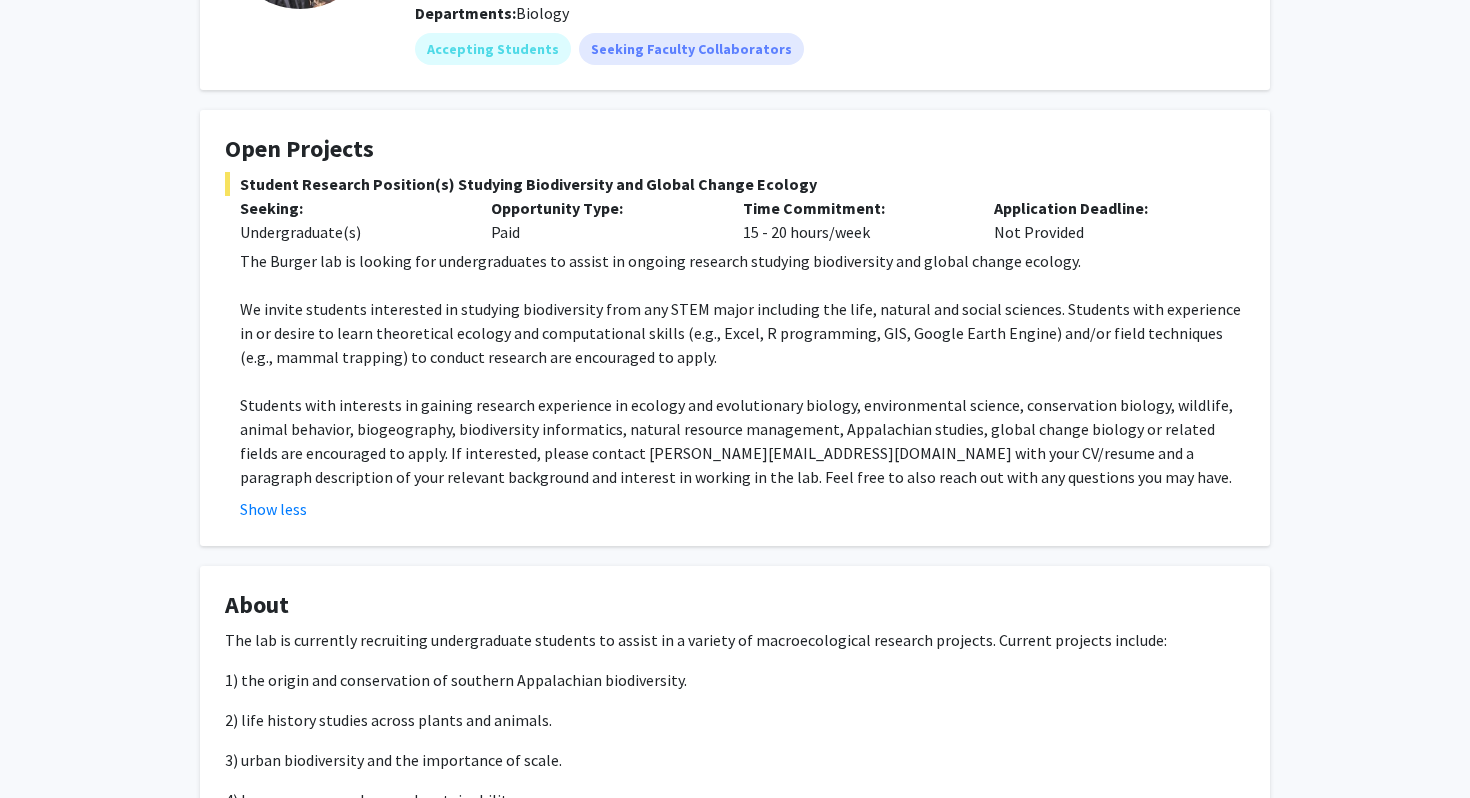 click 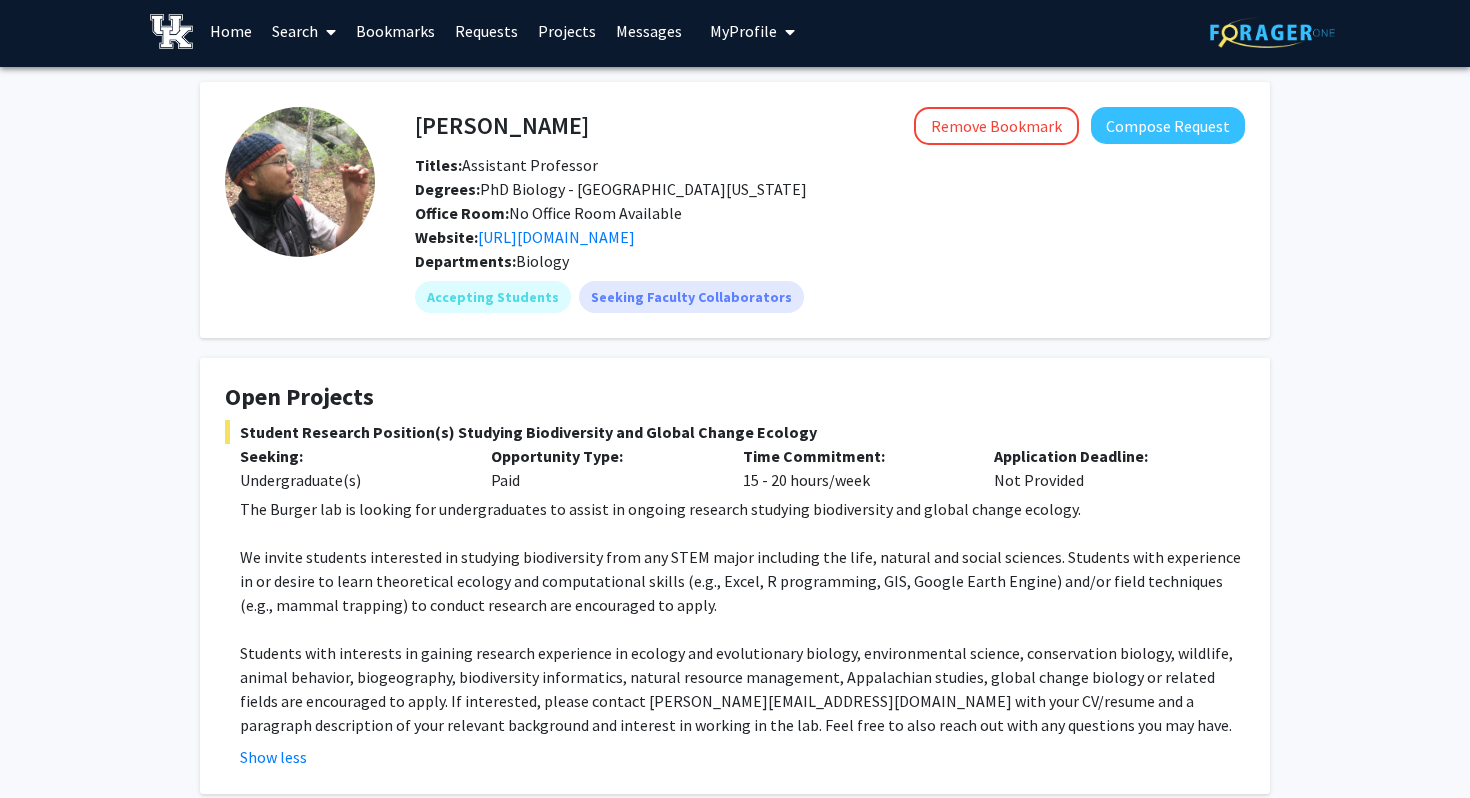scroll, scrollTop: 0, scrollLeft: 0, axis: both 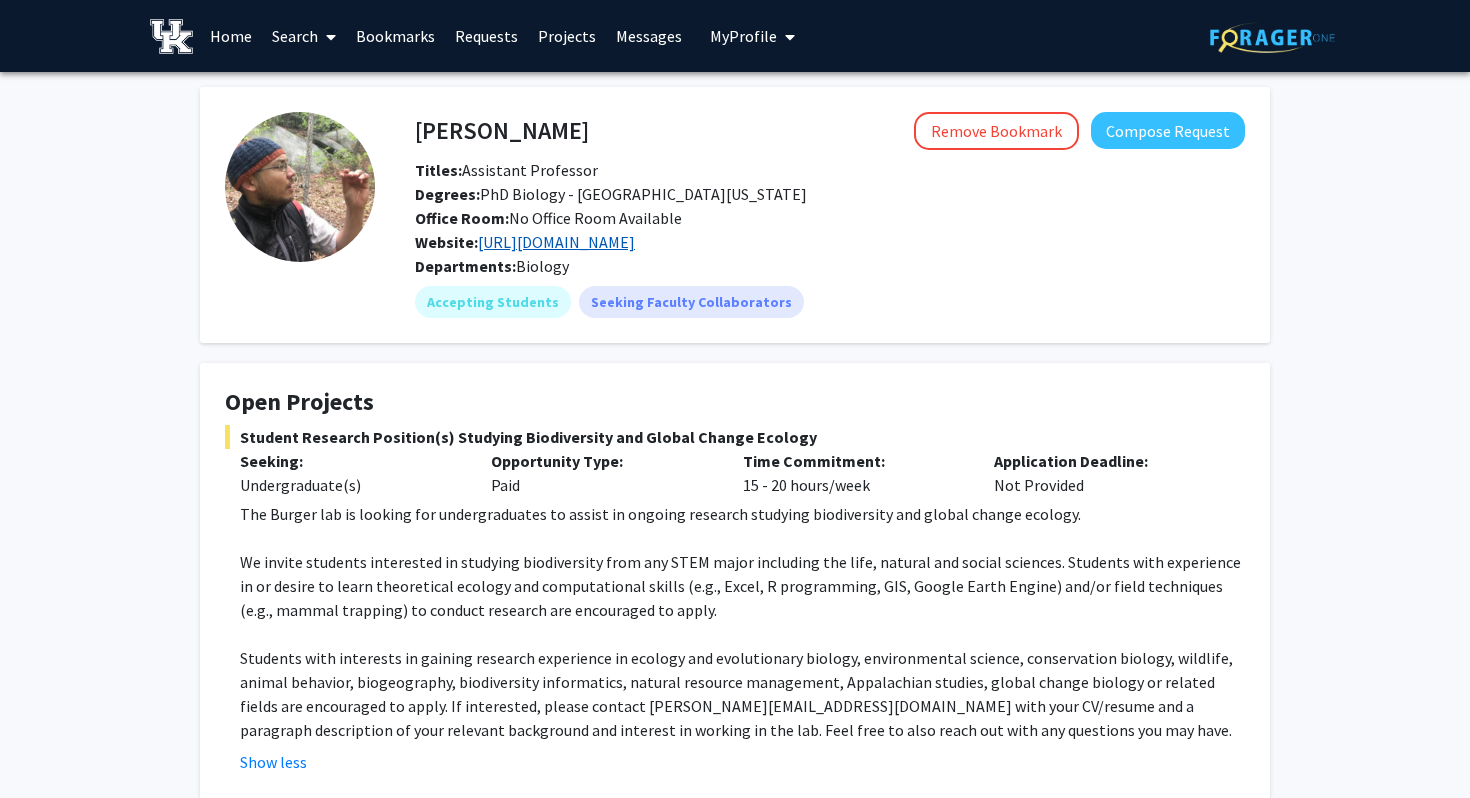 click on "[URL][DOMAIN_NAME]" 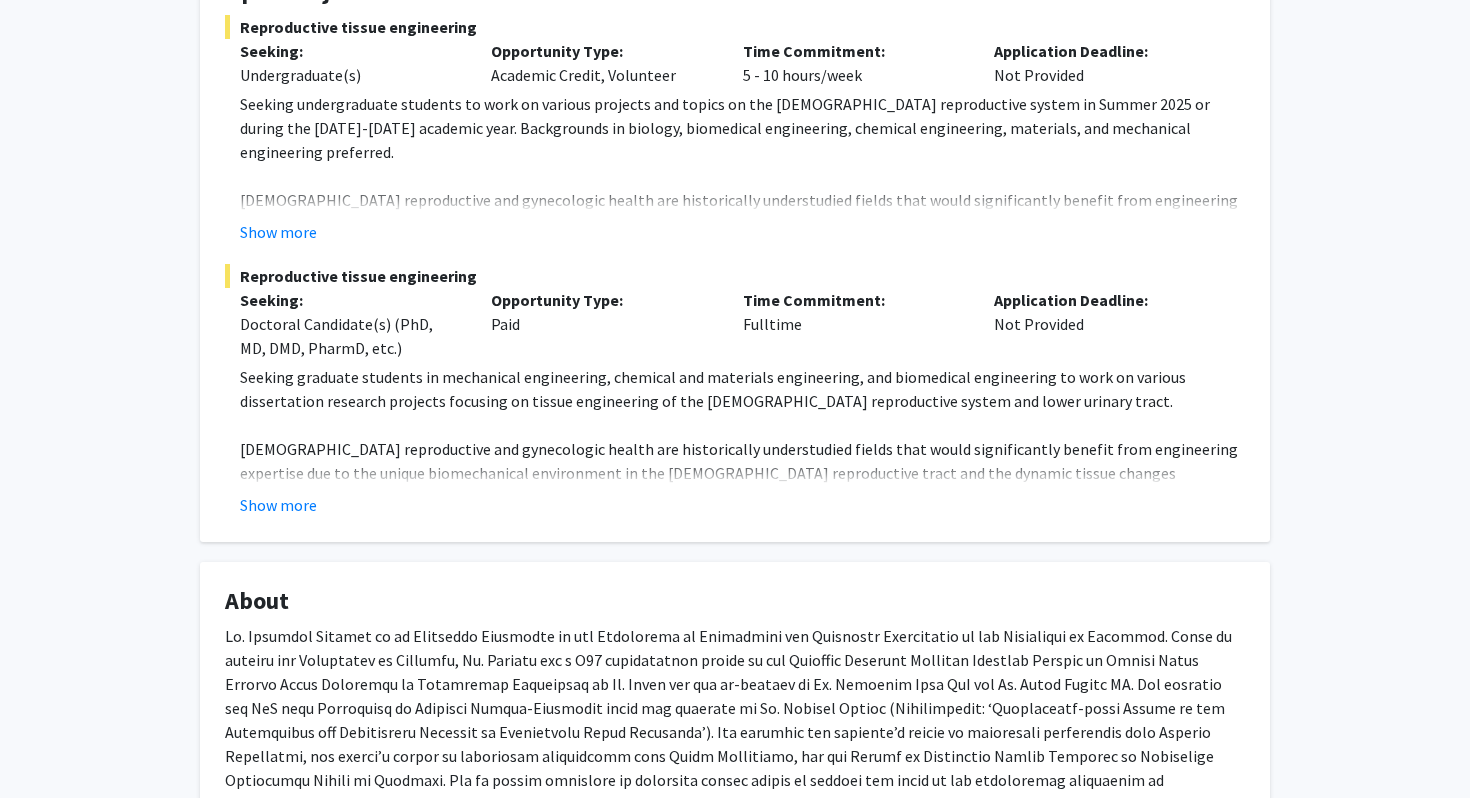 scroll, scrollTop: 0, scrollLeft: 0, axis: both 